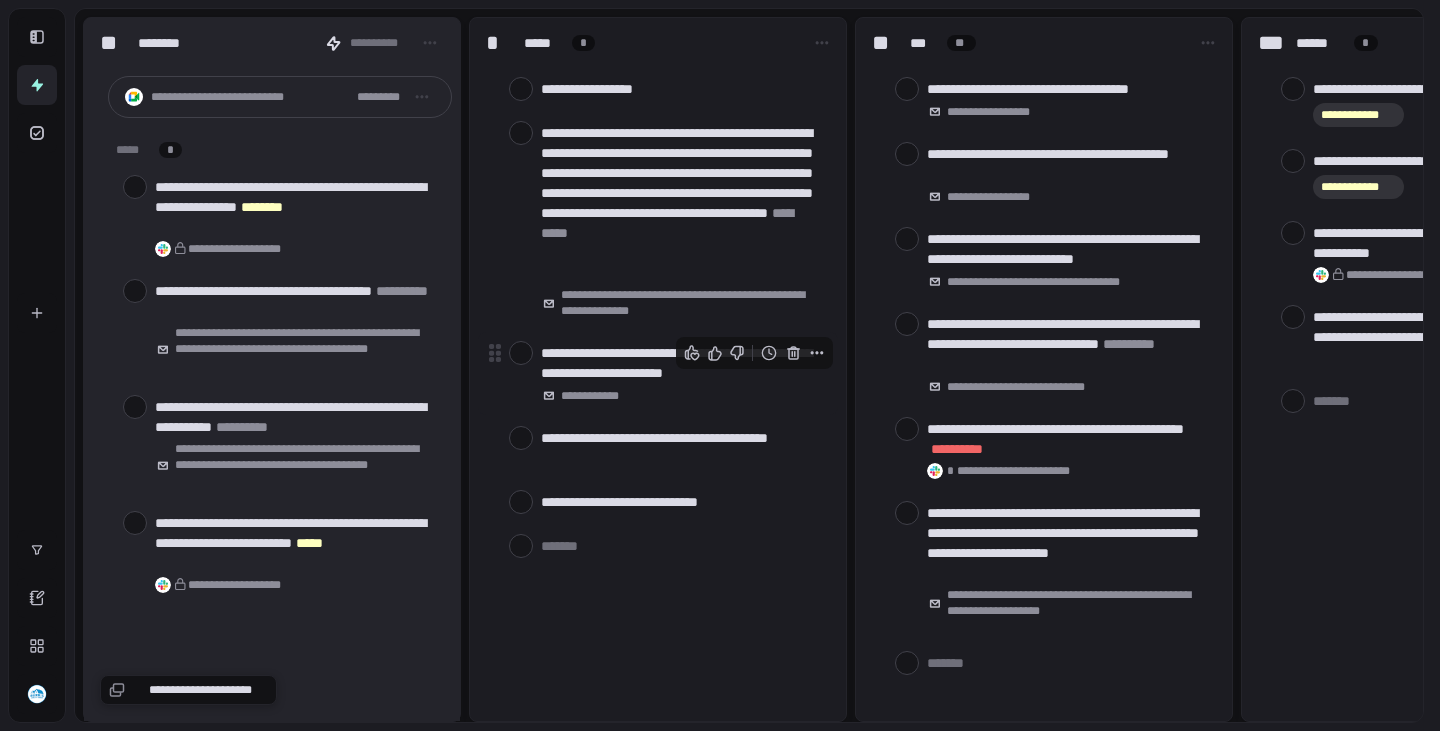 scroll, scrollTop: 0, scrollLeft: 0, axis: both 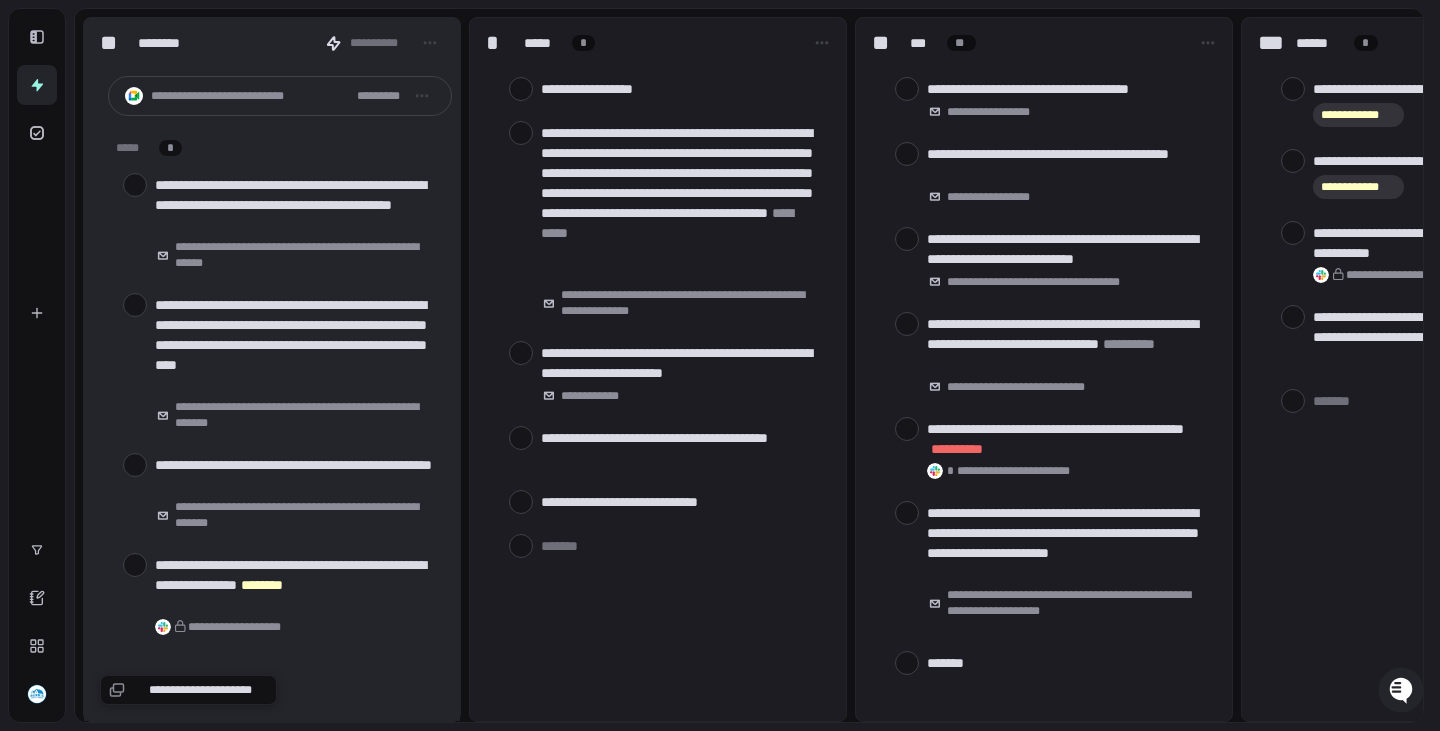 type on "*" 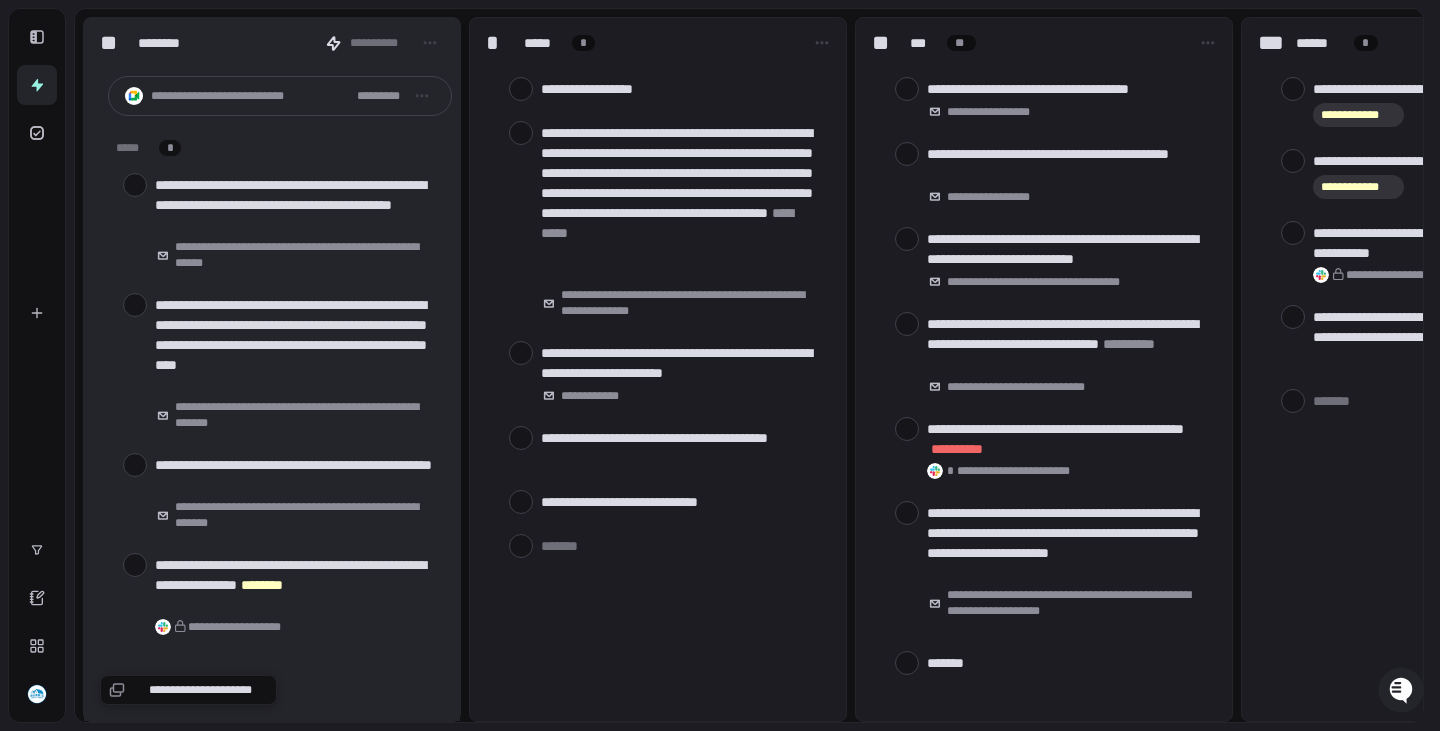 click at bounding box center (1067, 662) 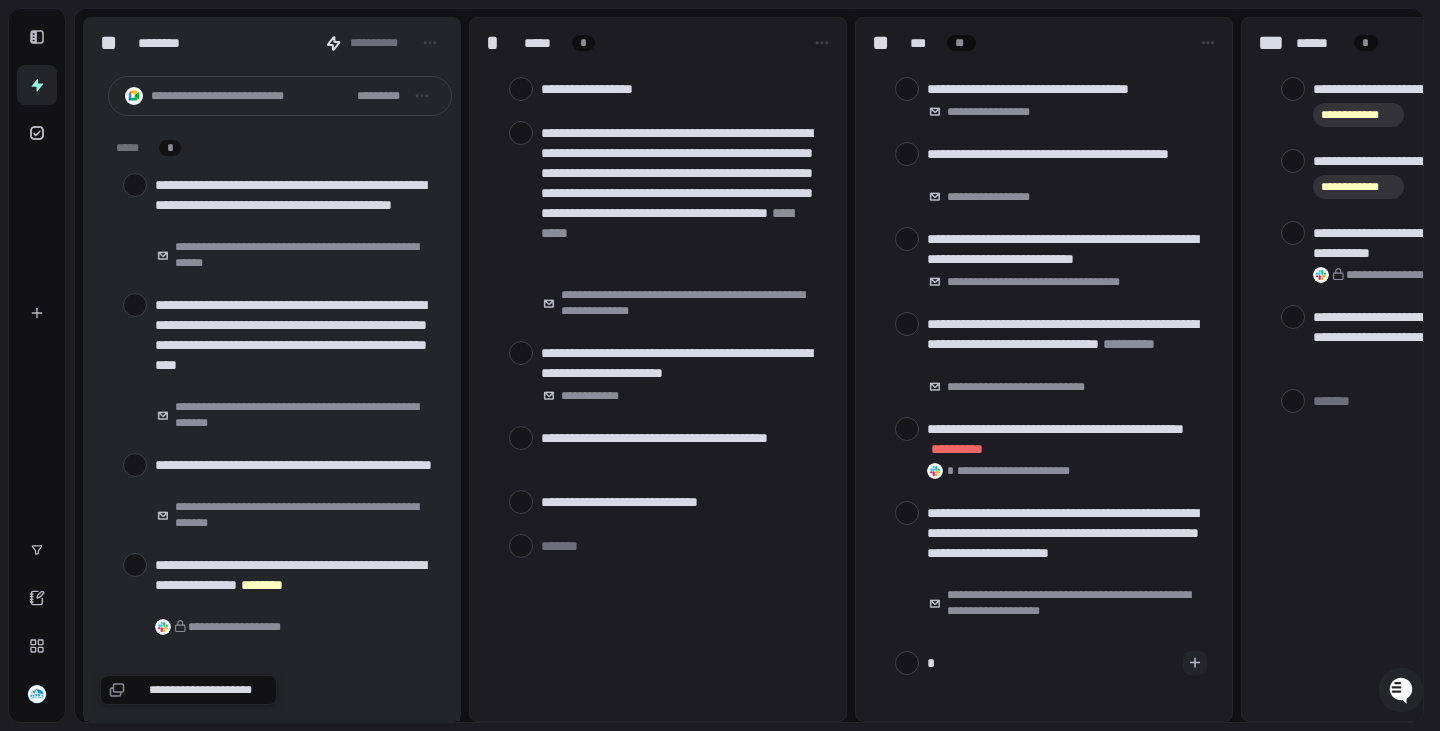 type on "**" 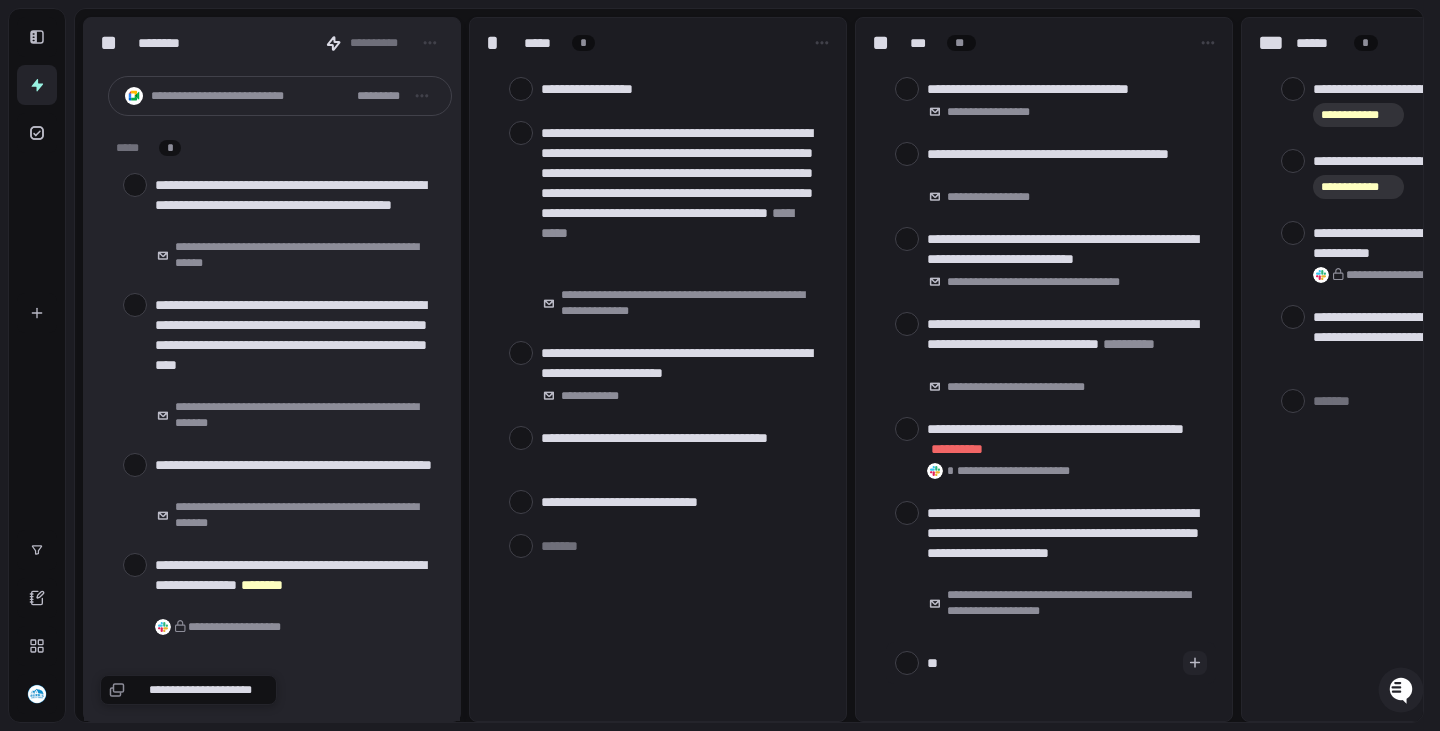 type on "***" 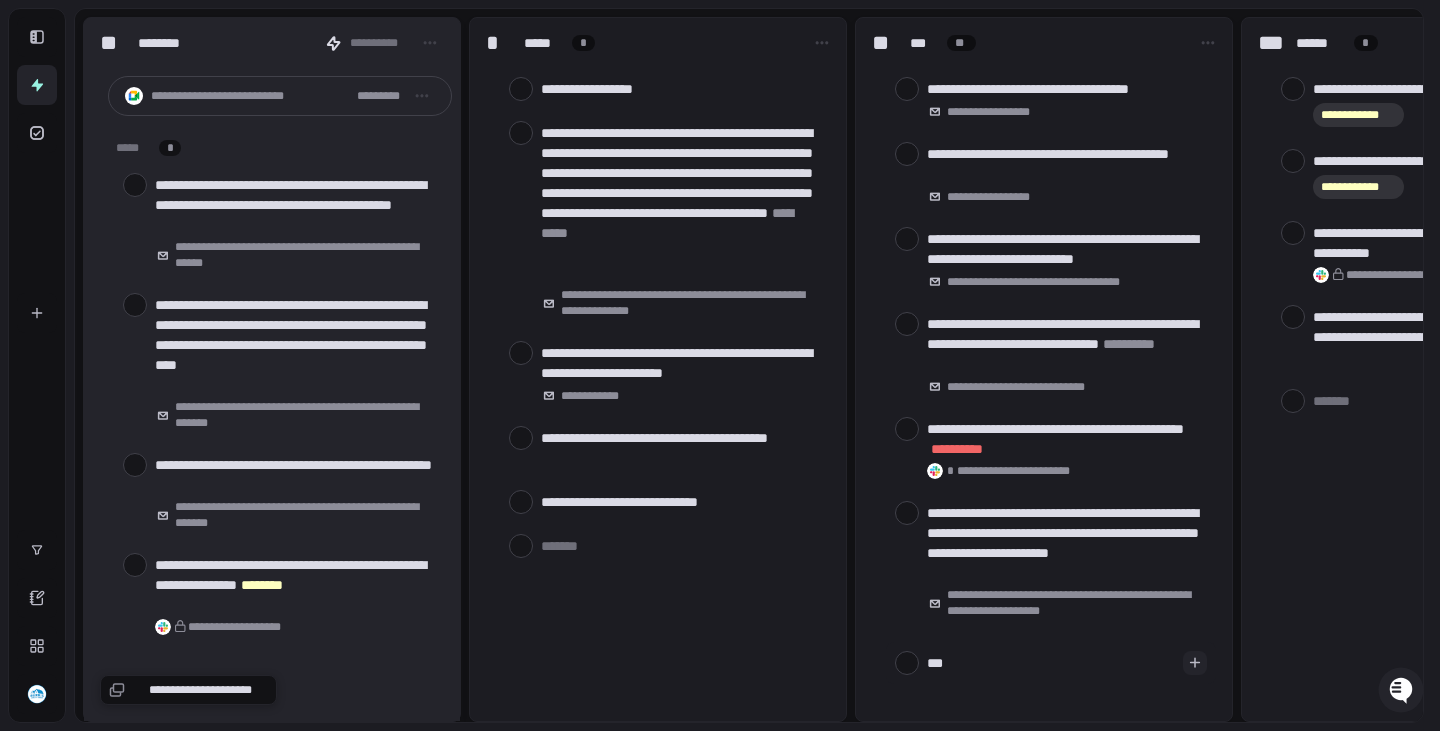 type on "****" 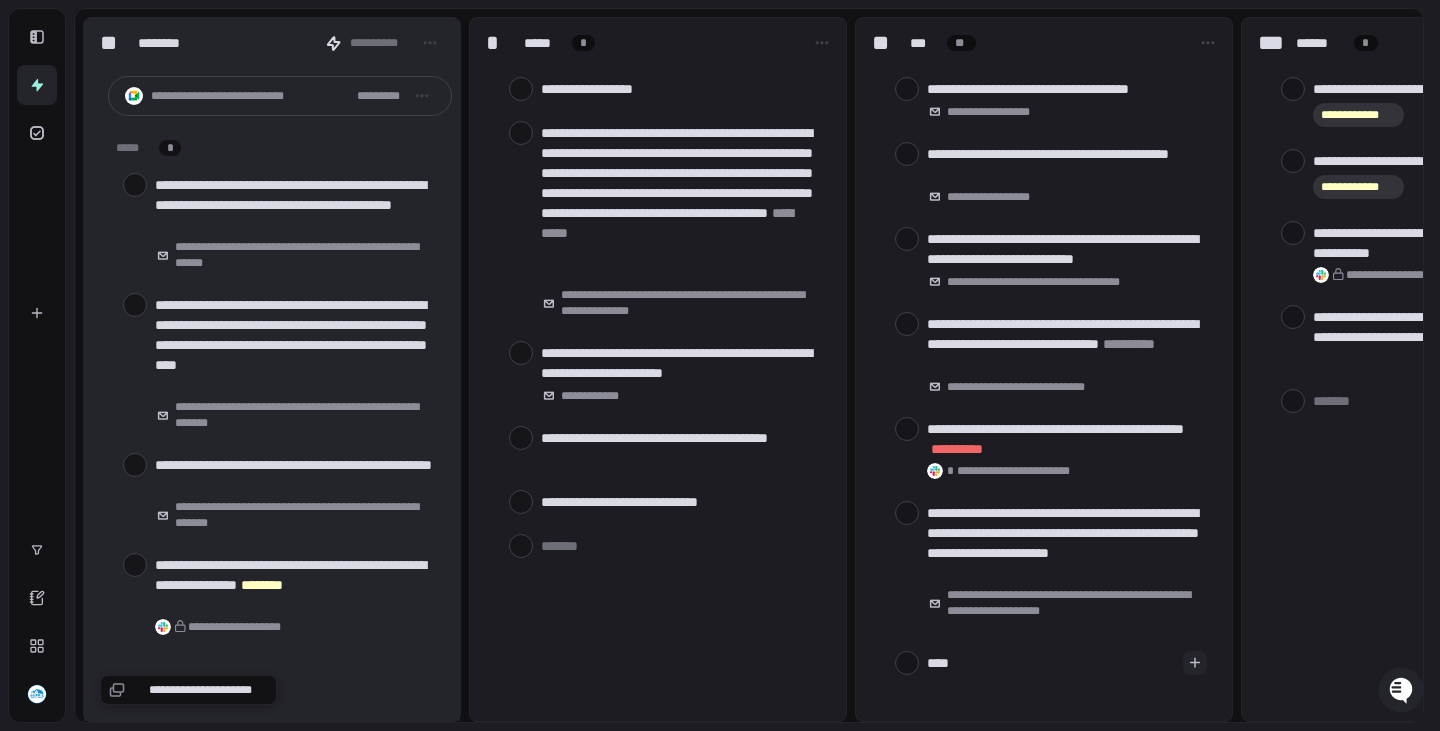 type on "****" 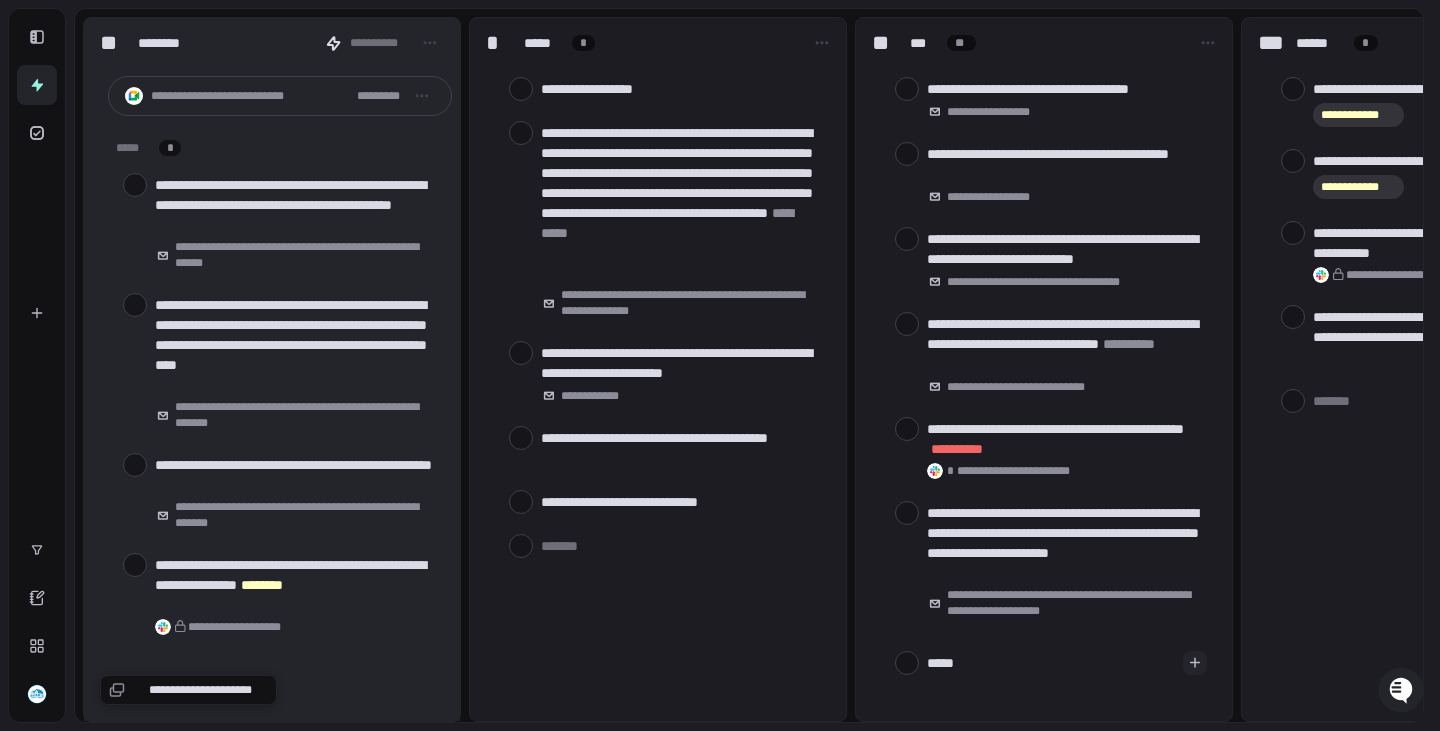 type on "******" 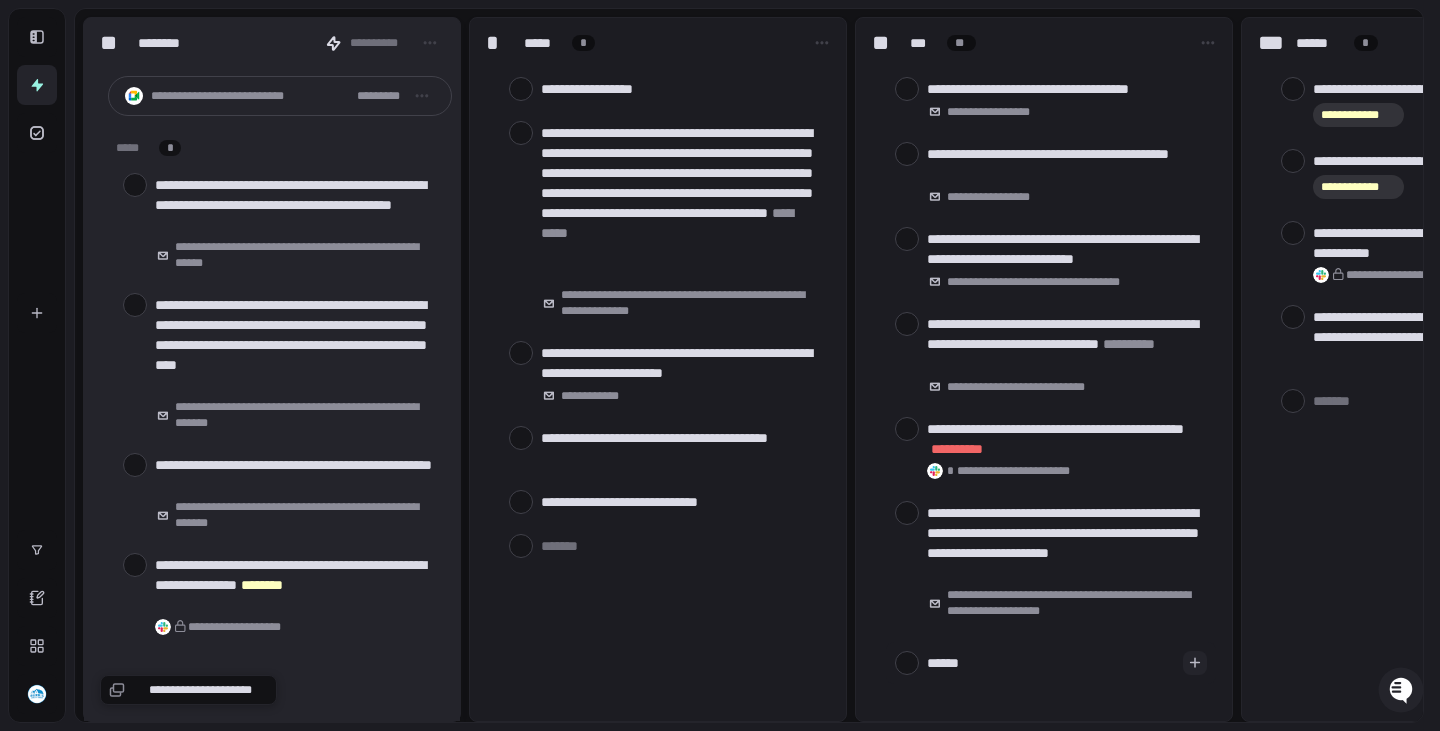 type on "*******" 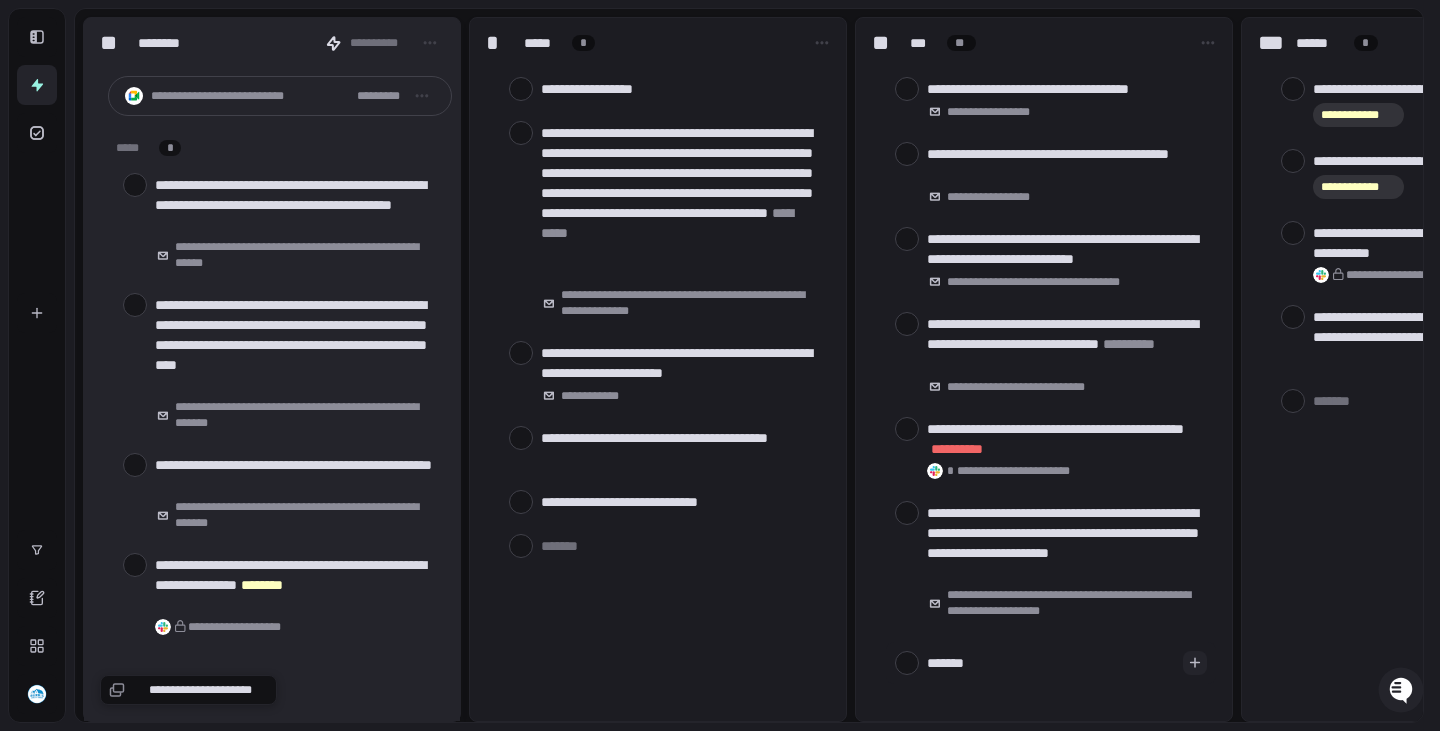 type on "********" 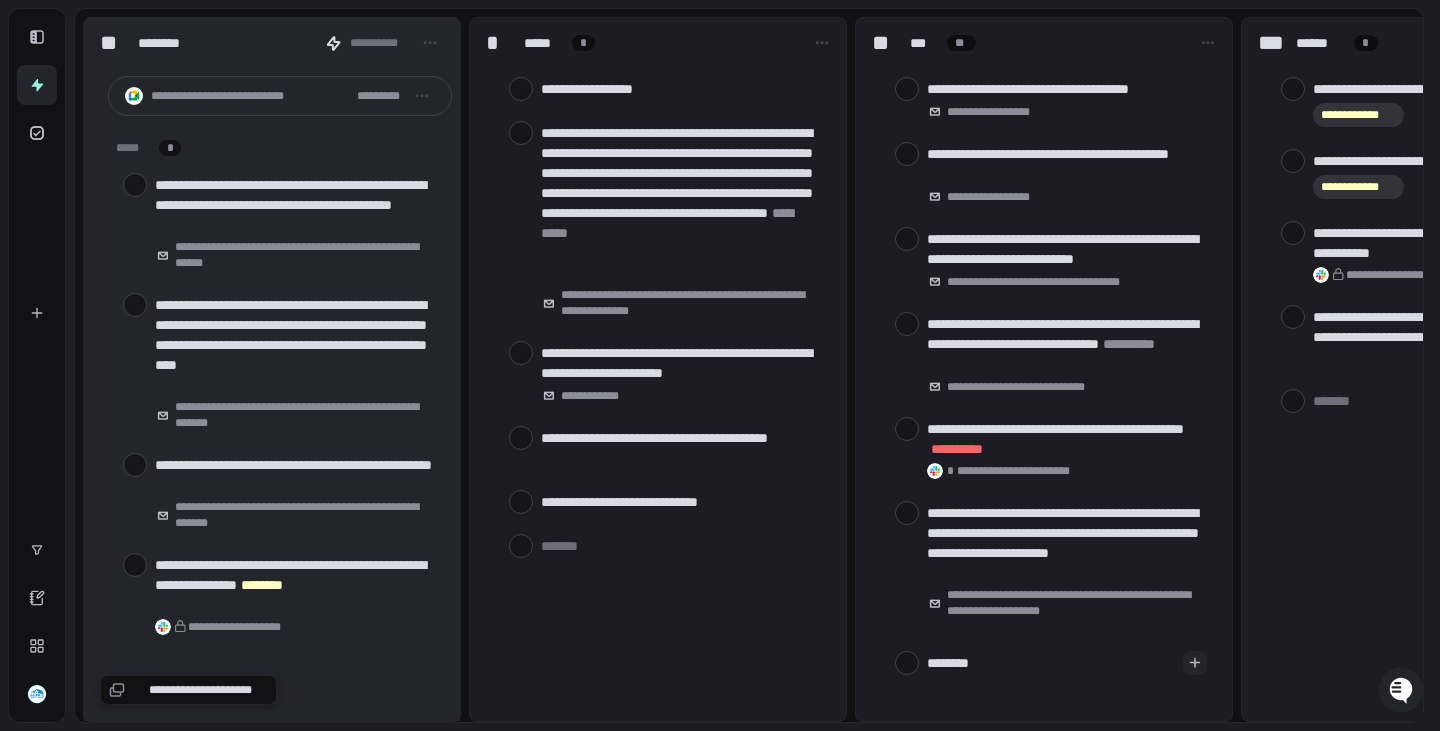 type on "*********" 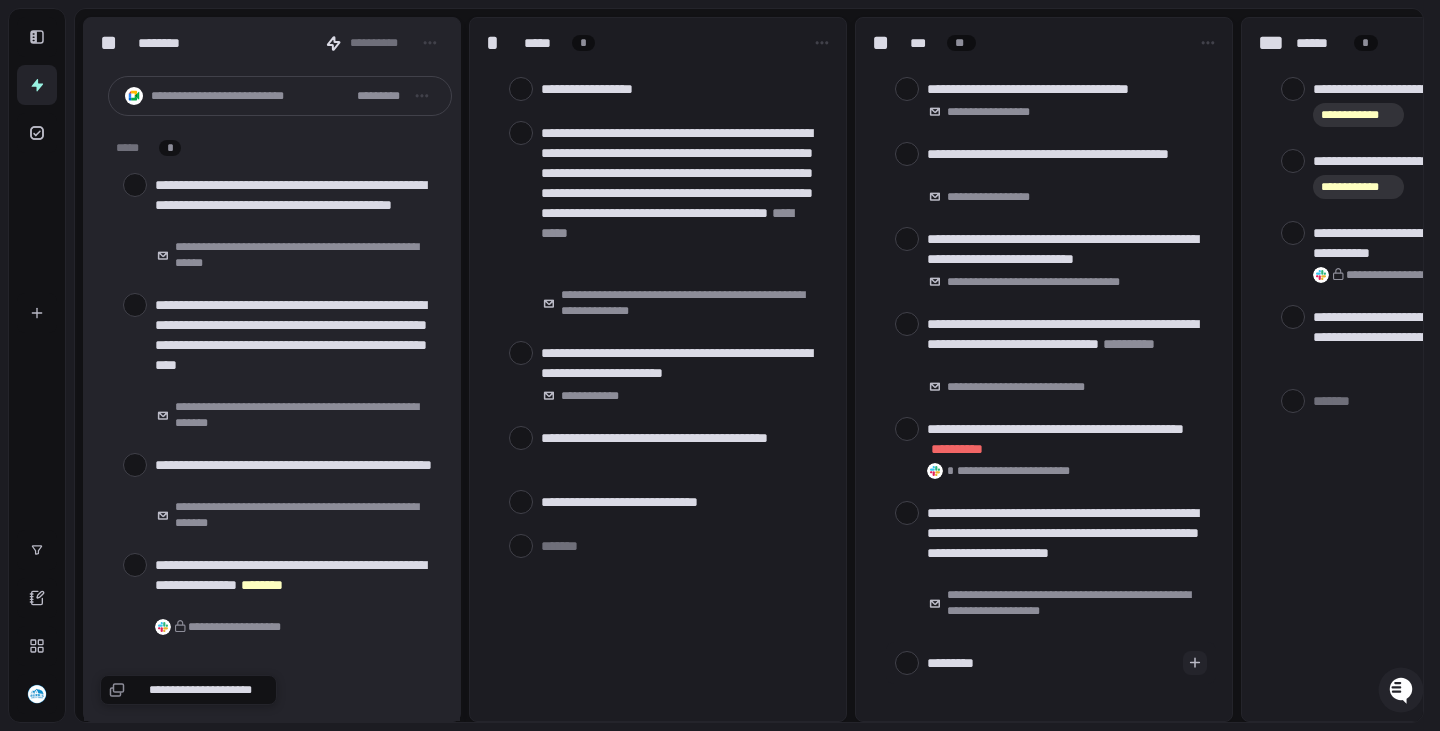 type on "********" 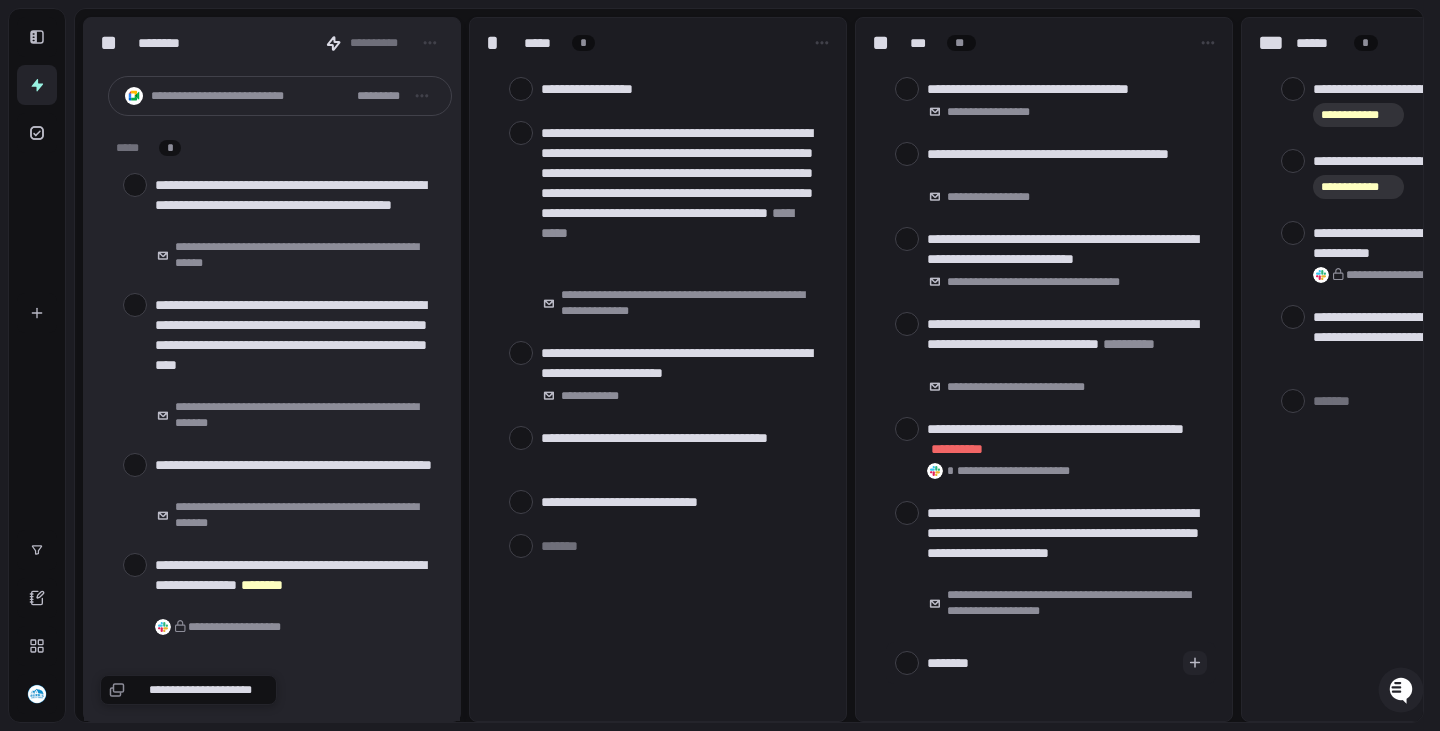 type on "*********" 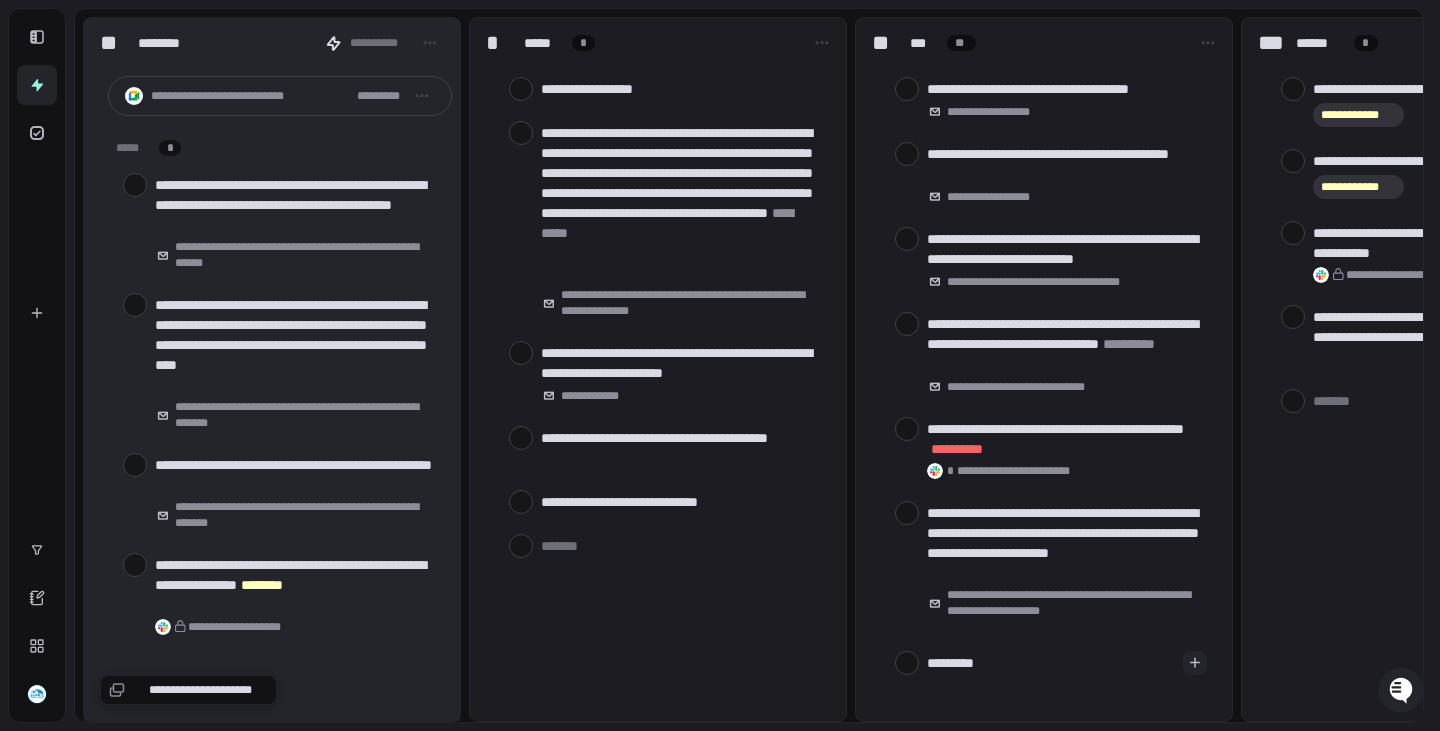 type on "**********" 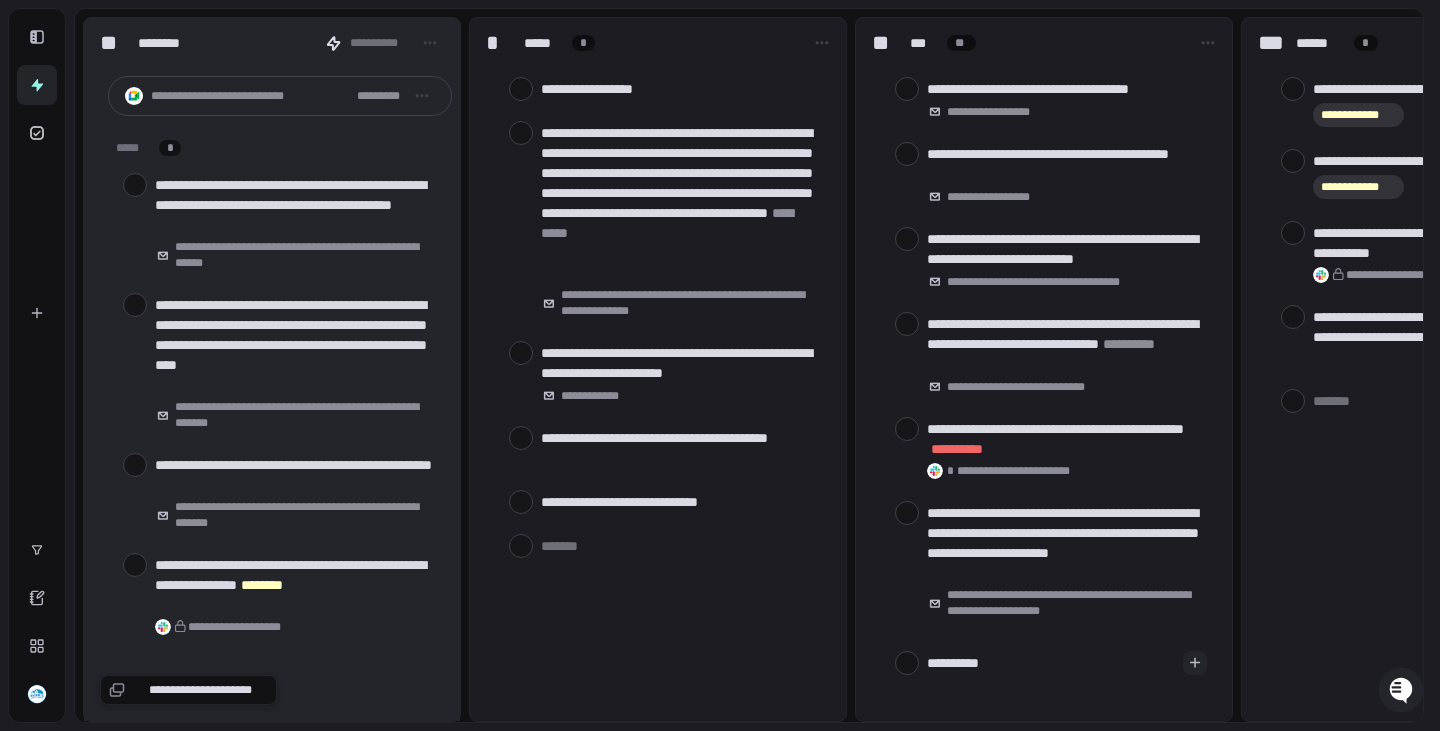 type on "**********" 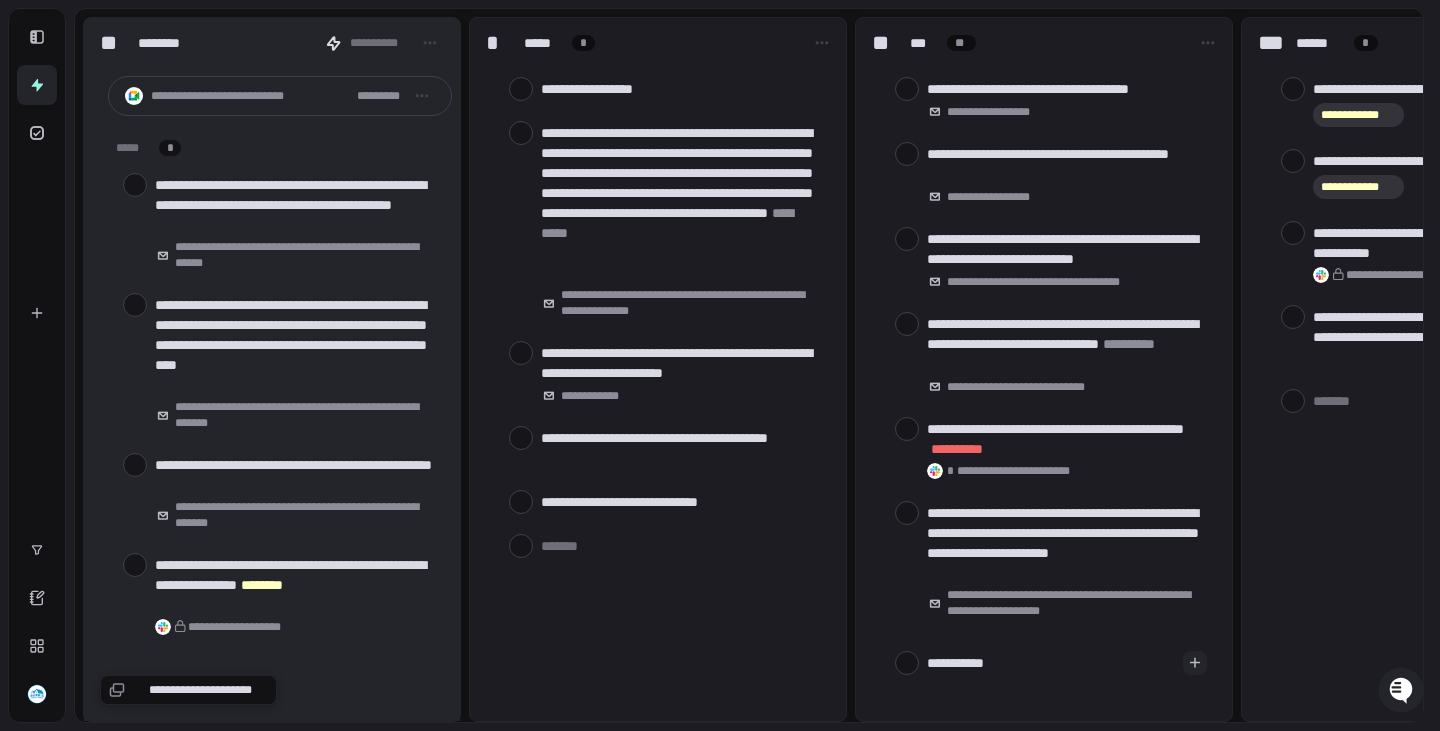 type on "**********" 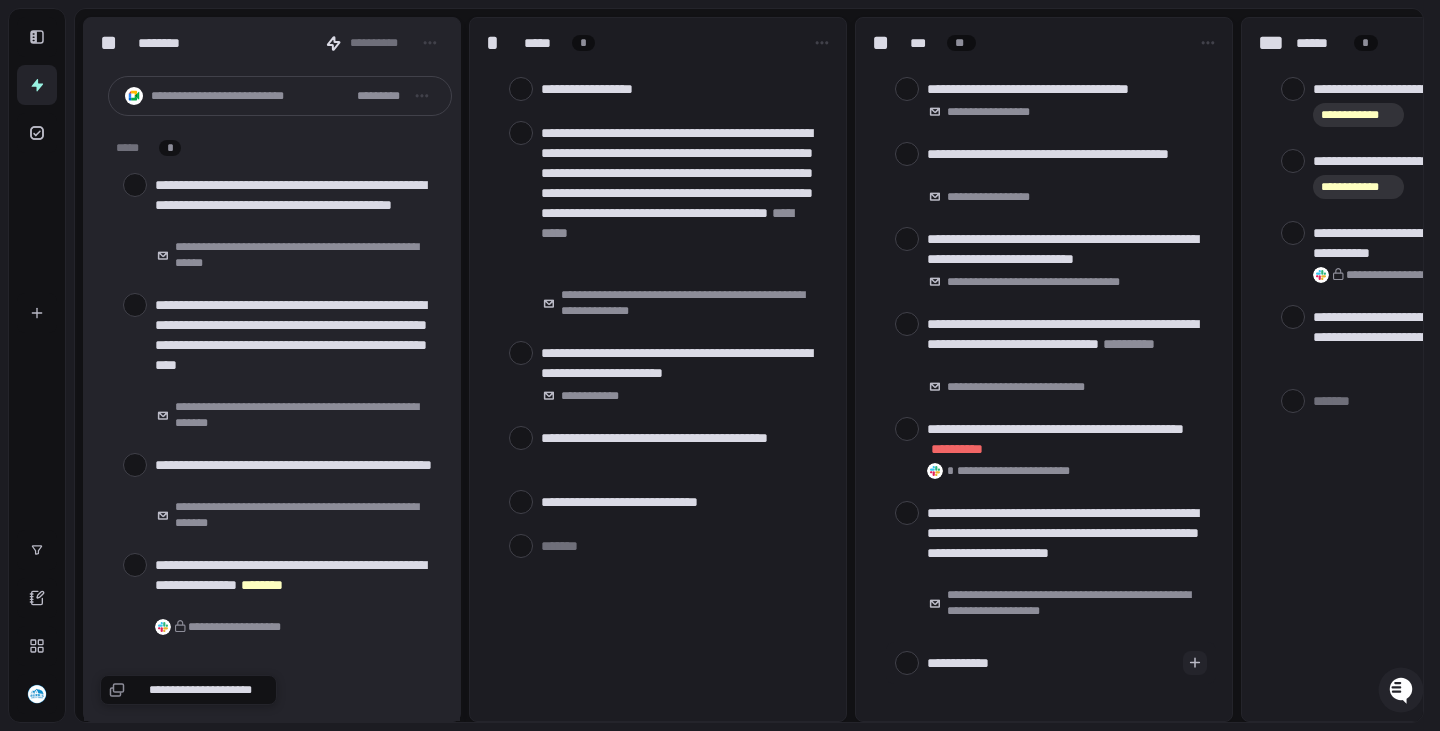 type on "**********" 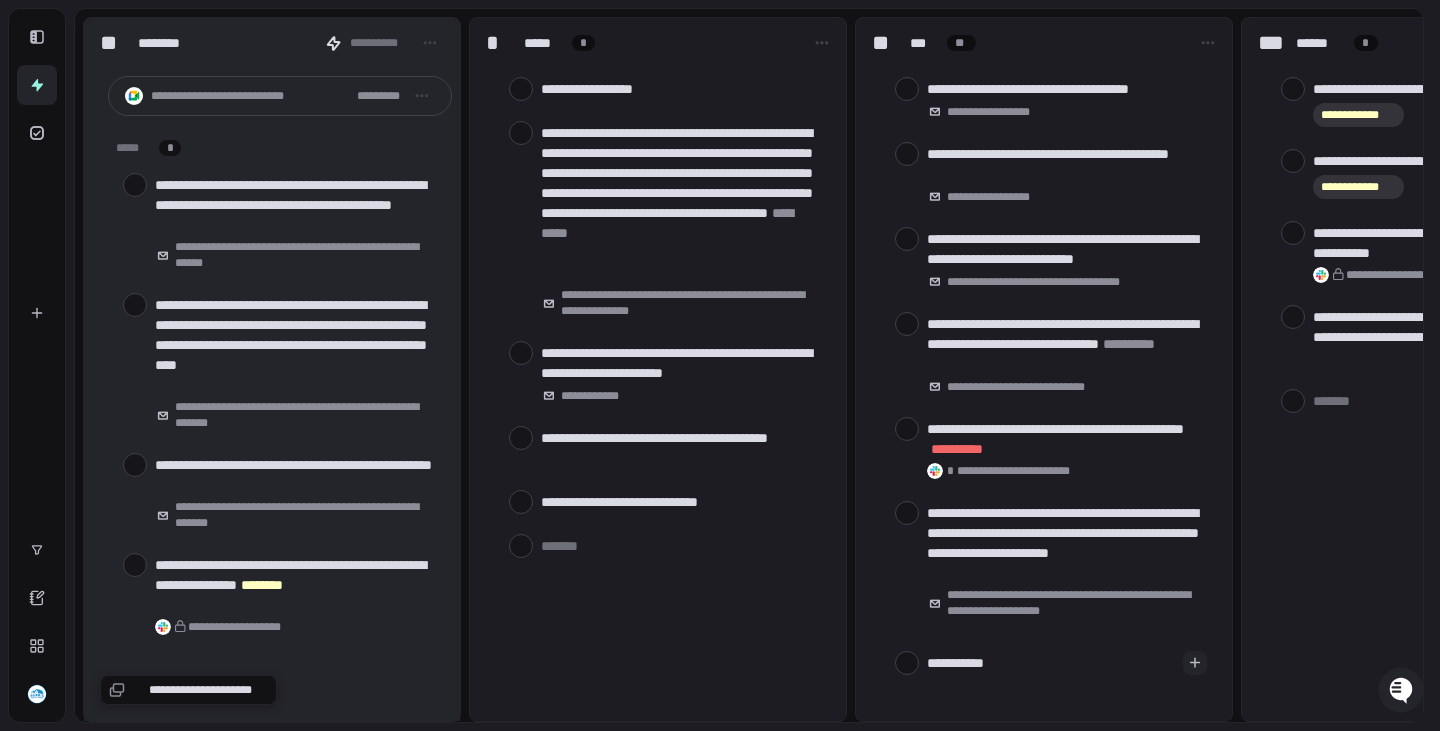 type on "**********" 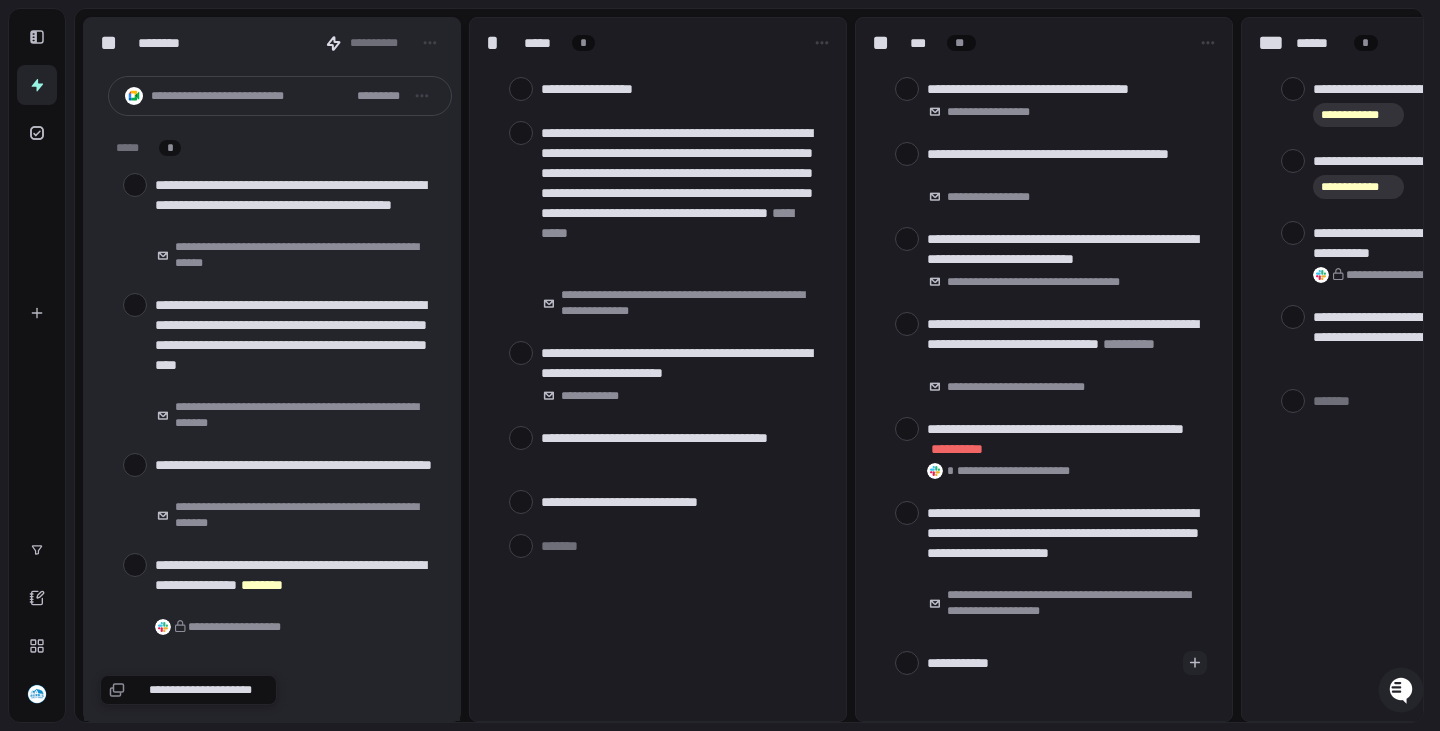 type on "**********" 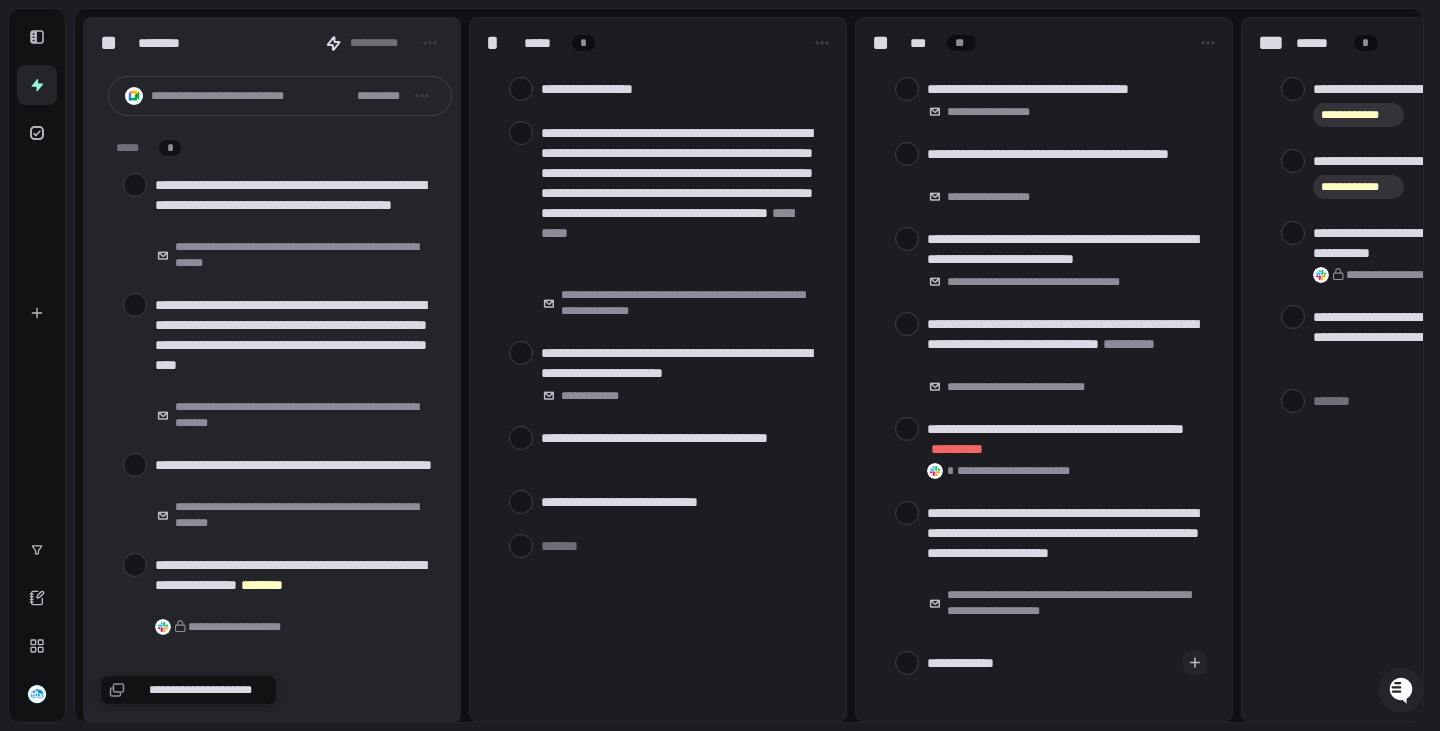 type on "**********" 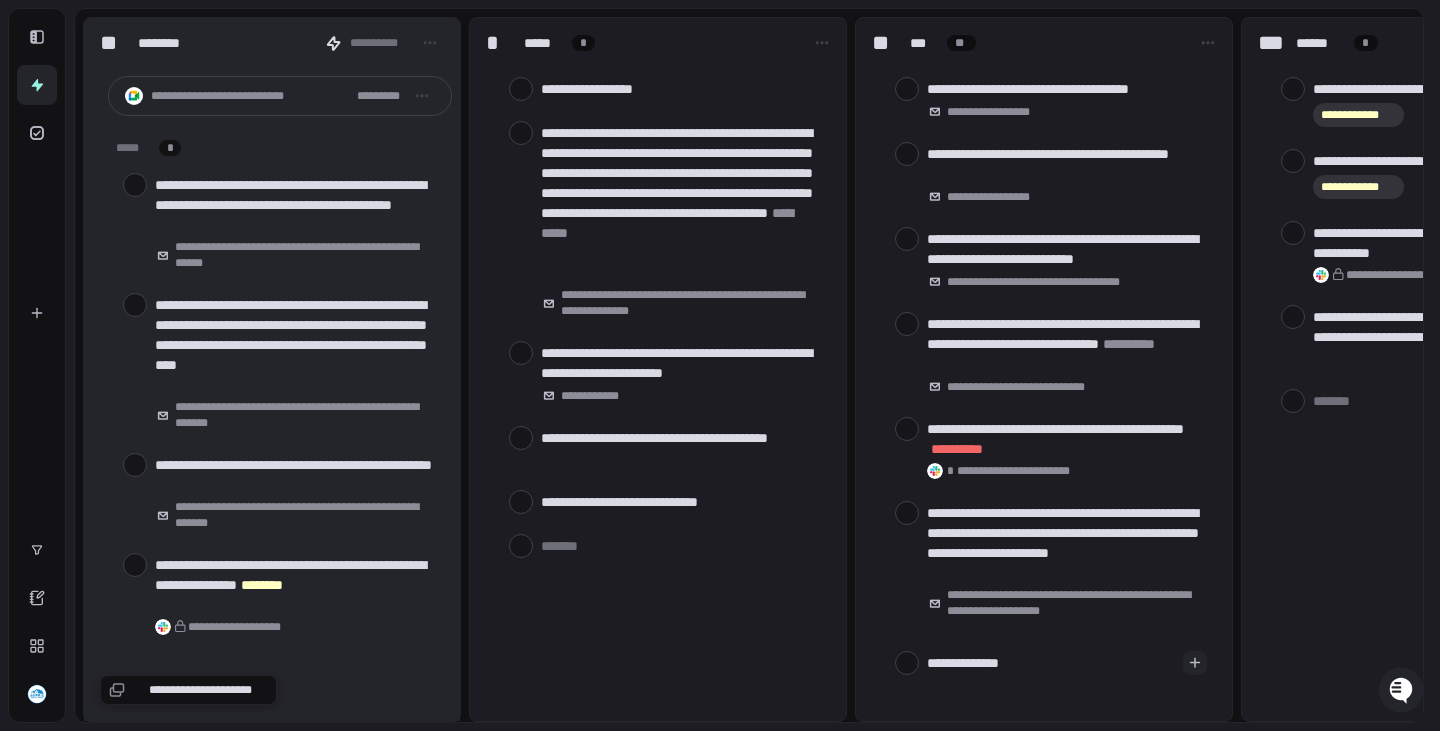 type on "**********" 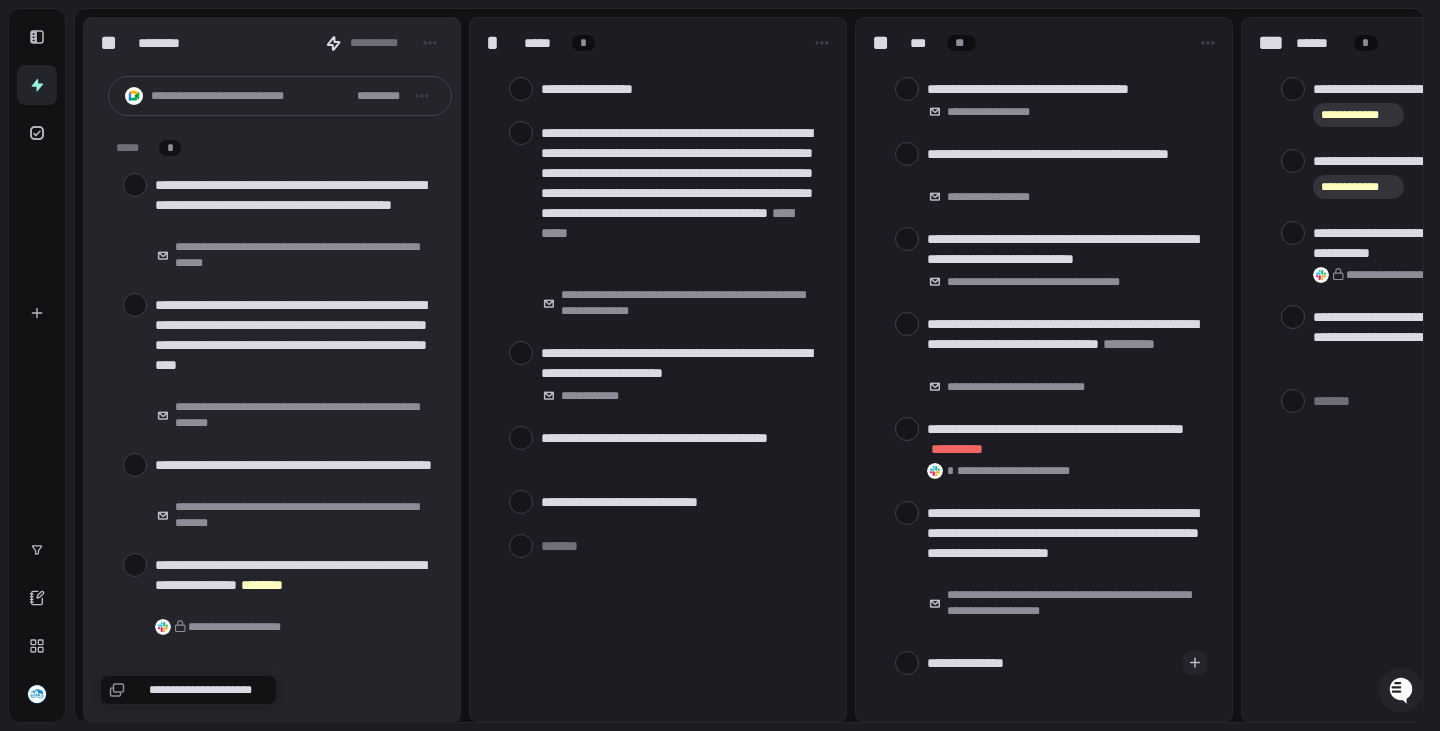 type on "**********" 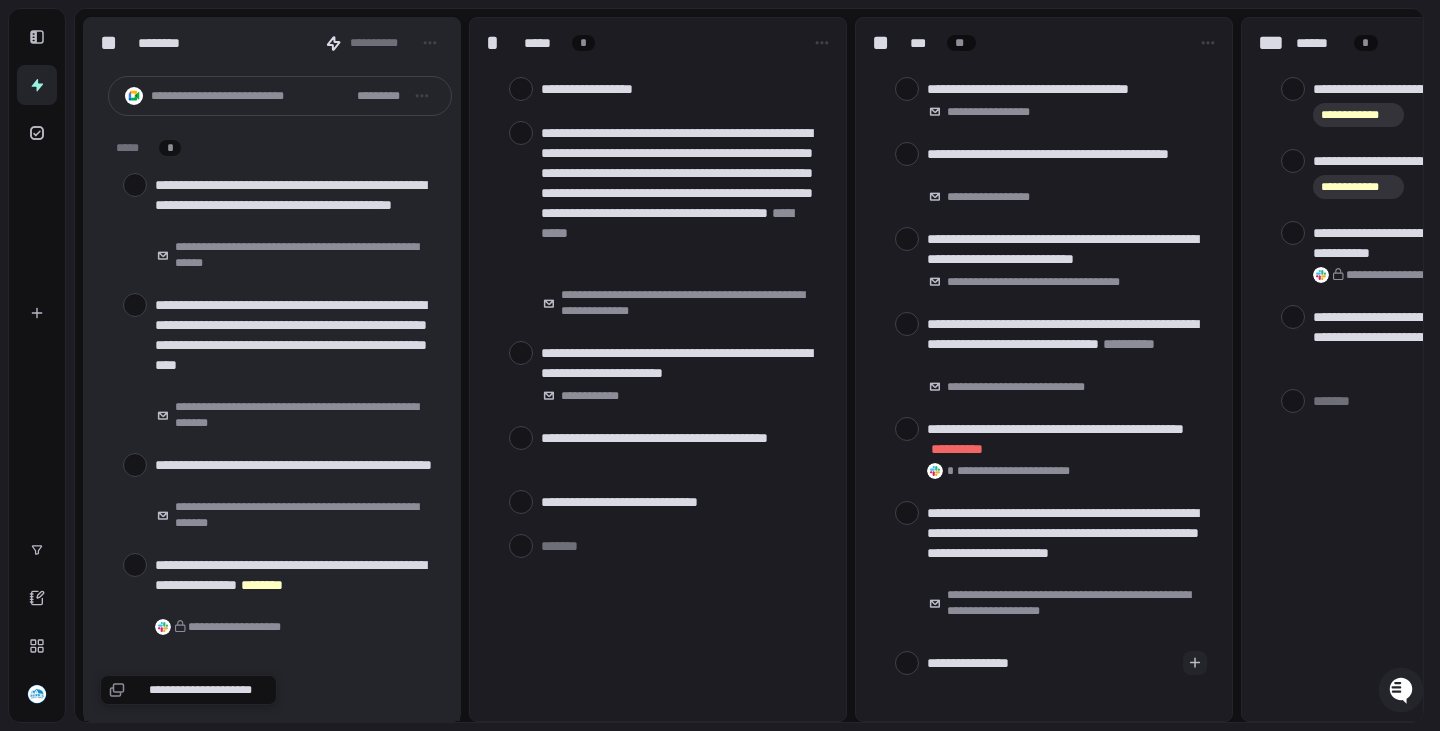 type on "**********" 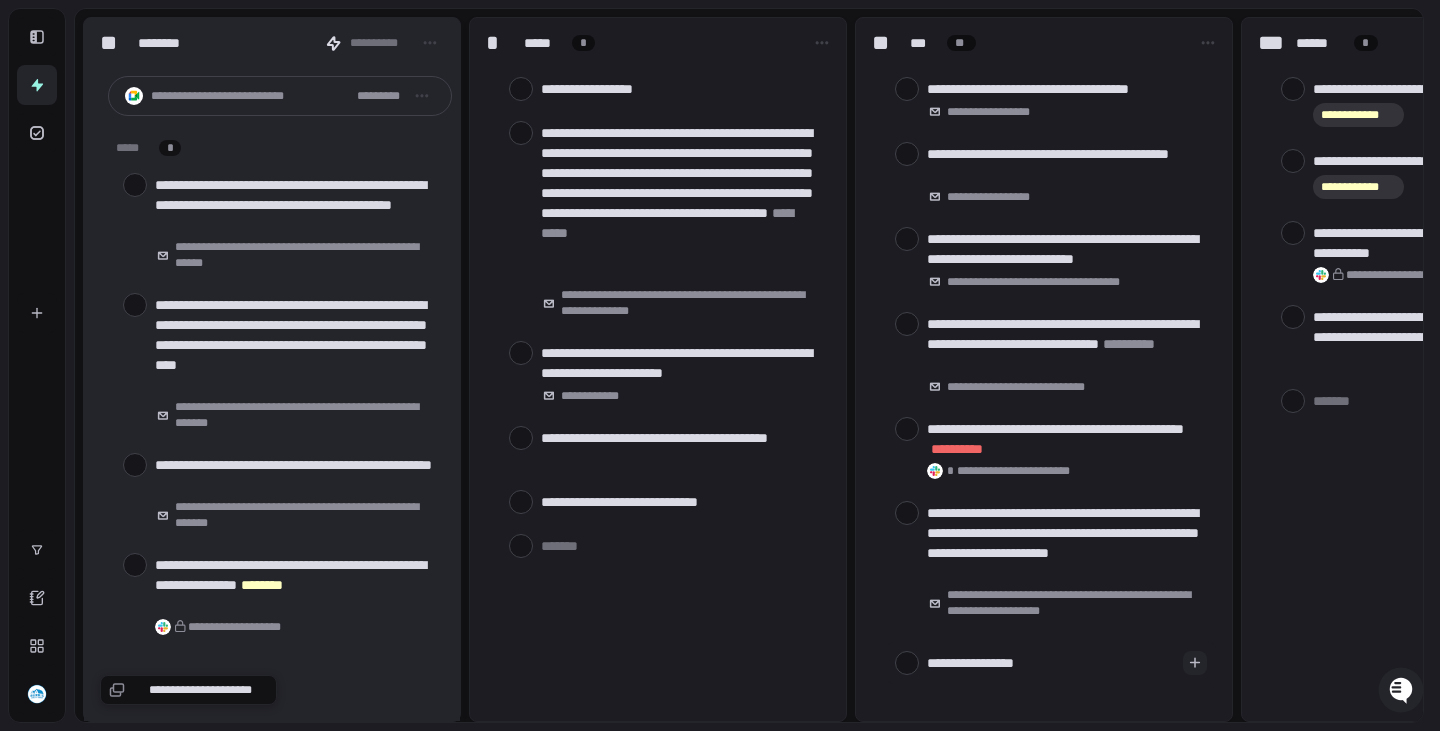type on "**********" 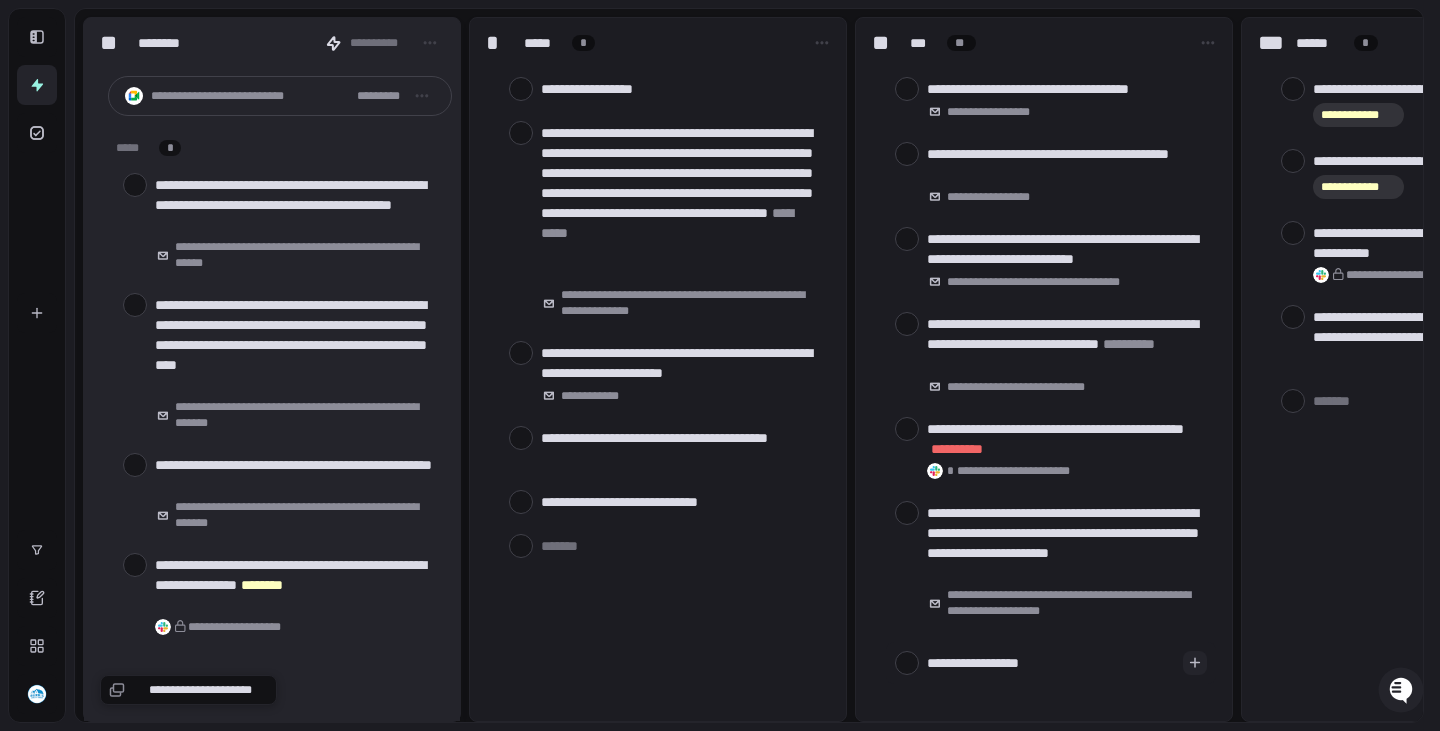 type on "**********" 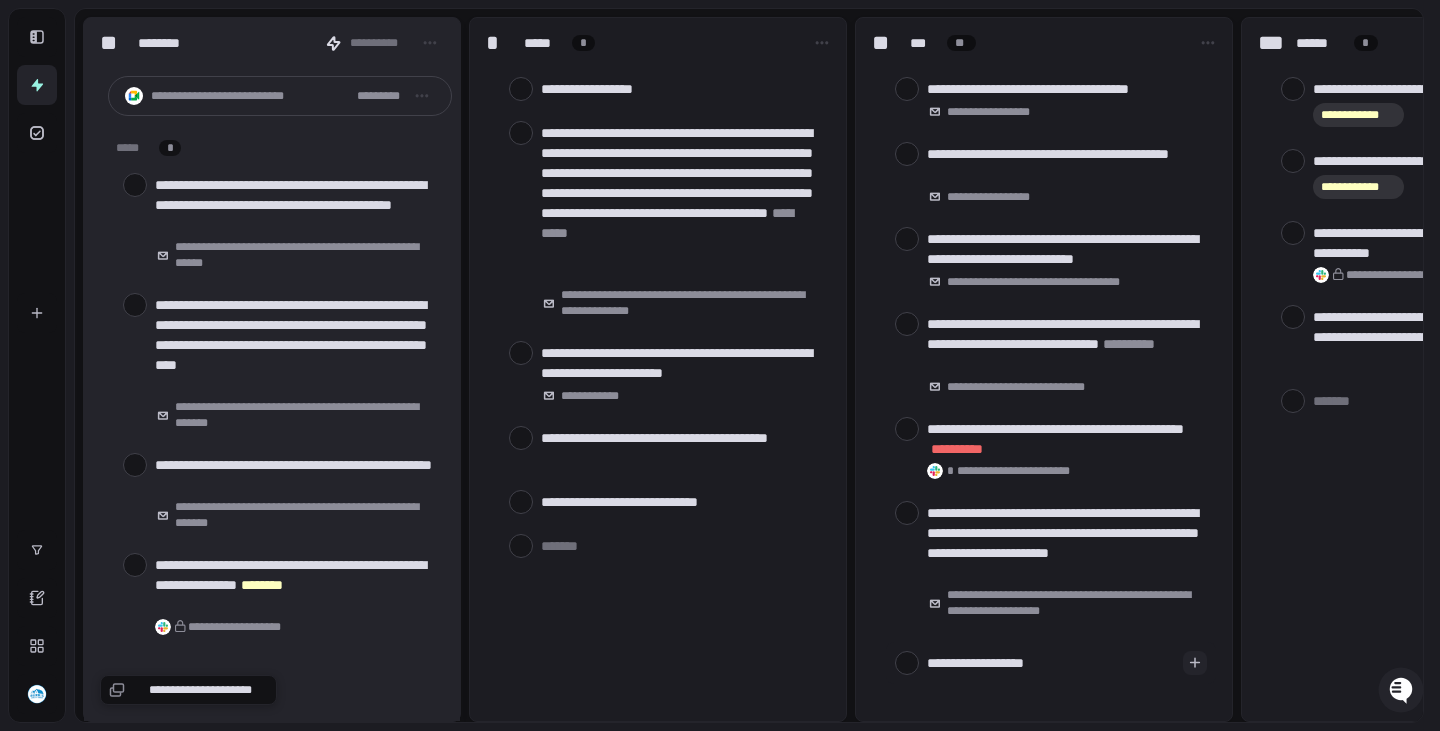 type on "**********" 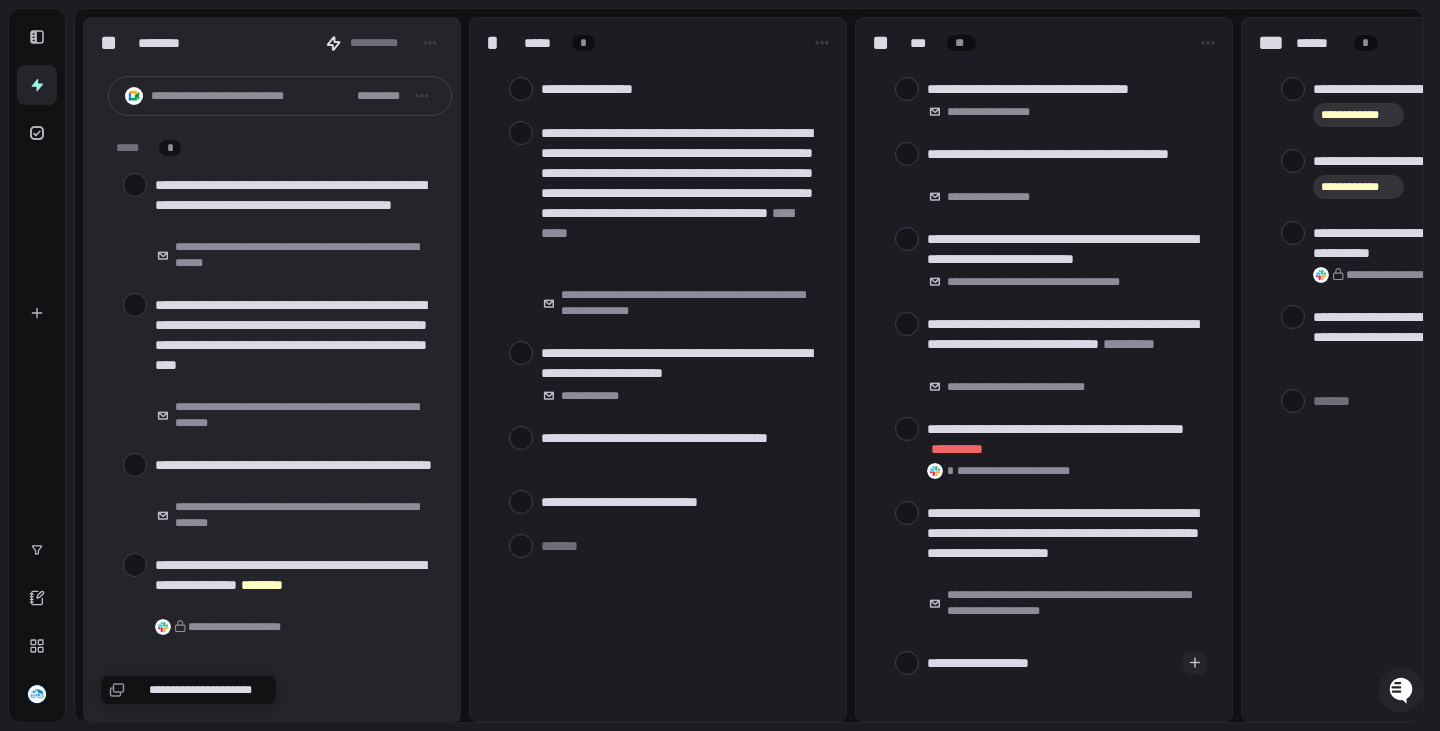 type on "**********" 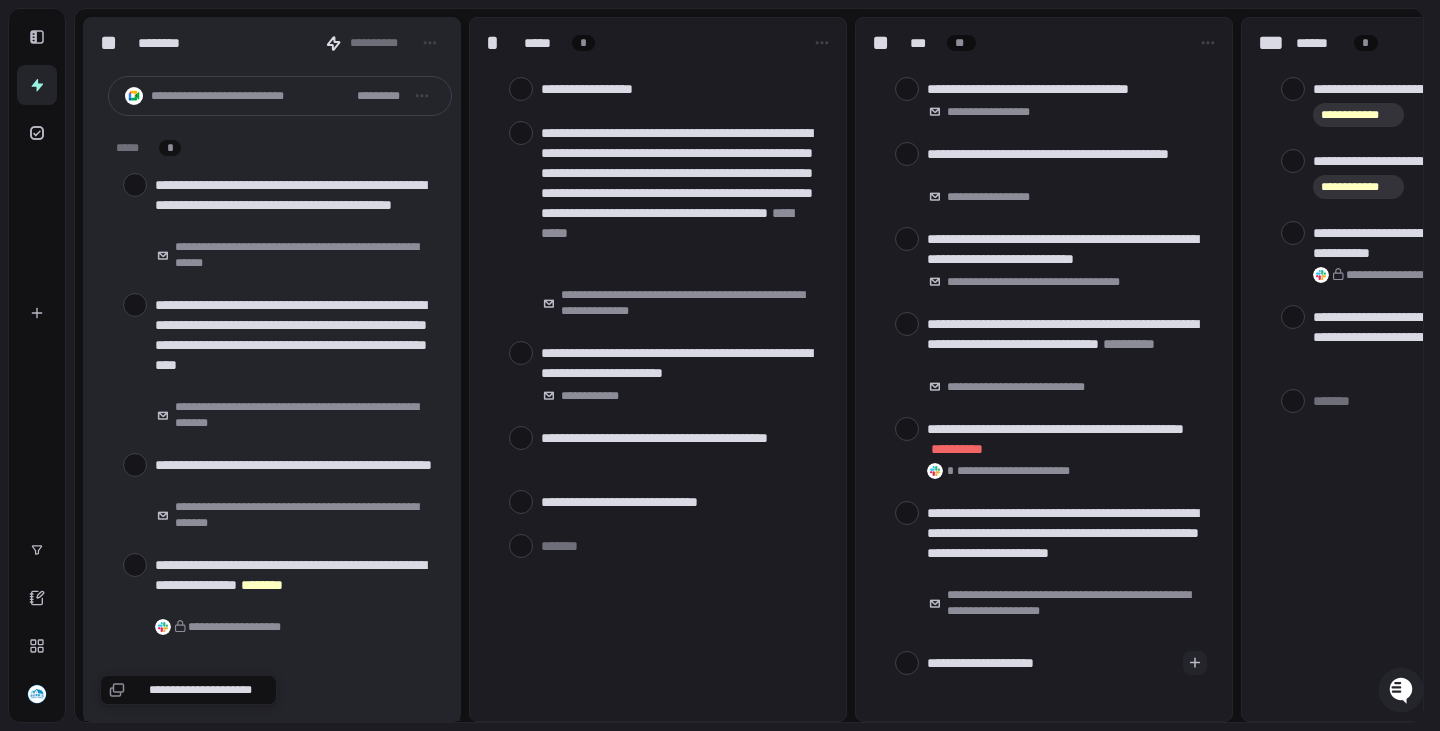 type on "**********" 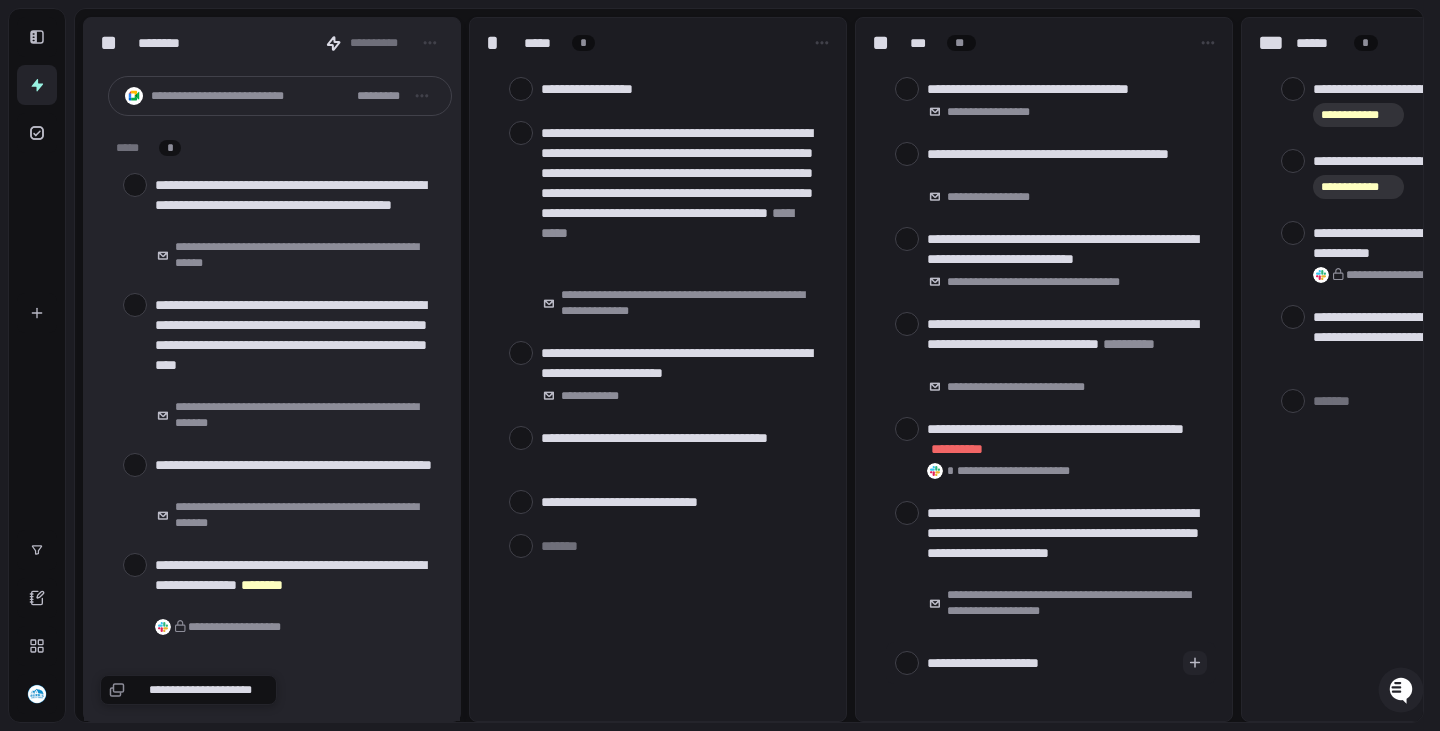 type on "**********" 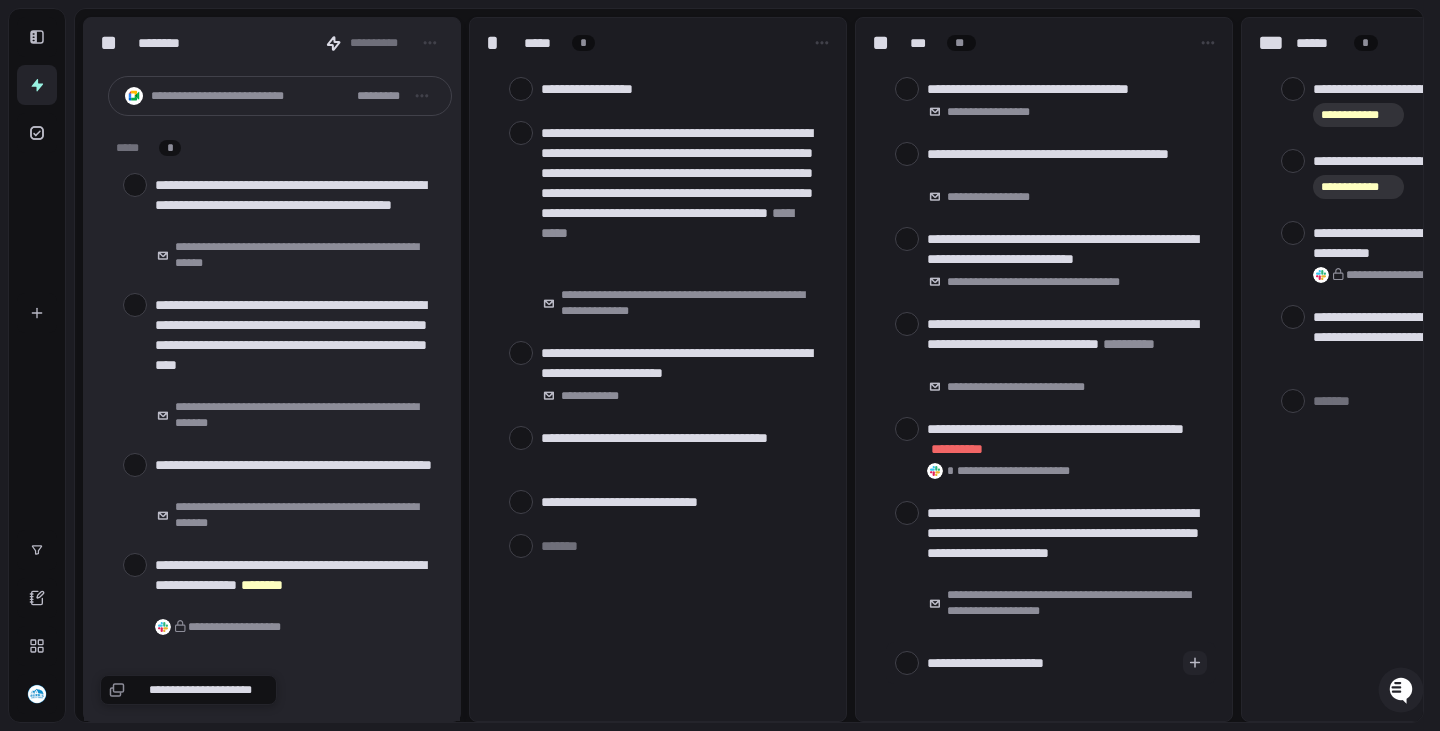 type on "**********" 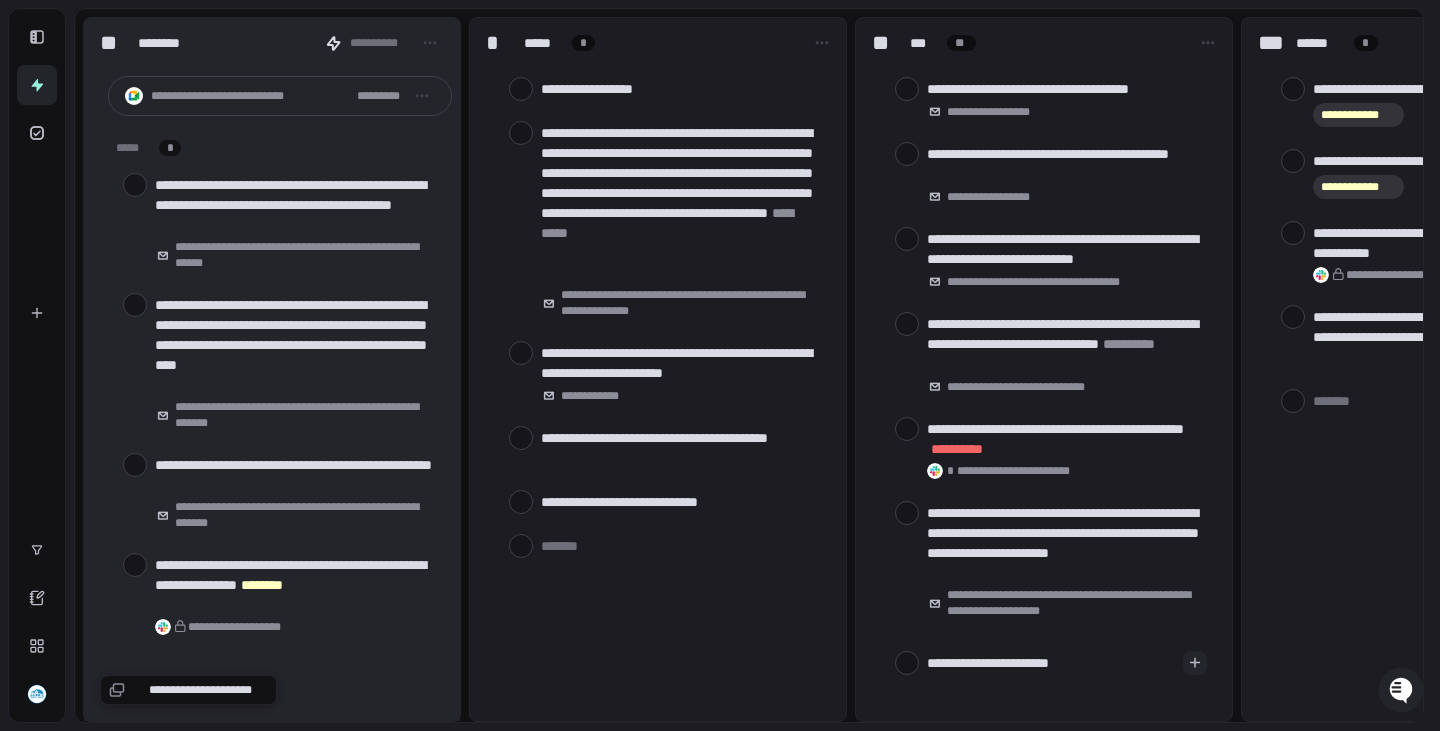 type on "**********" 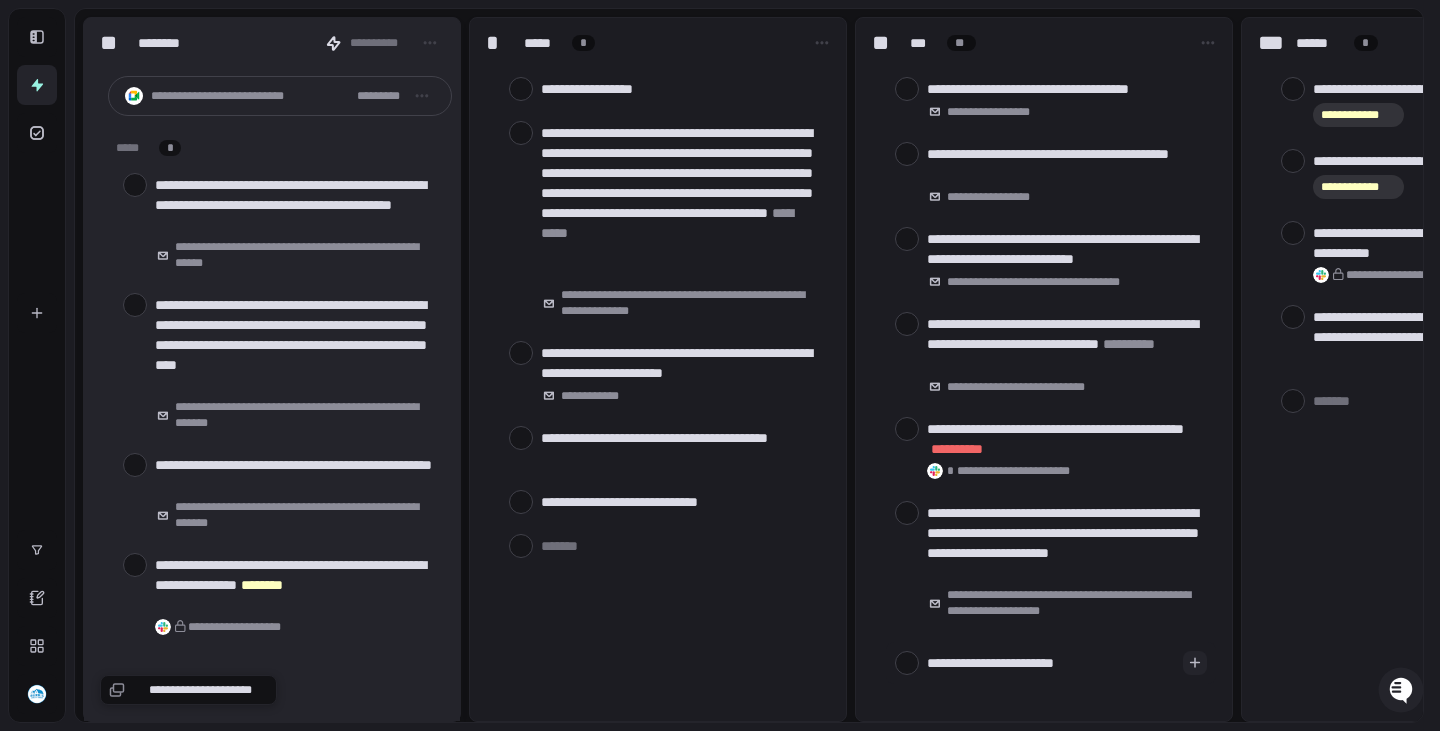 type on "**********" 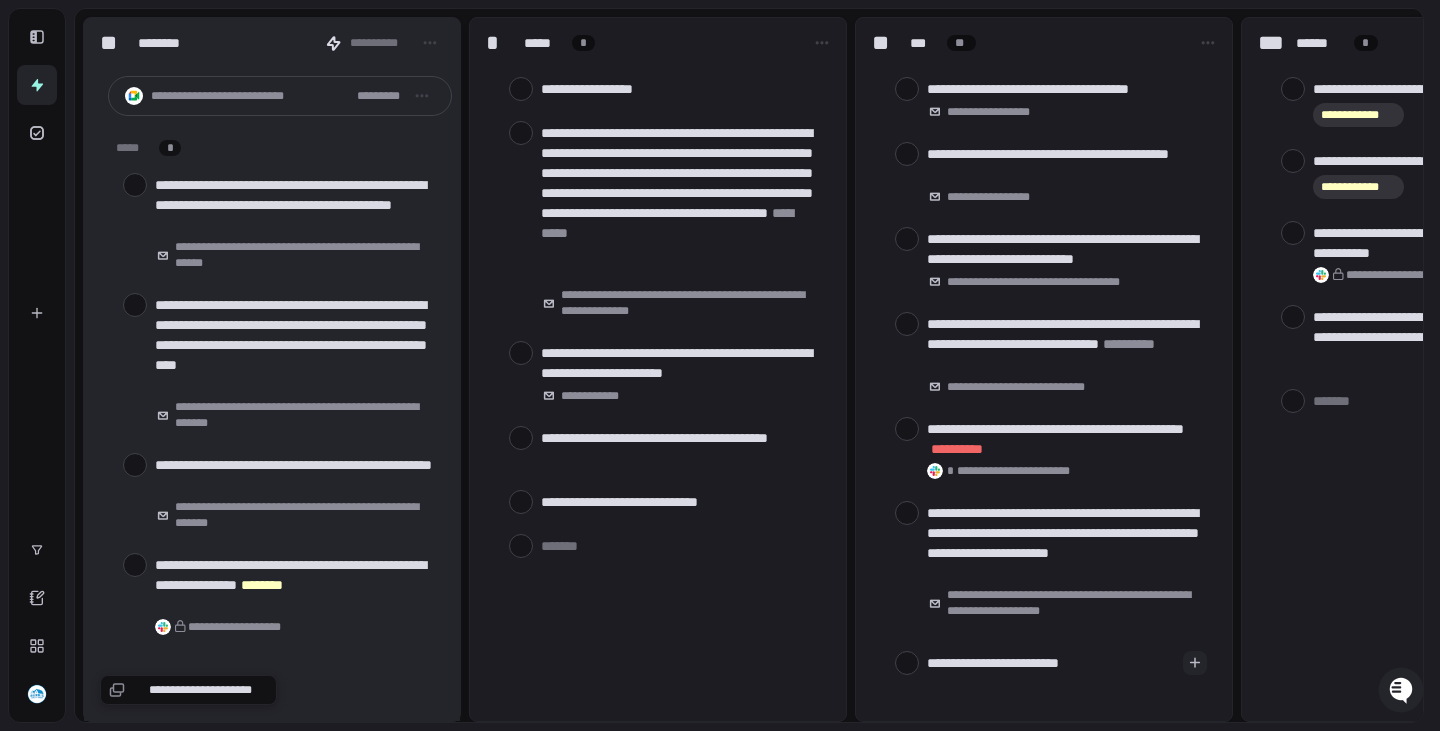 type on "**********" 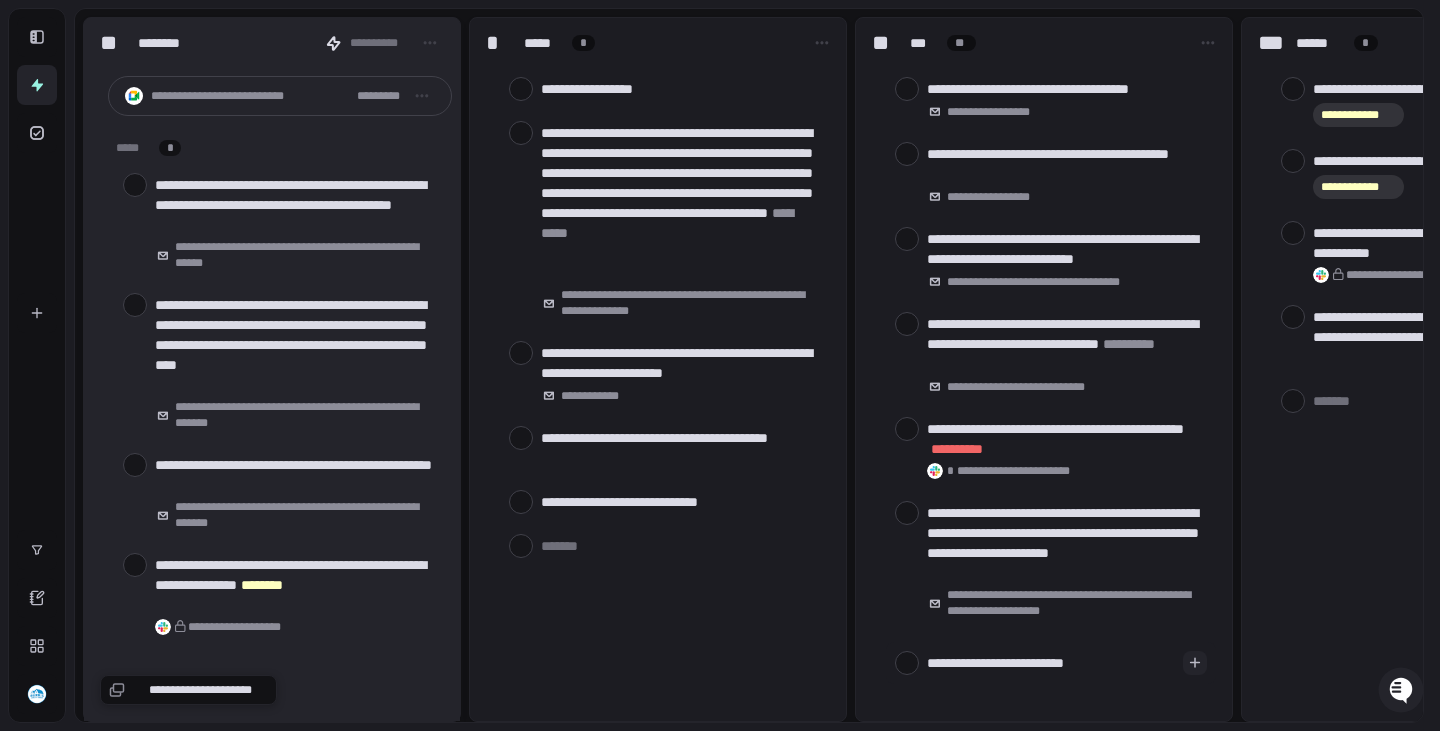 type on "**********" 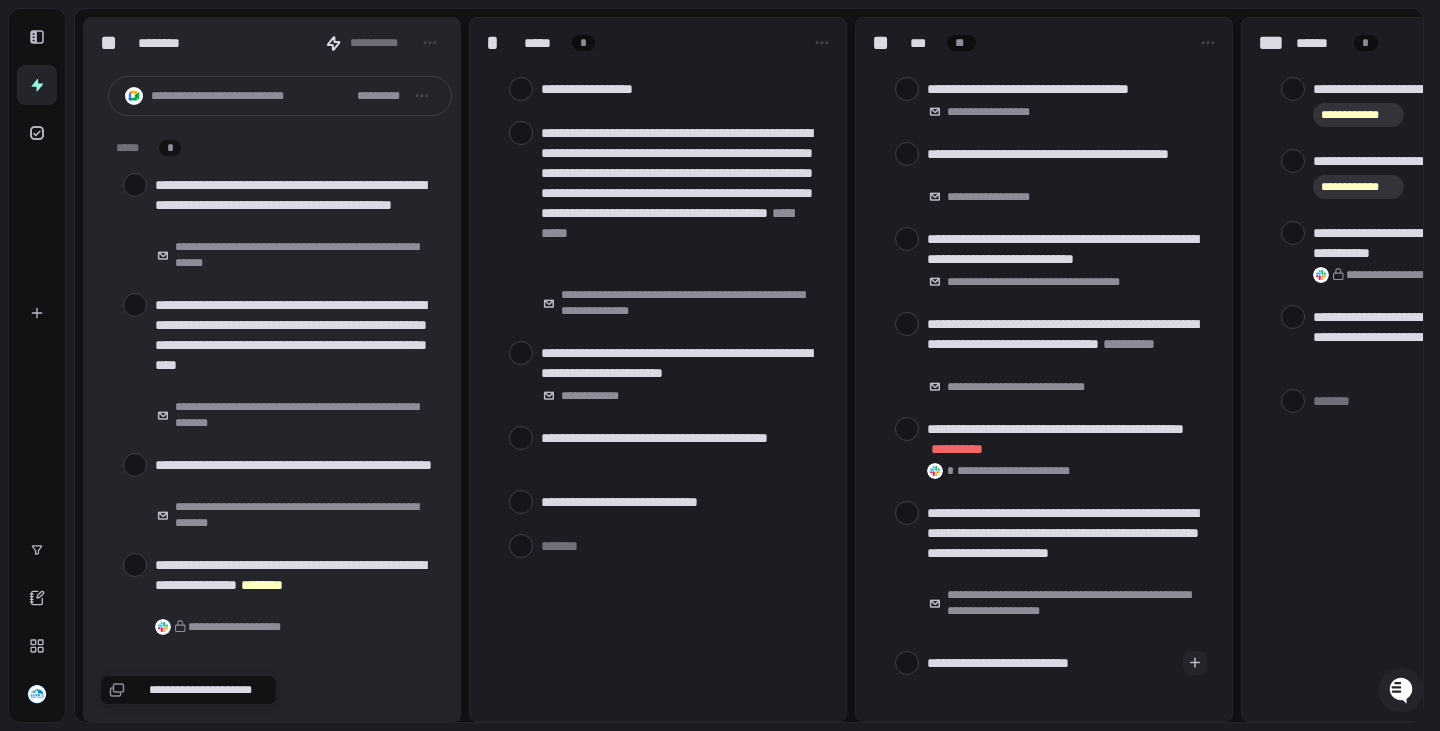 type on "**********" 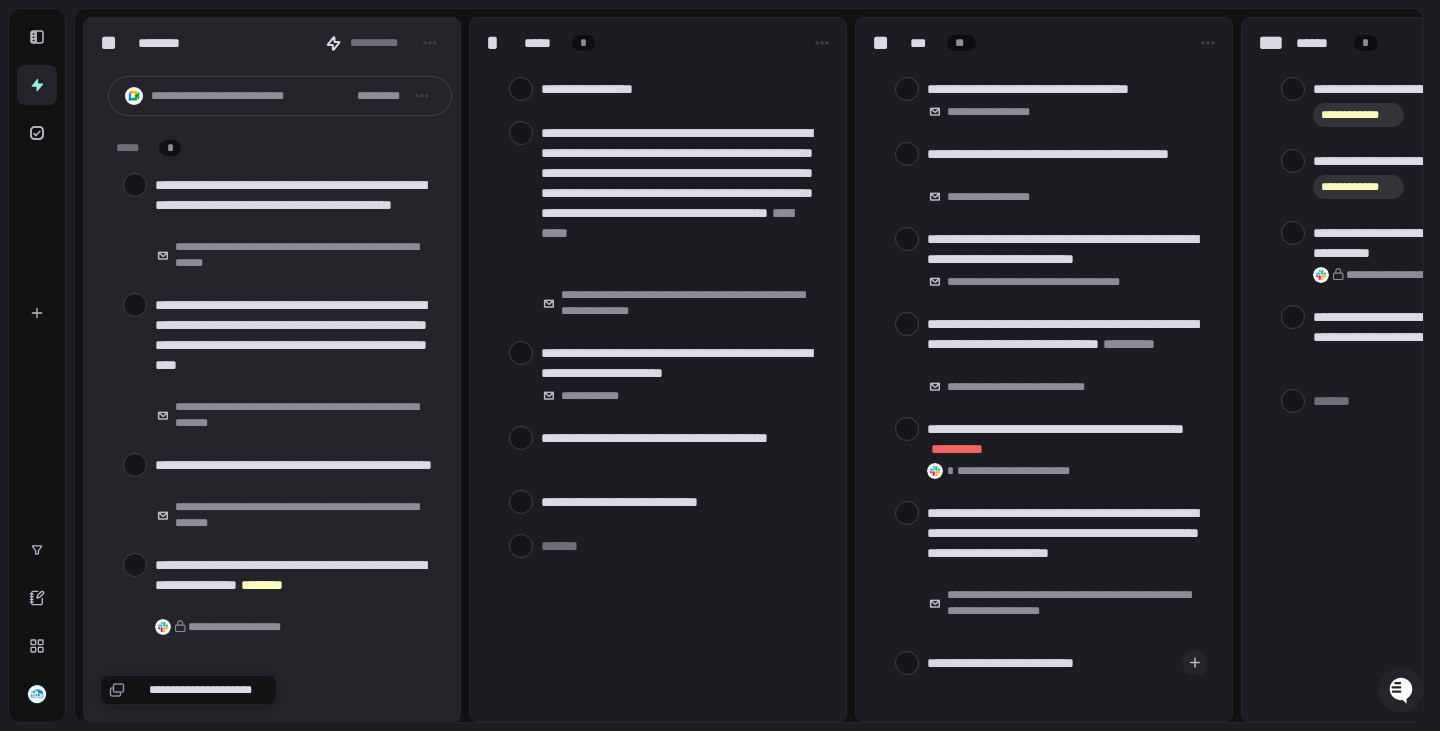 type on "*" 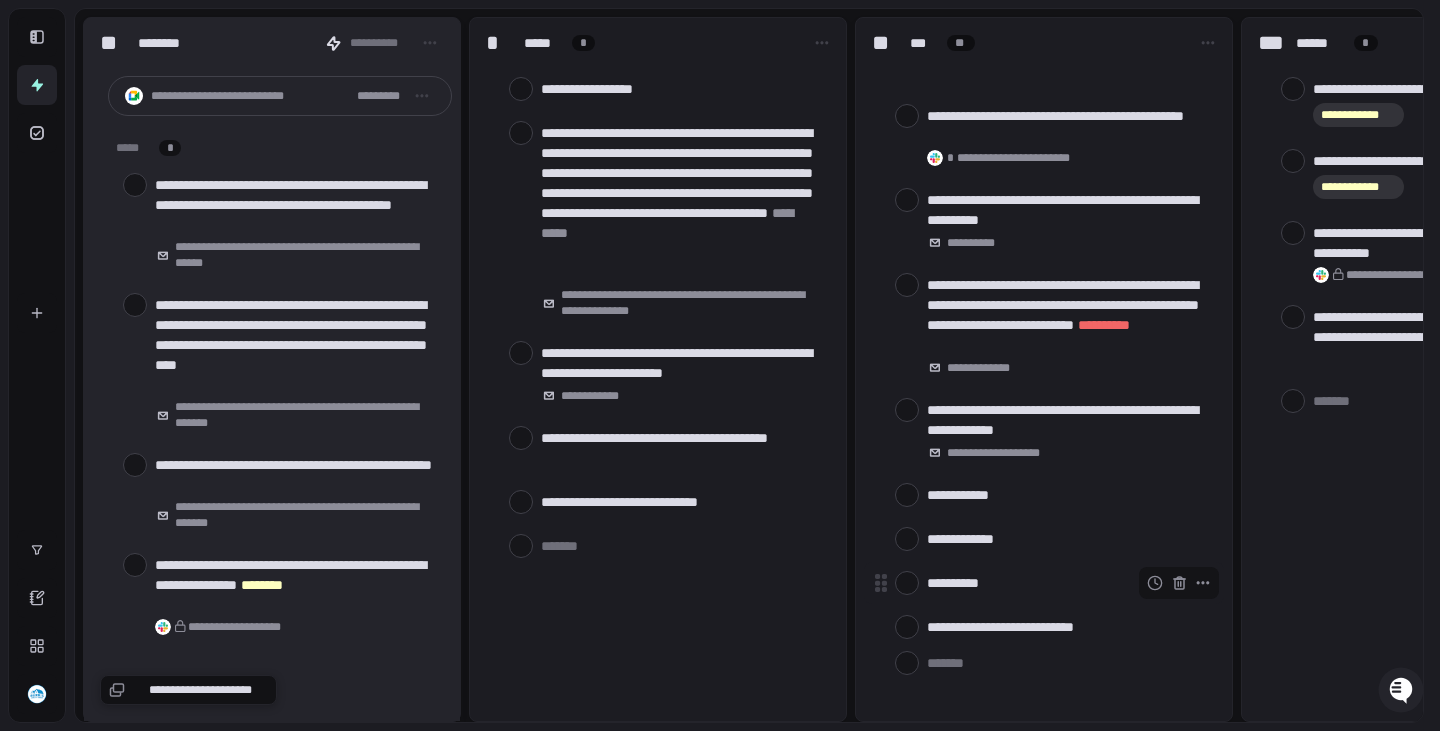 scroll, scrollTop: 609, scrollLeft: 0, axis: vertical 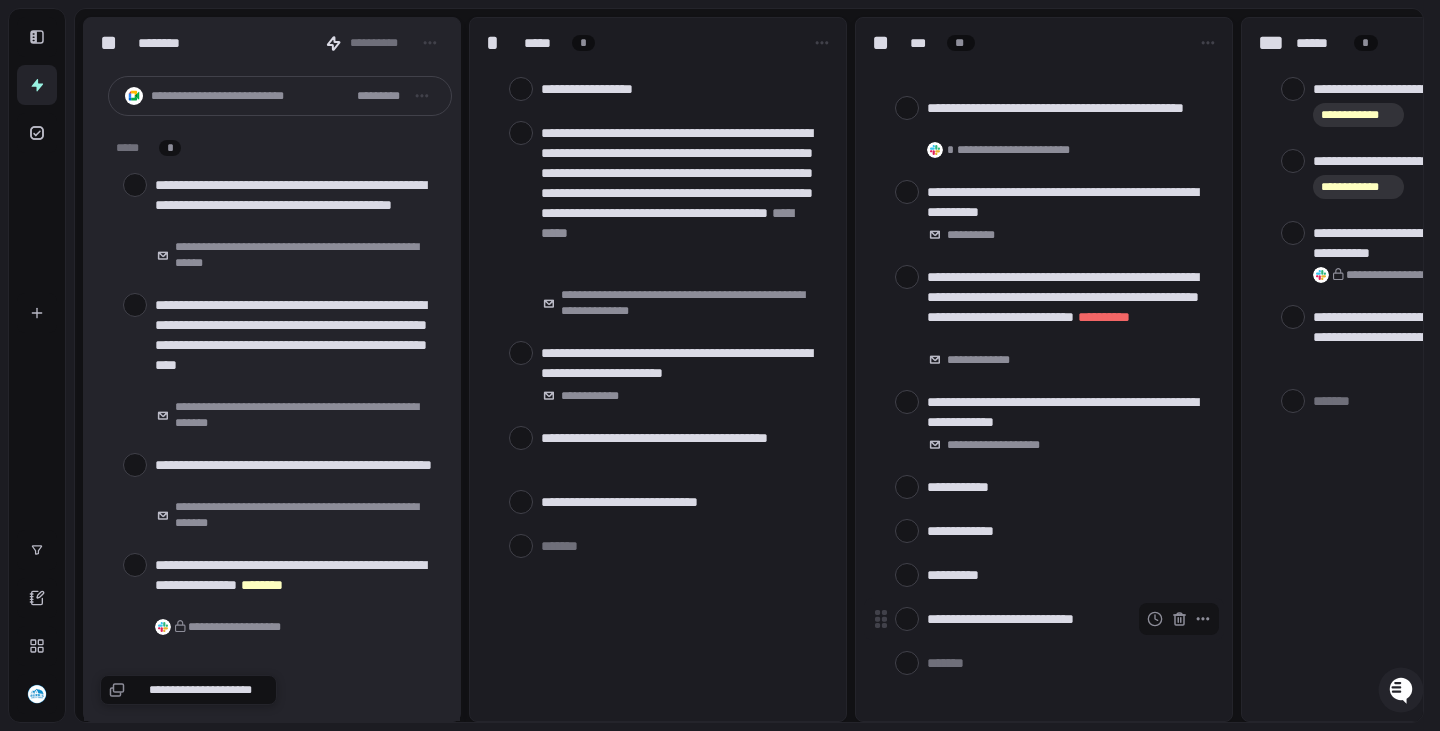 click on "**********" at bounding box center [1044, 619] 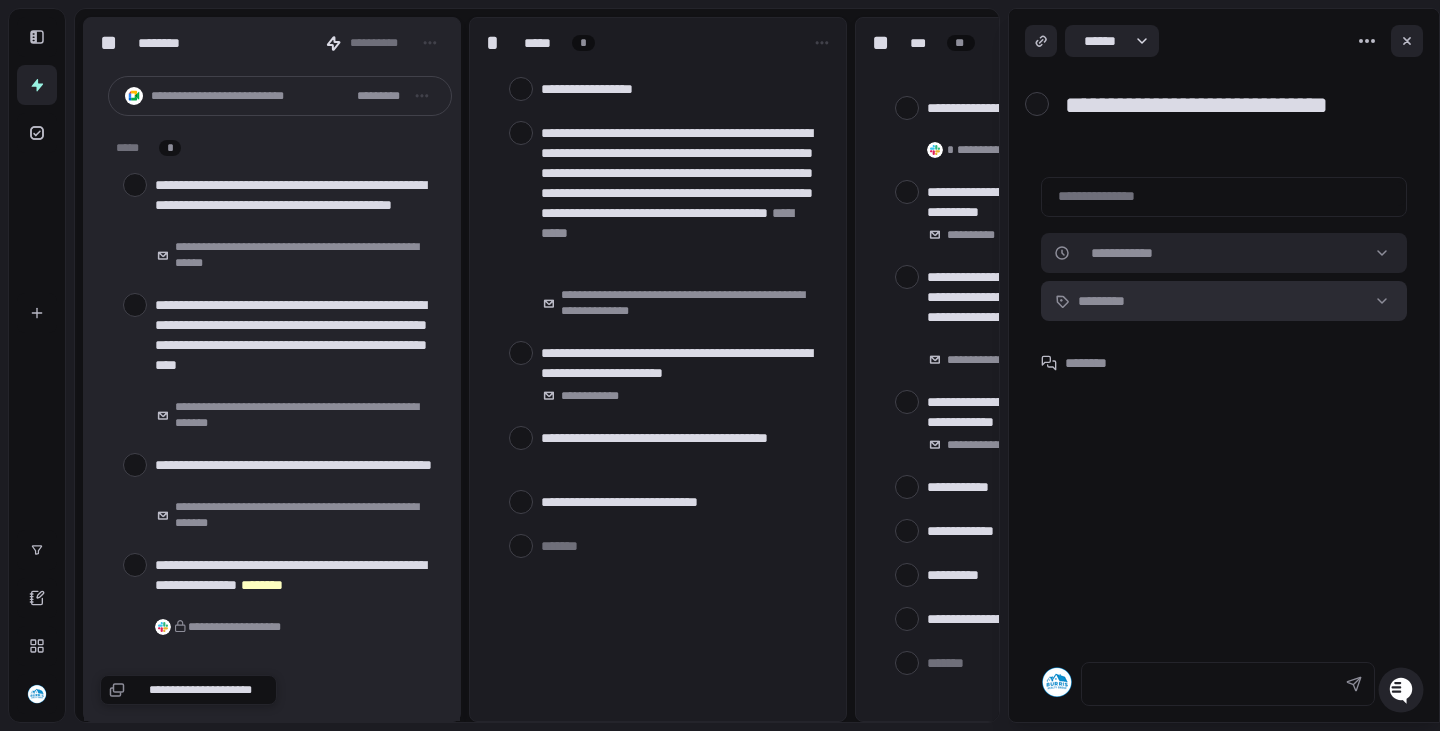 click on "**********" at bounding box center (720, 365) 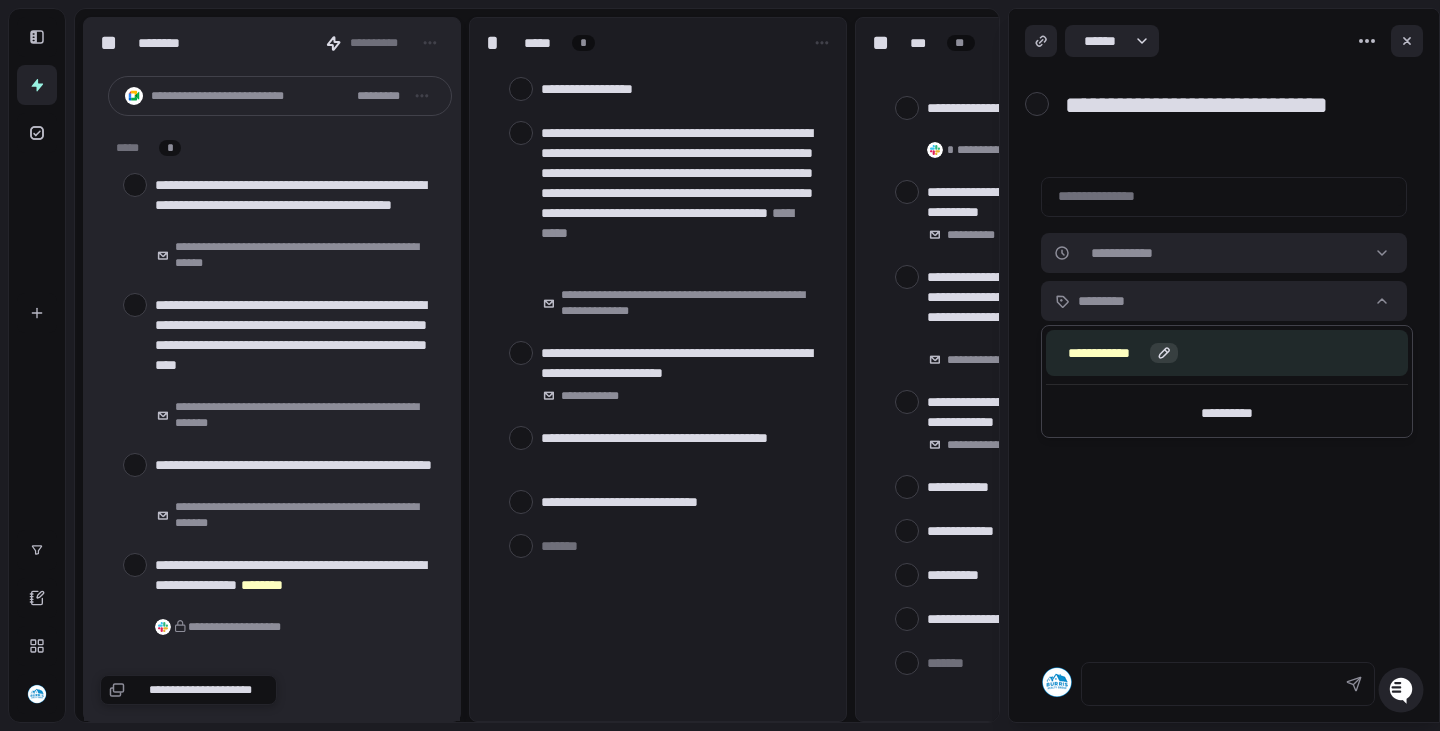 click at bounding box center (1164, 353) 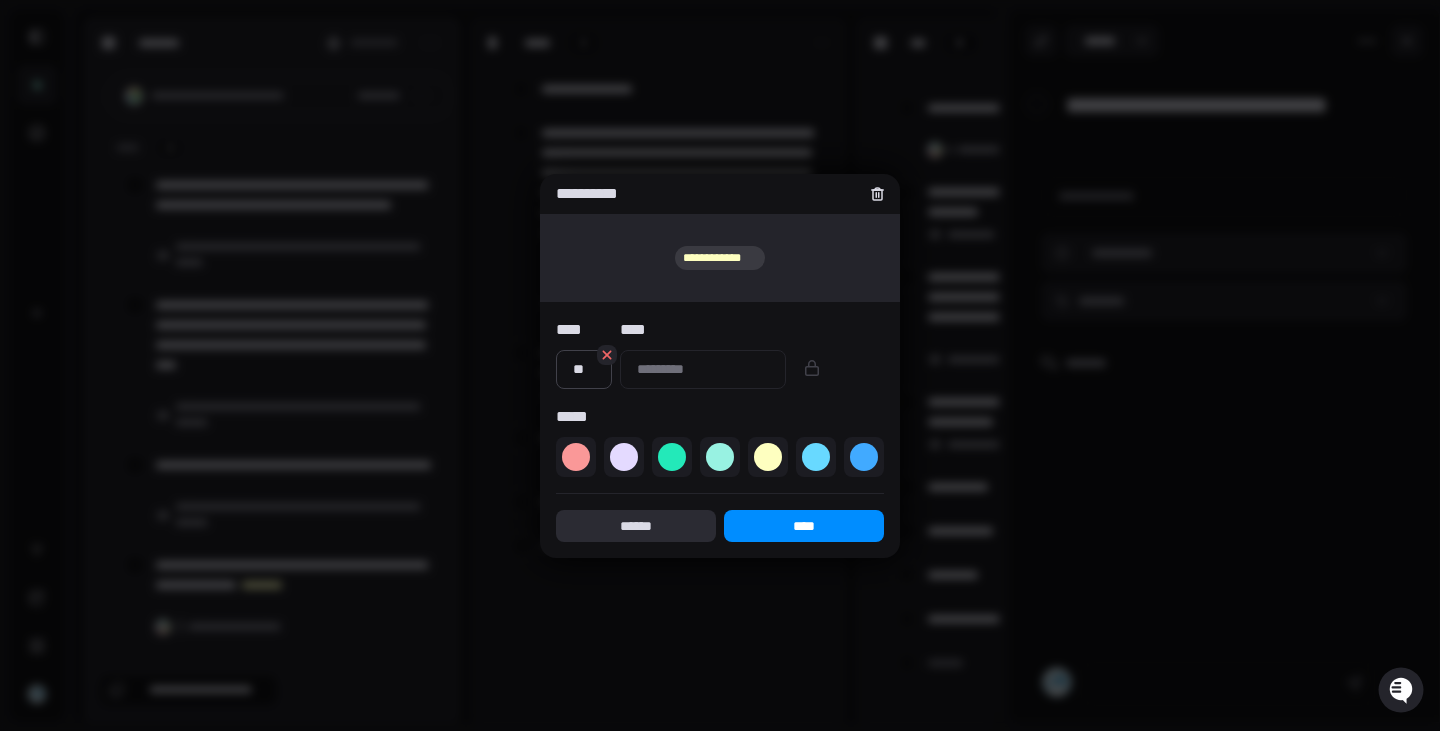 click on "******" at bounding box center (636, 526) 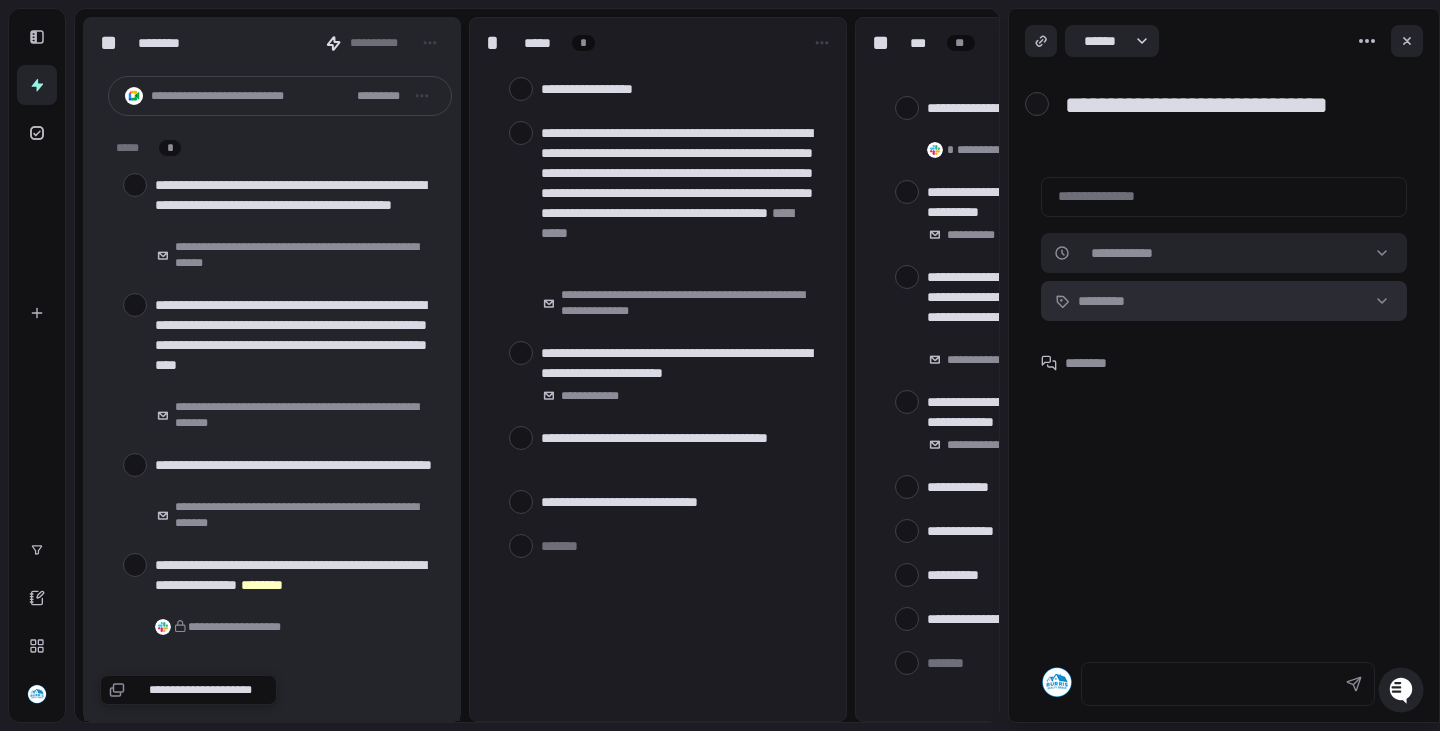 click on "**********" at bounding box center [720, 365] 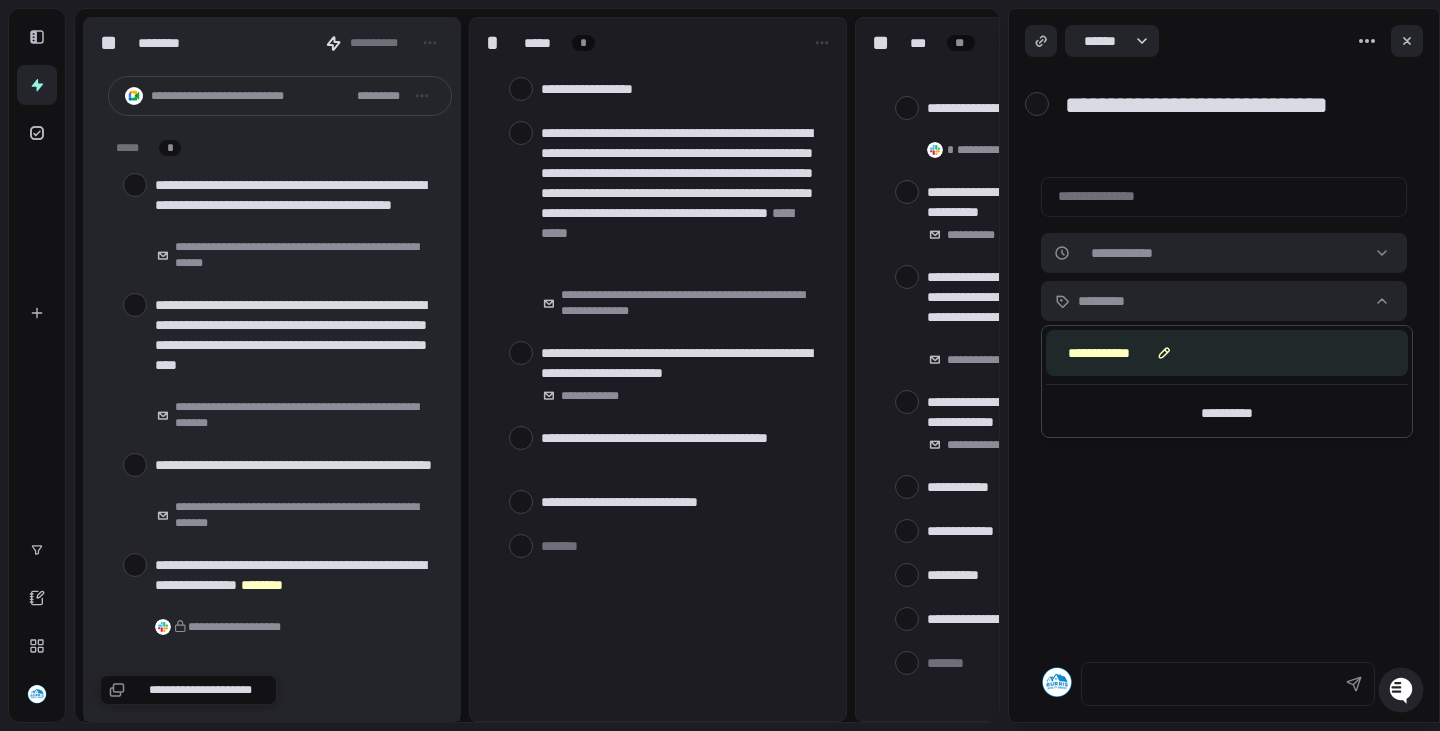 click on "**   *********" at bounding box center (1098, 353) 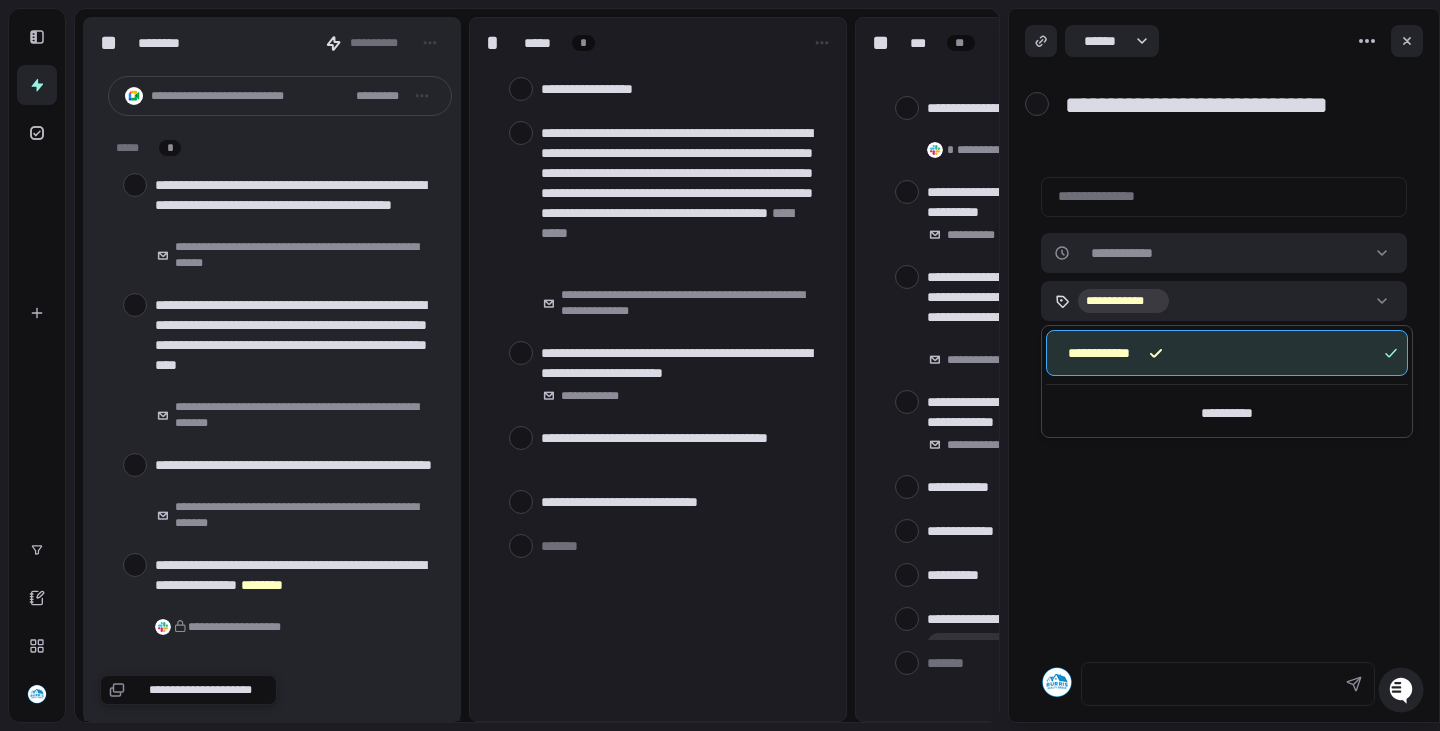 click on "**********" at bounding box center (720, 365) 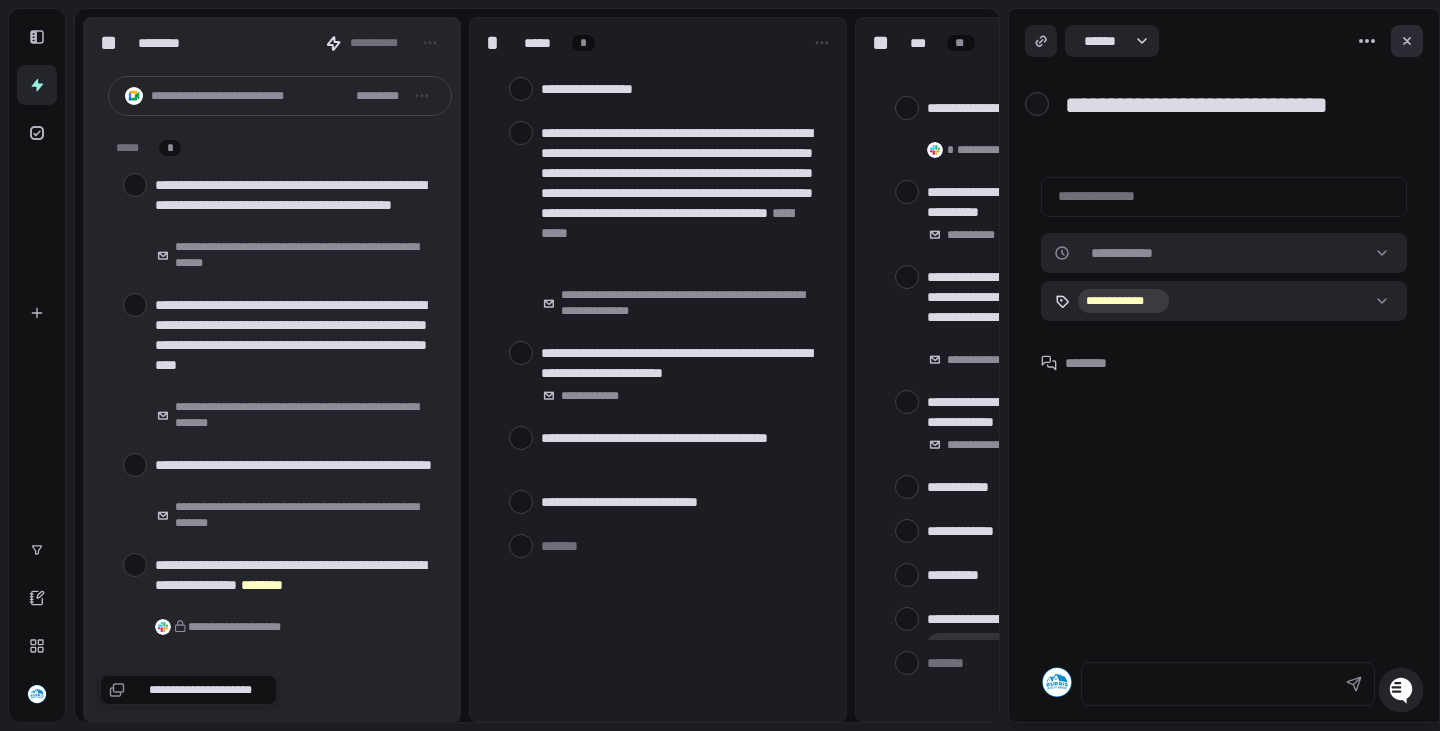 click at bounding box center [1407, 41] 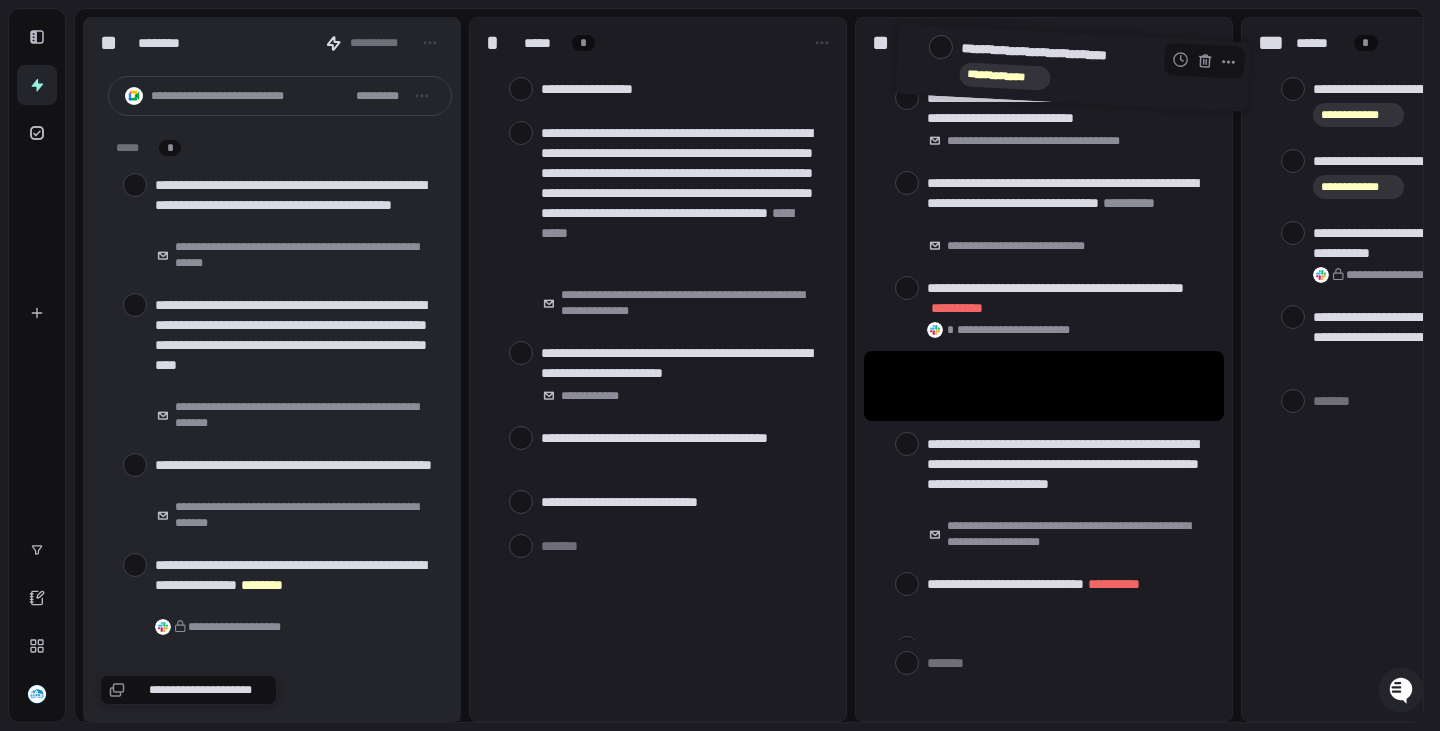 scroll, scrollTop: 0, scrollLeft: 0, axis: both 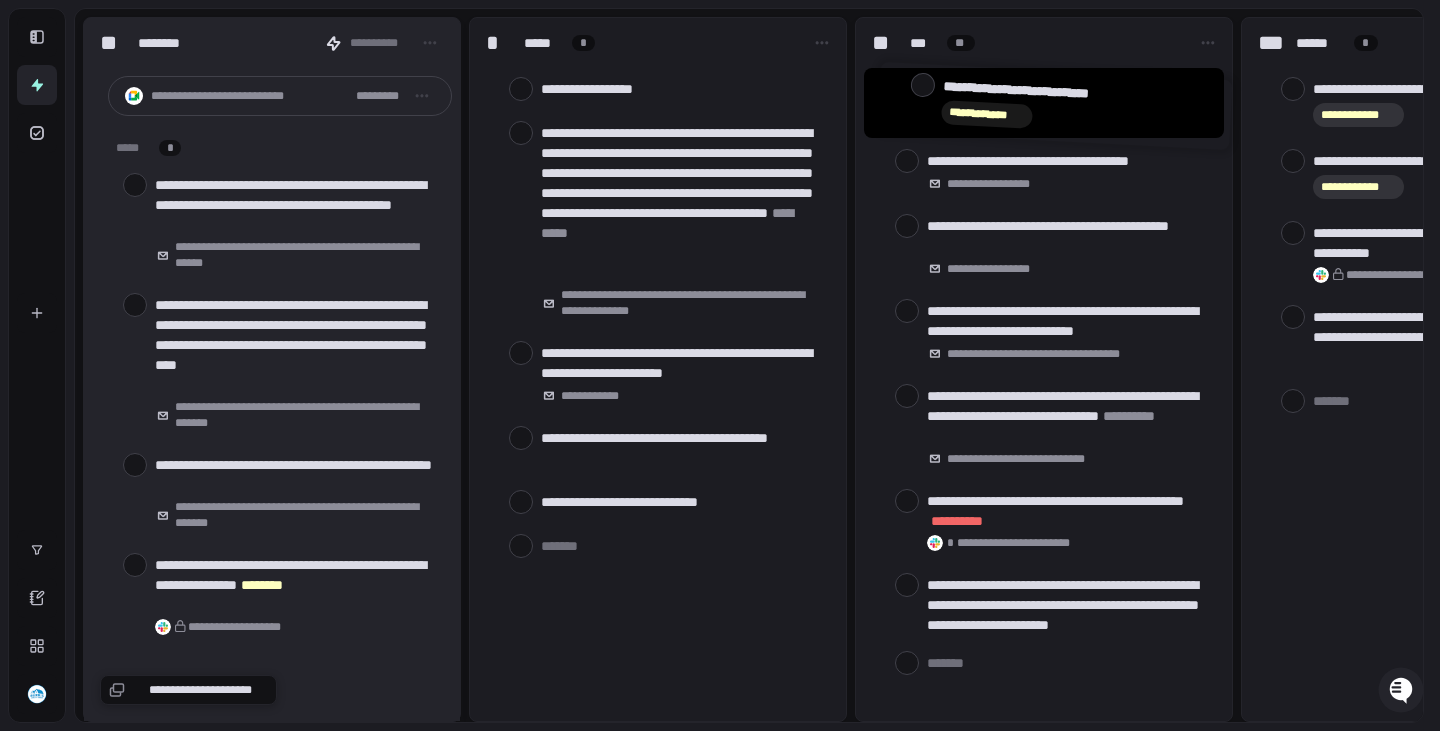 drag, startPoint x: 1025, startPoint y: 612, endPoint x: 1040, endPoint y: 85, distance: 527.21344 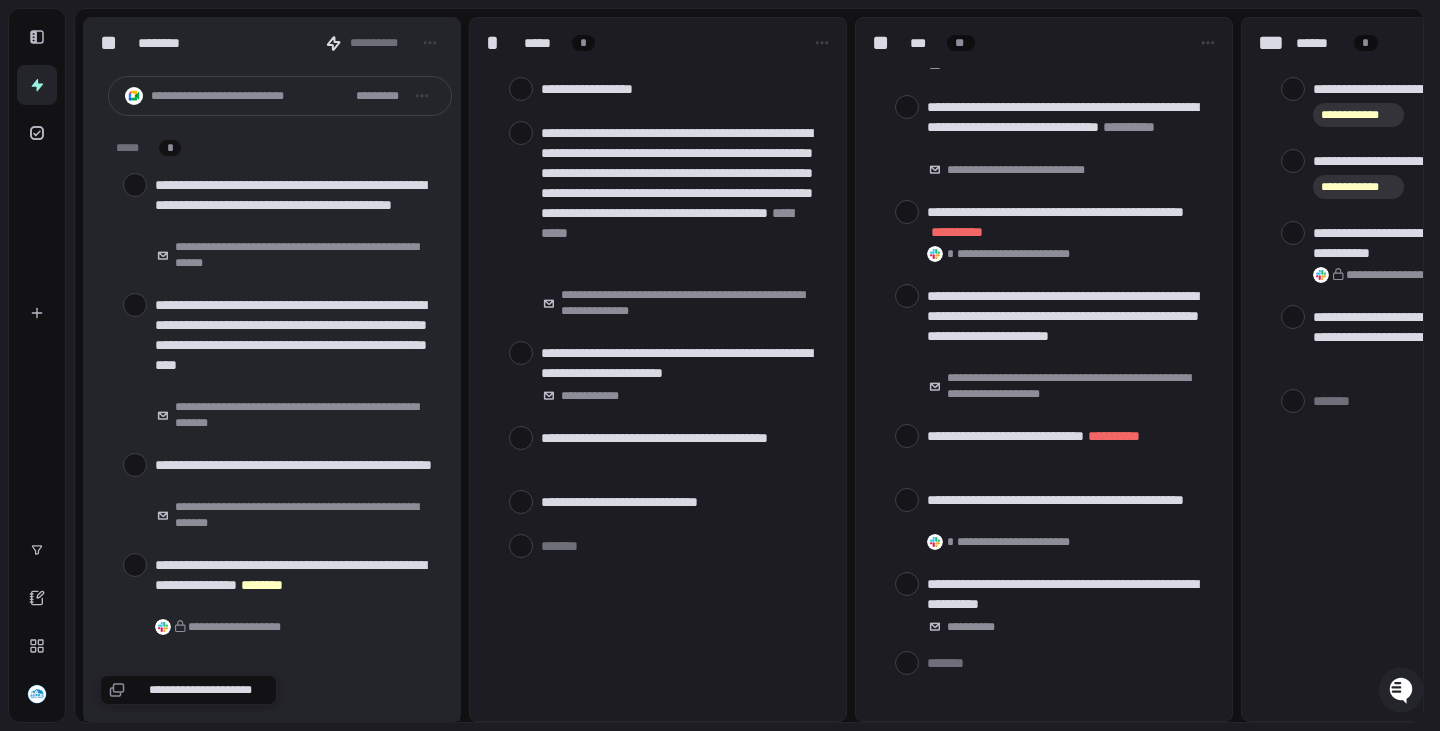 scroll, scrollTop: 0, scrollLeft: 0, axis: both 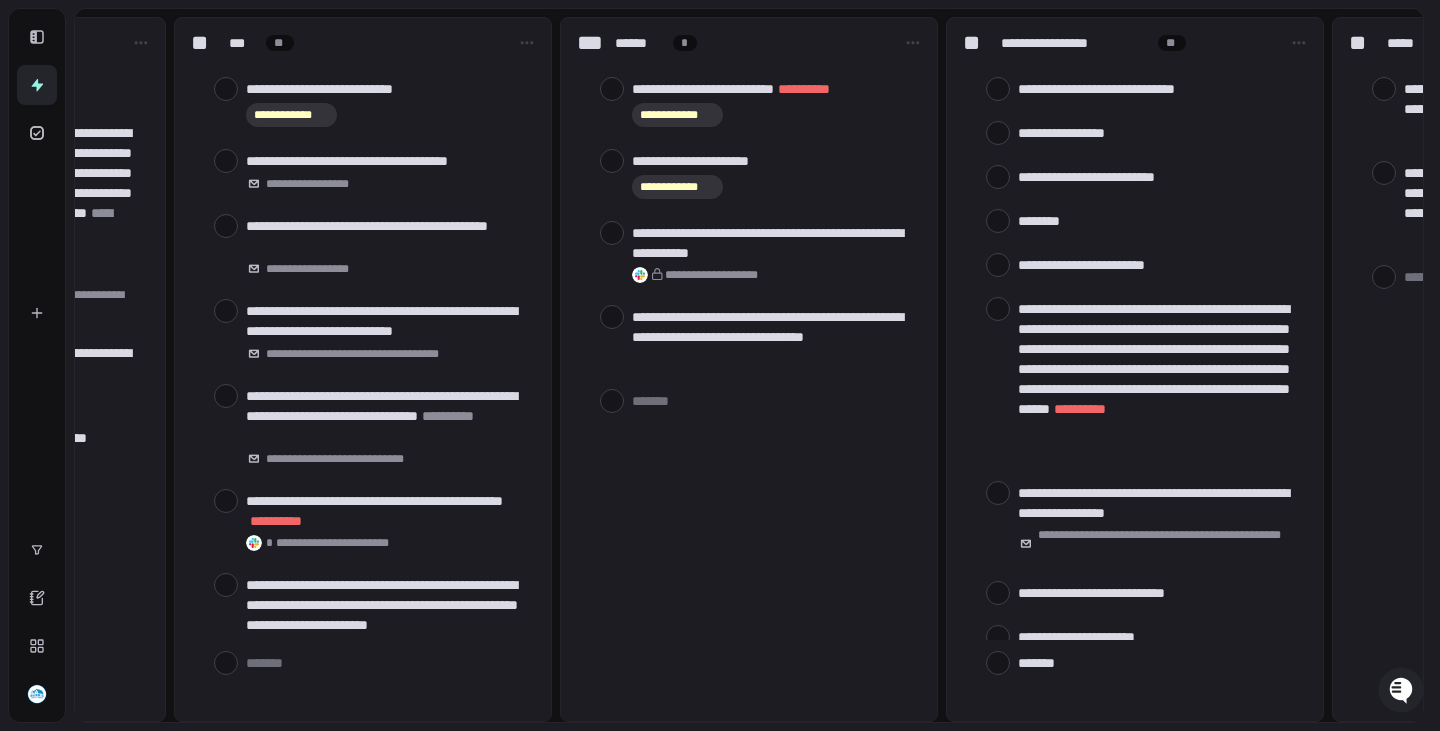click at bounding box center [1158, 662] 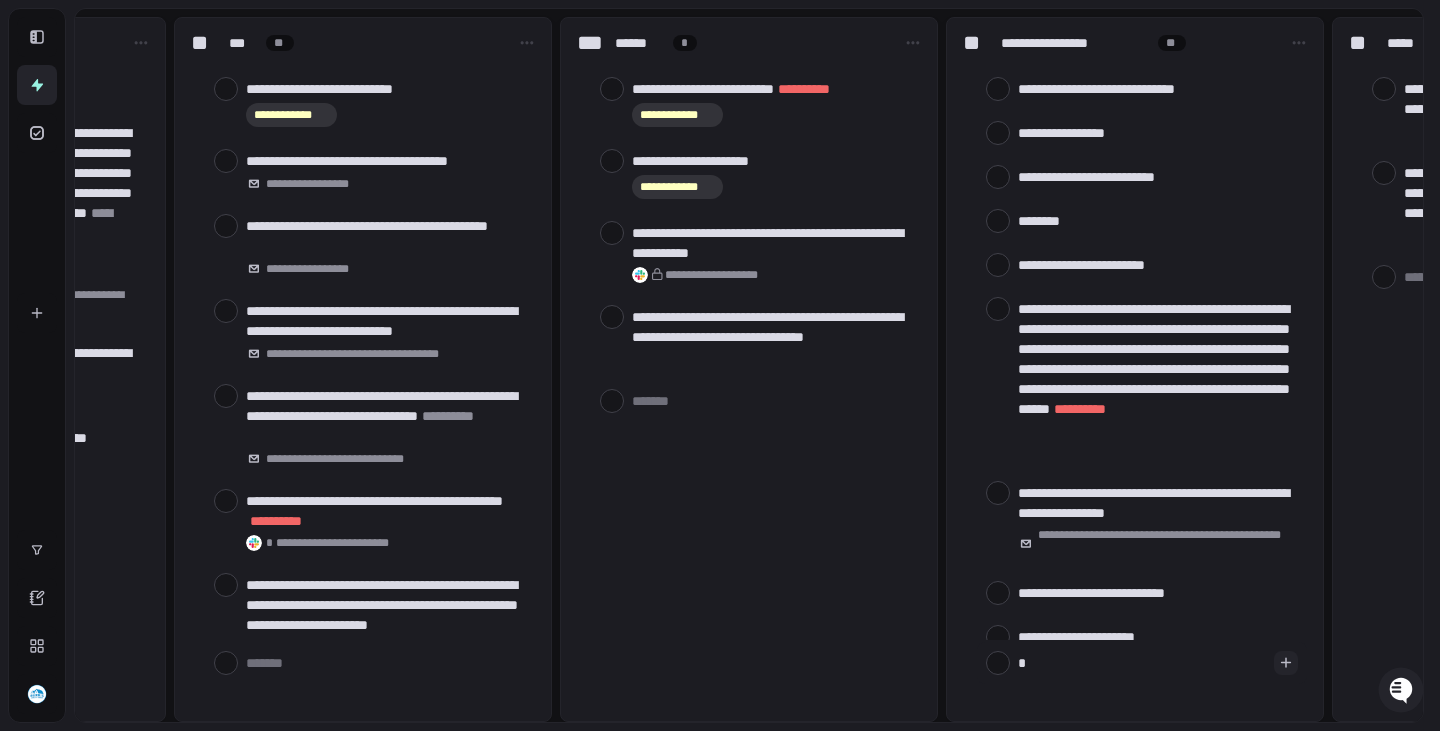 type on "**" 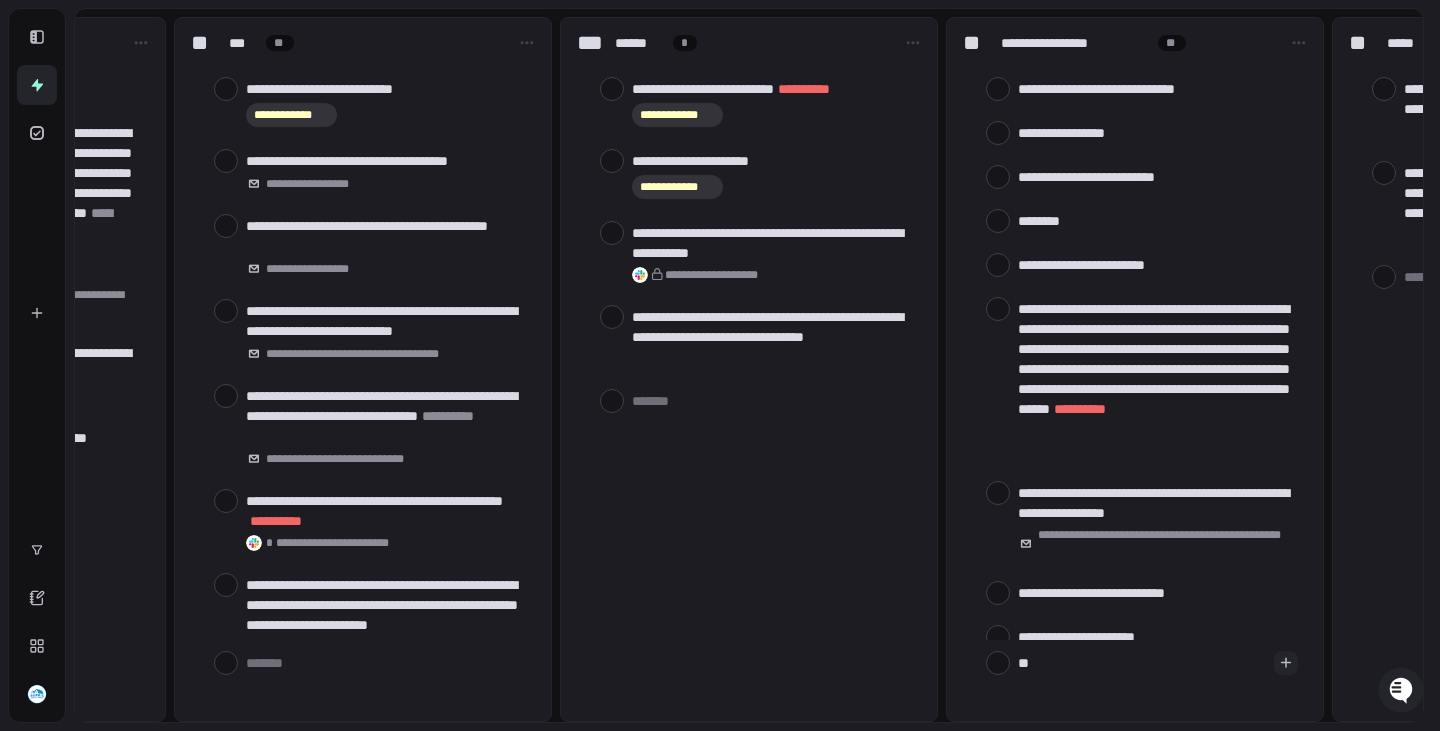 type on "***" 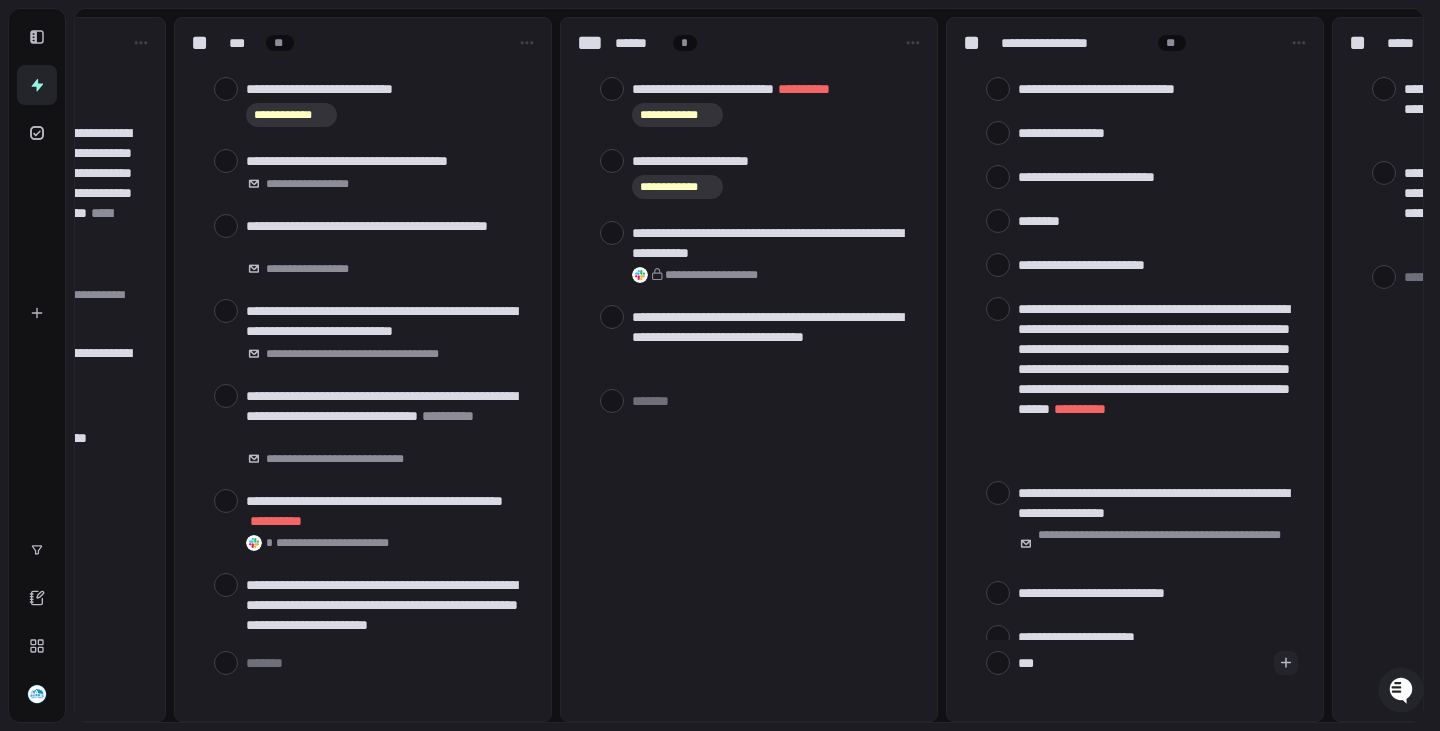 type on "****" 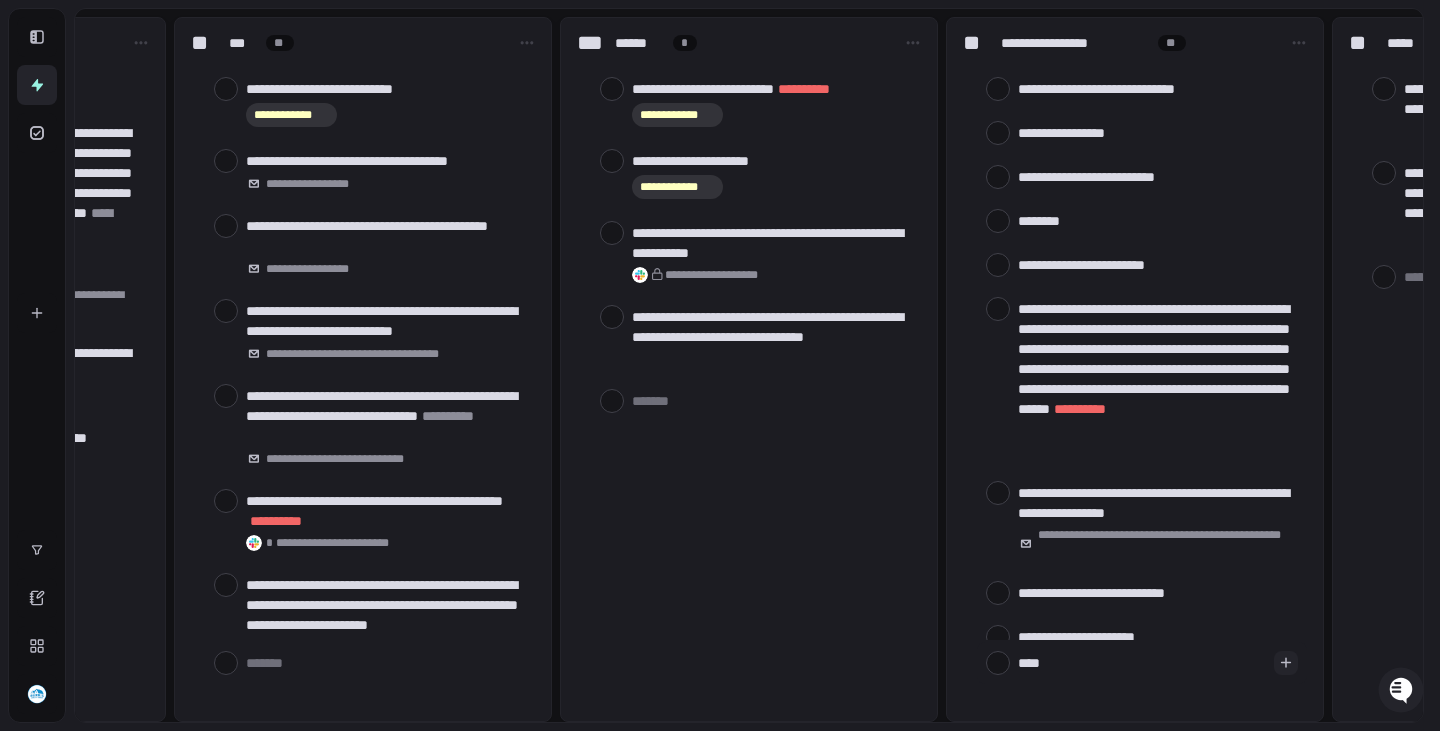 type on "*****" 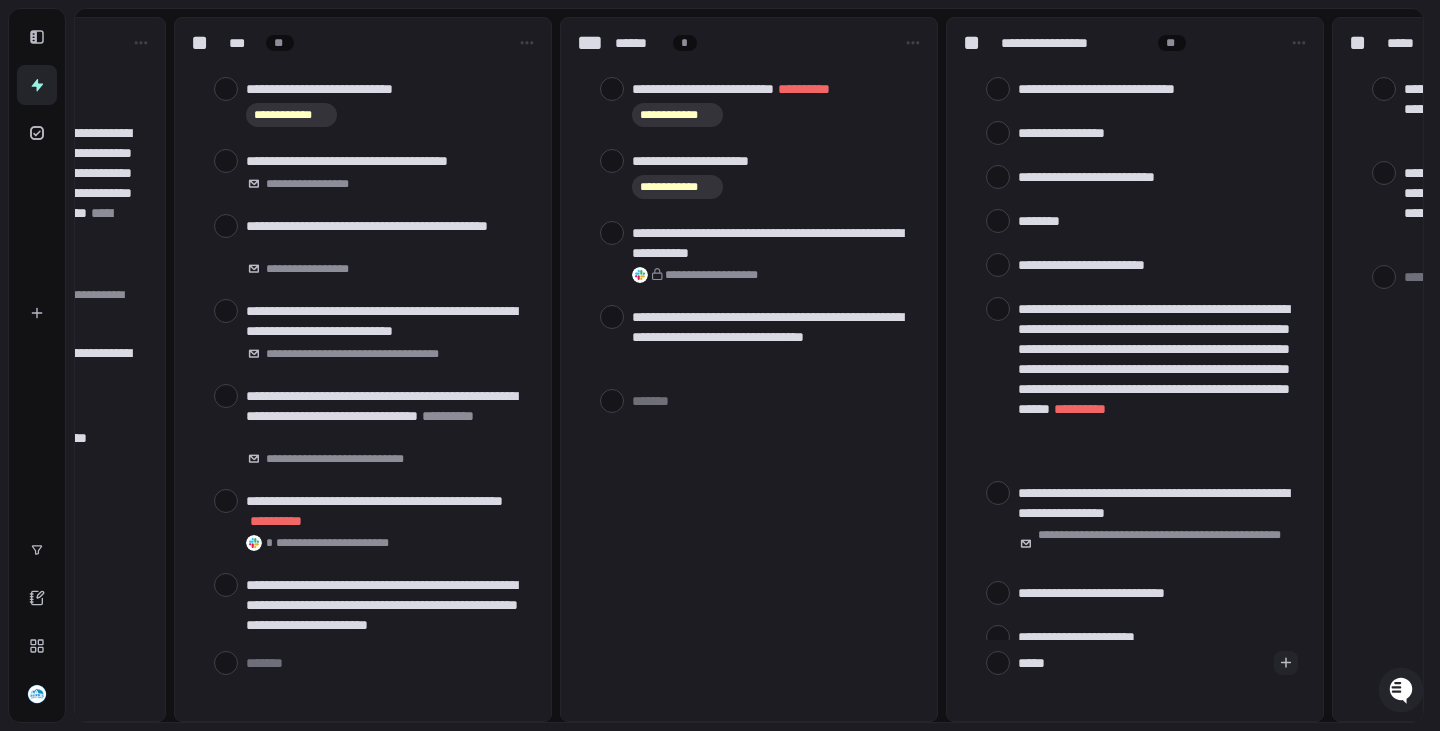 type on "******" 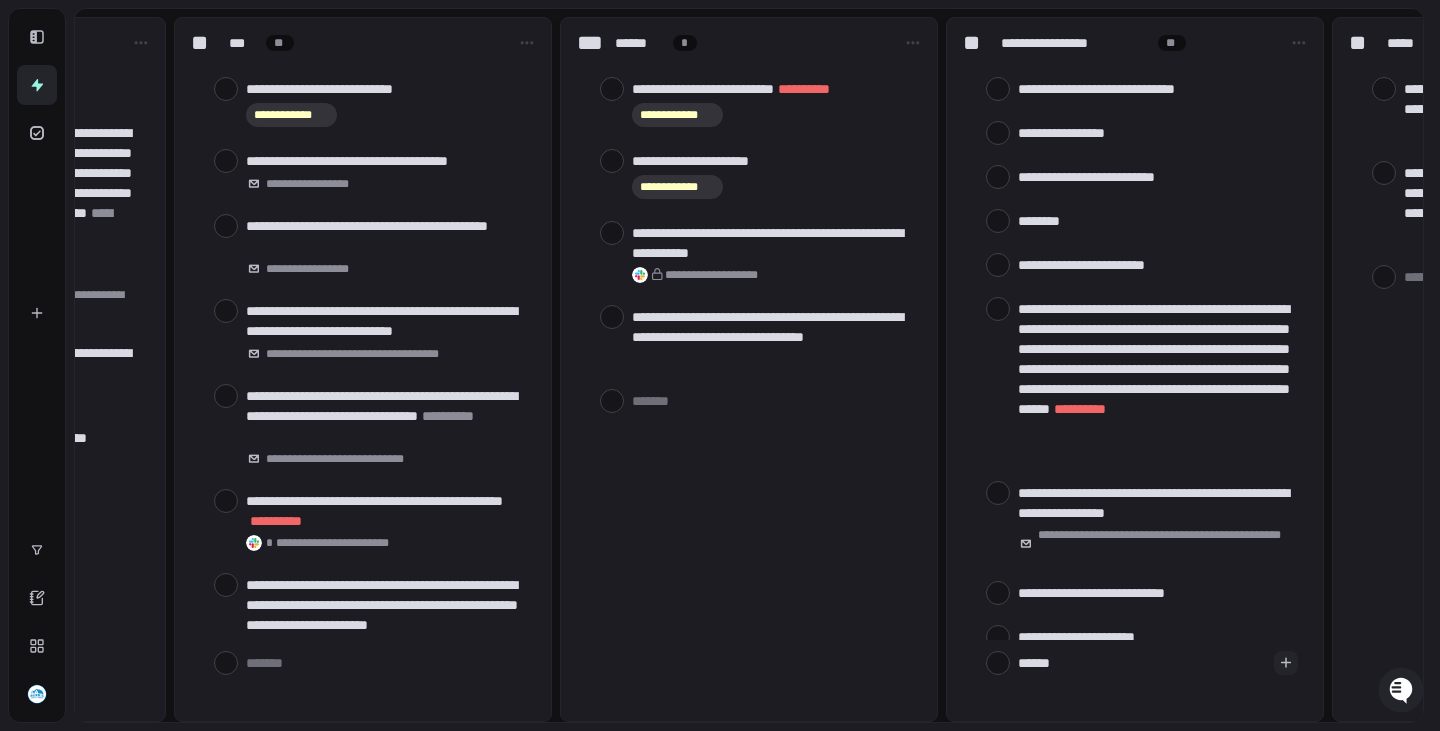 type on "******" 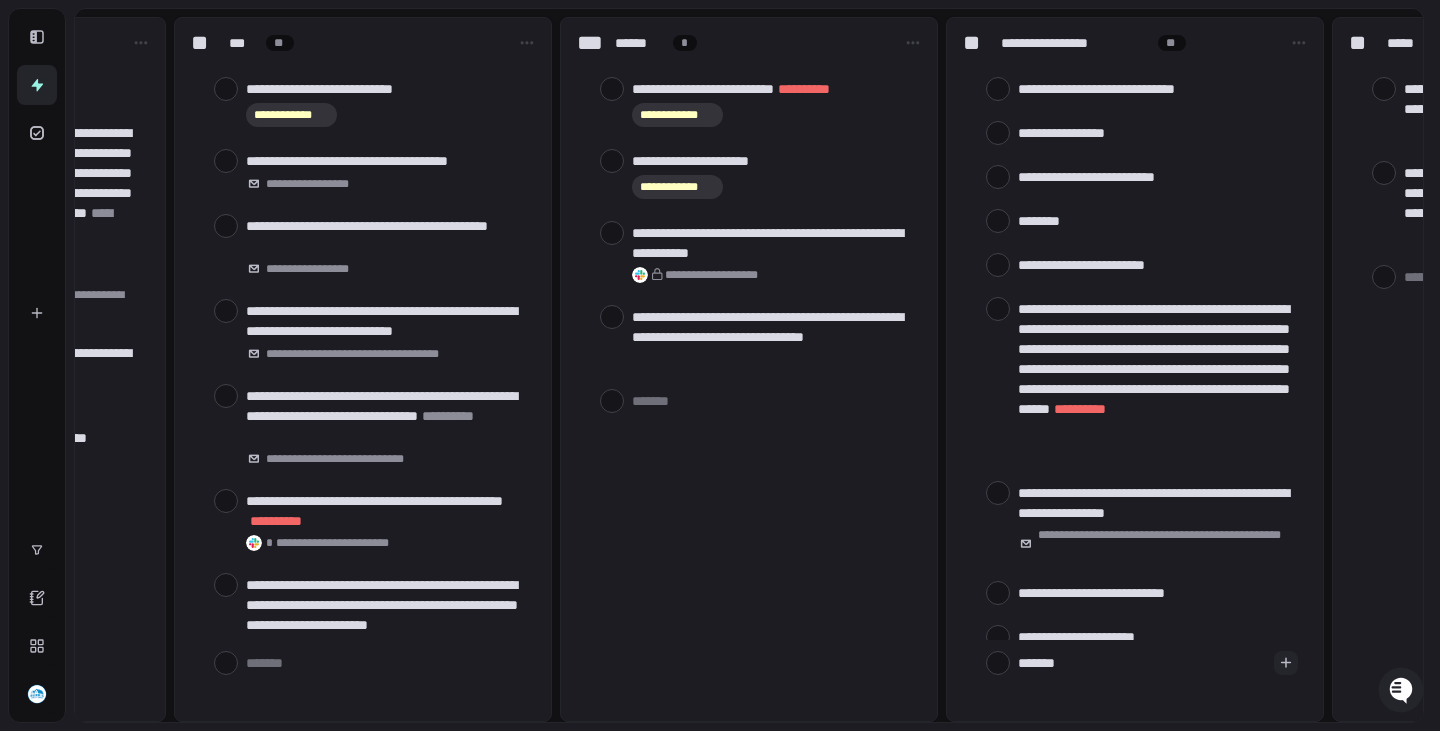 type on "*" 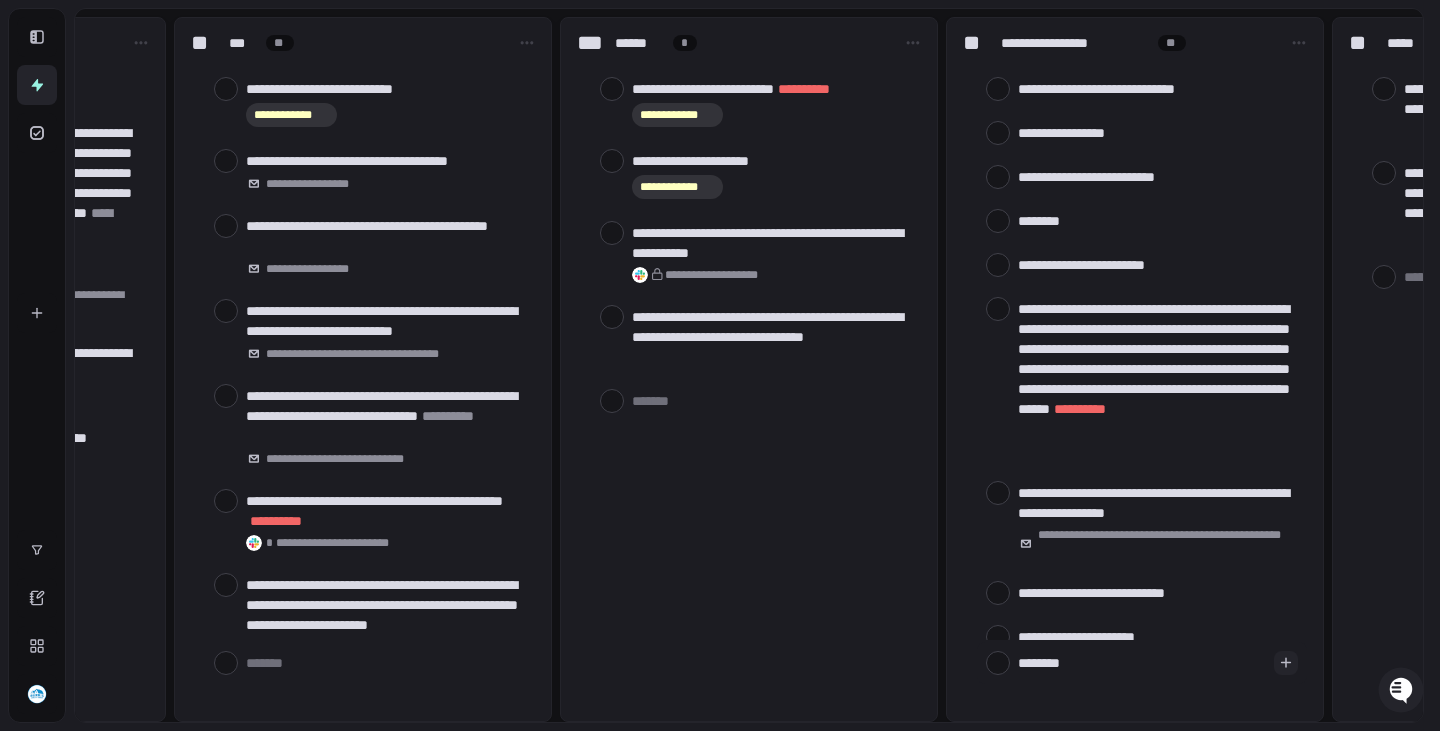 type on "*********" 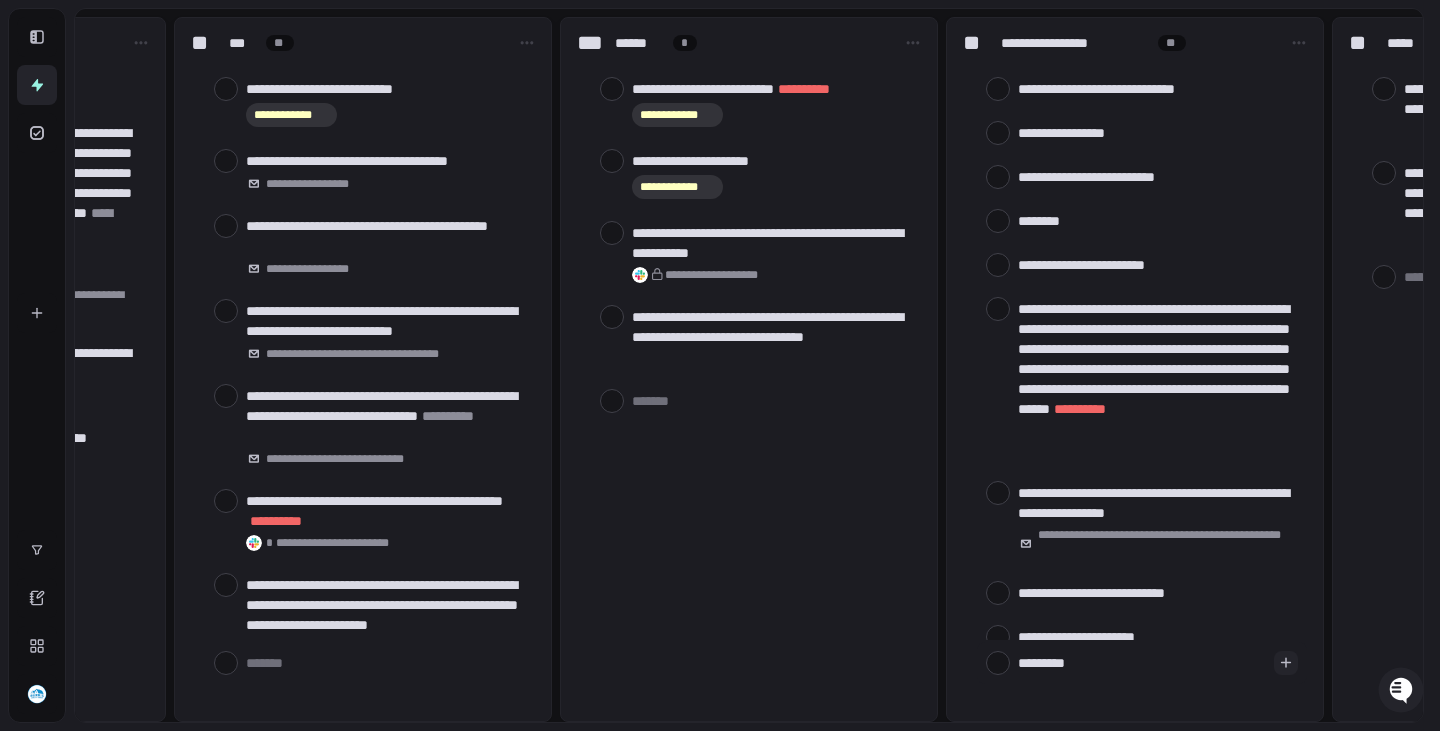 type on "**********" 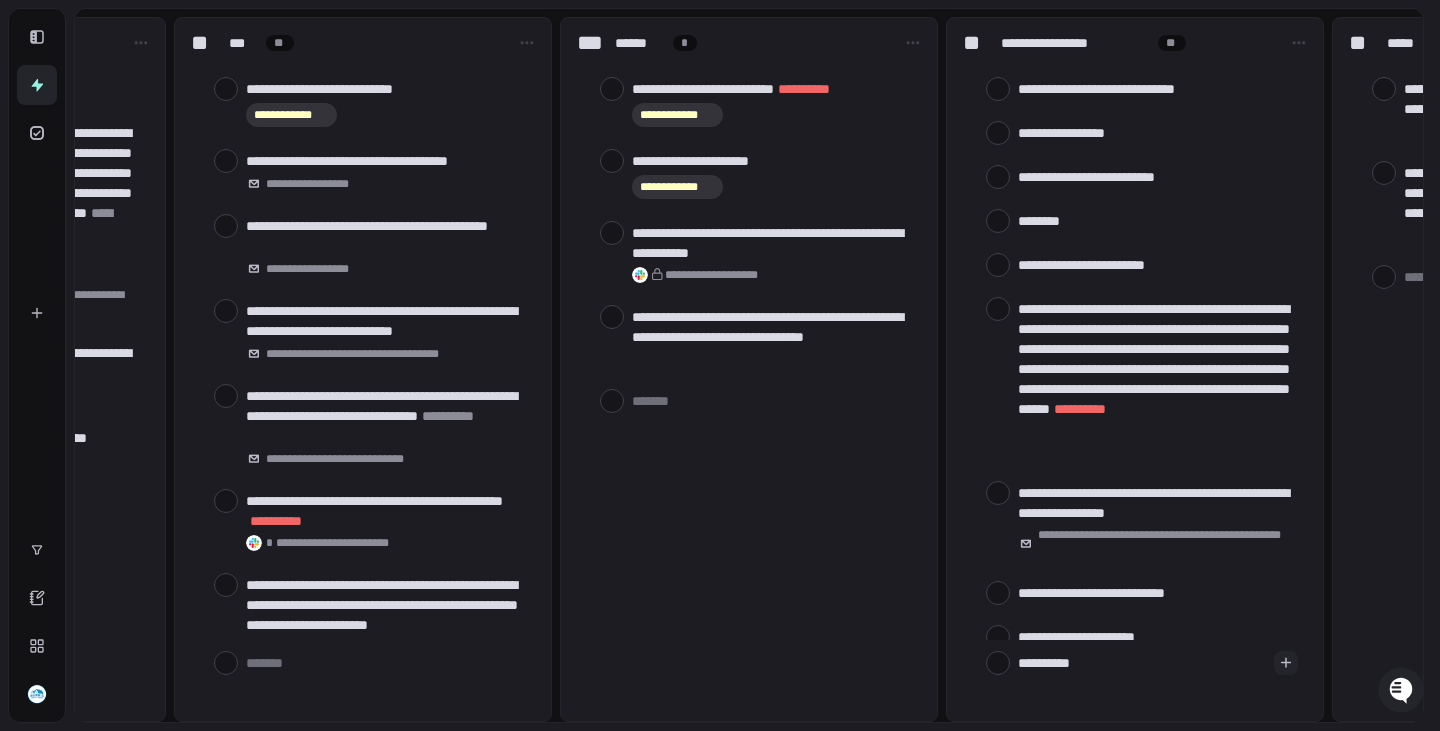 type on "**********" 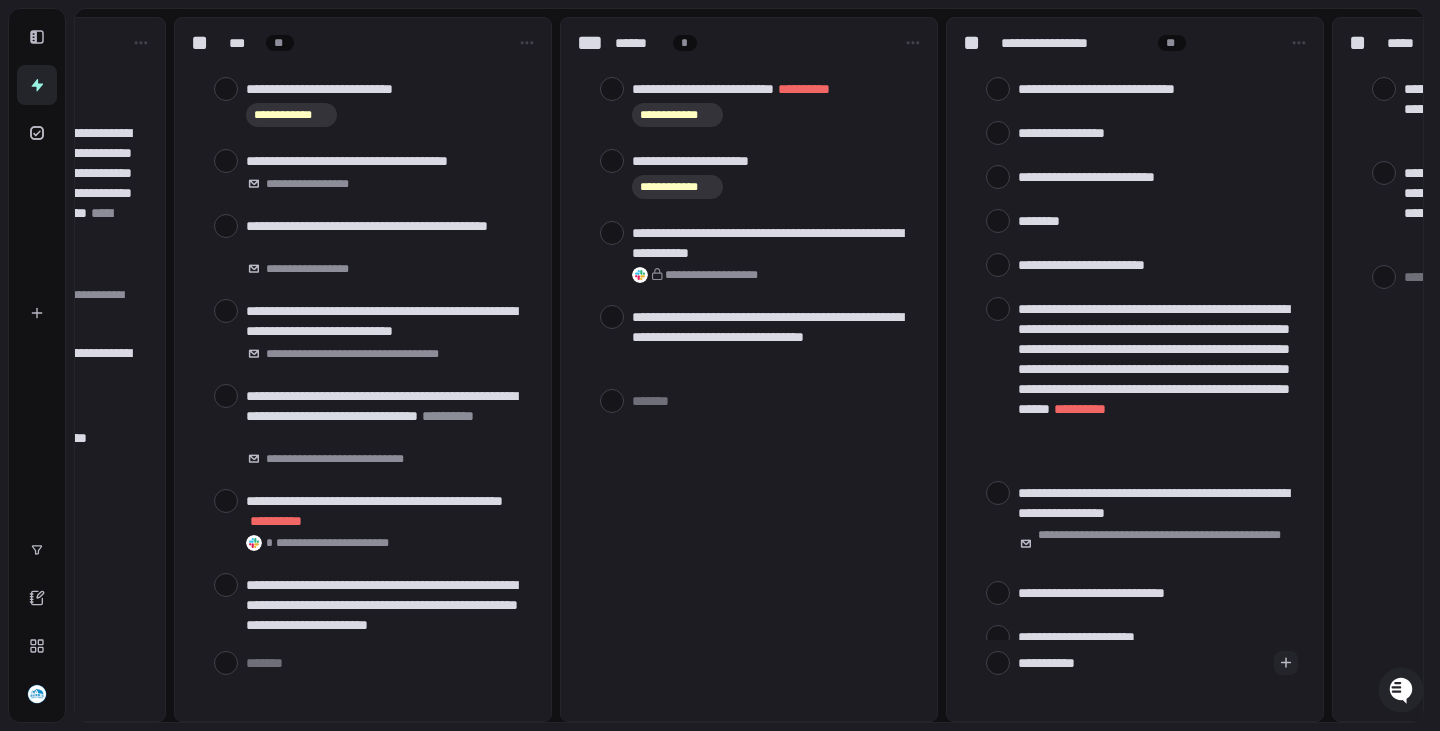 type on "**********" 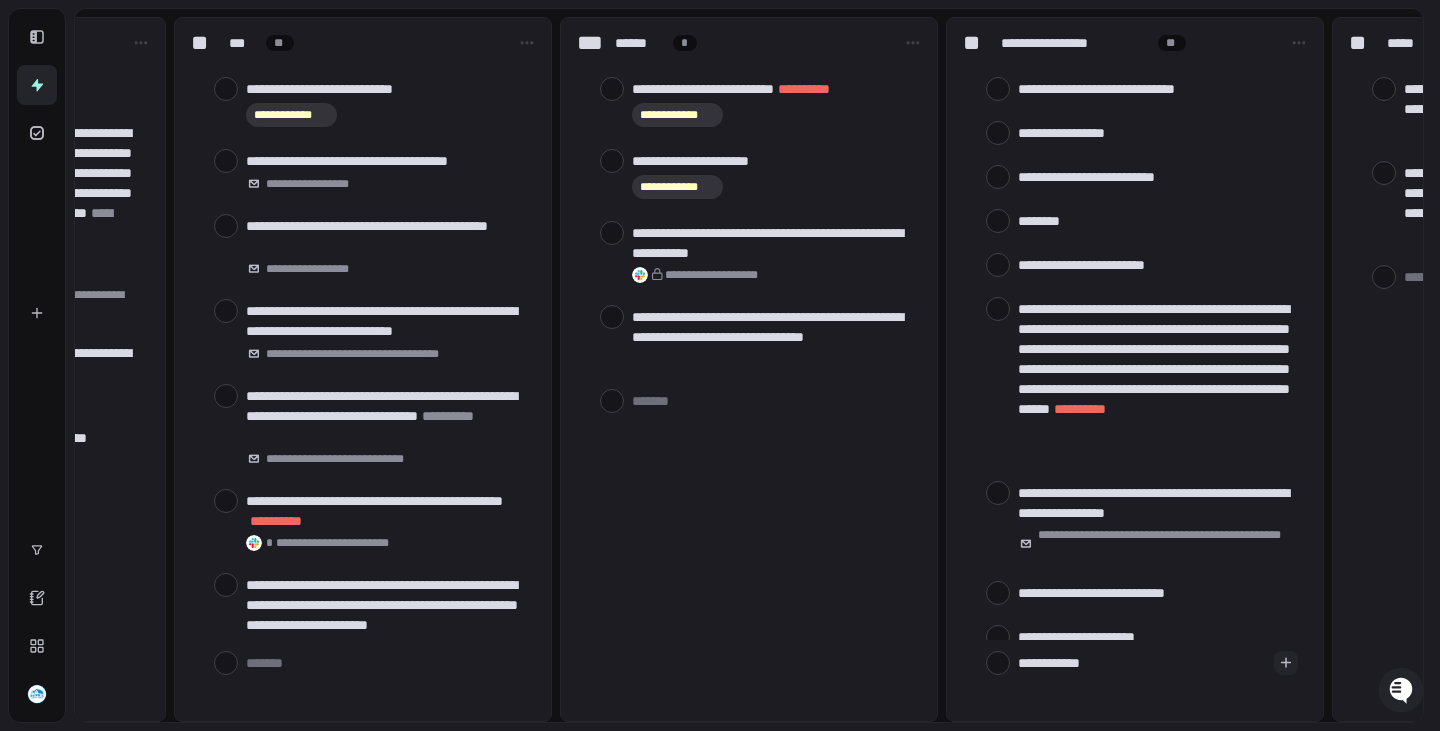 type on "**********" 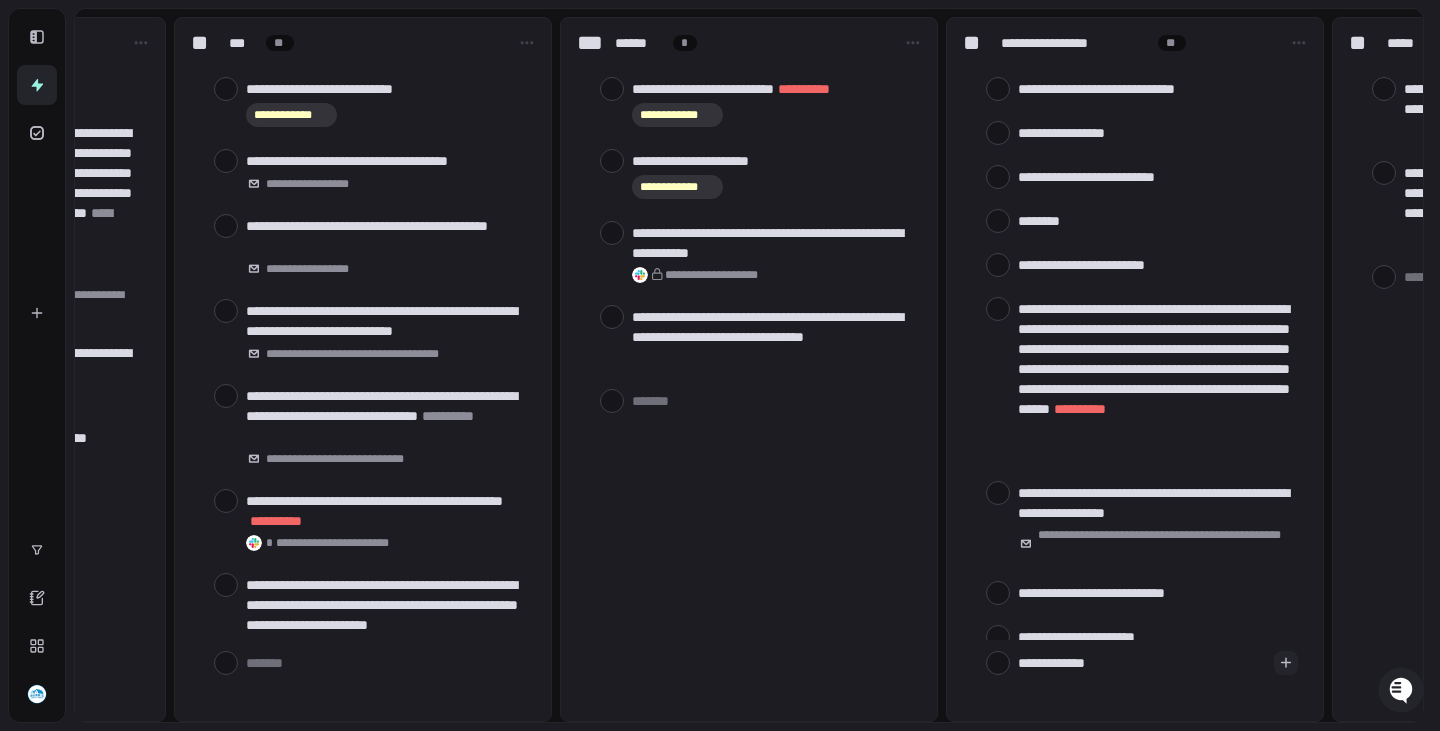type on "**********" 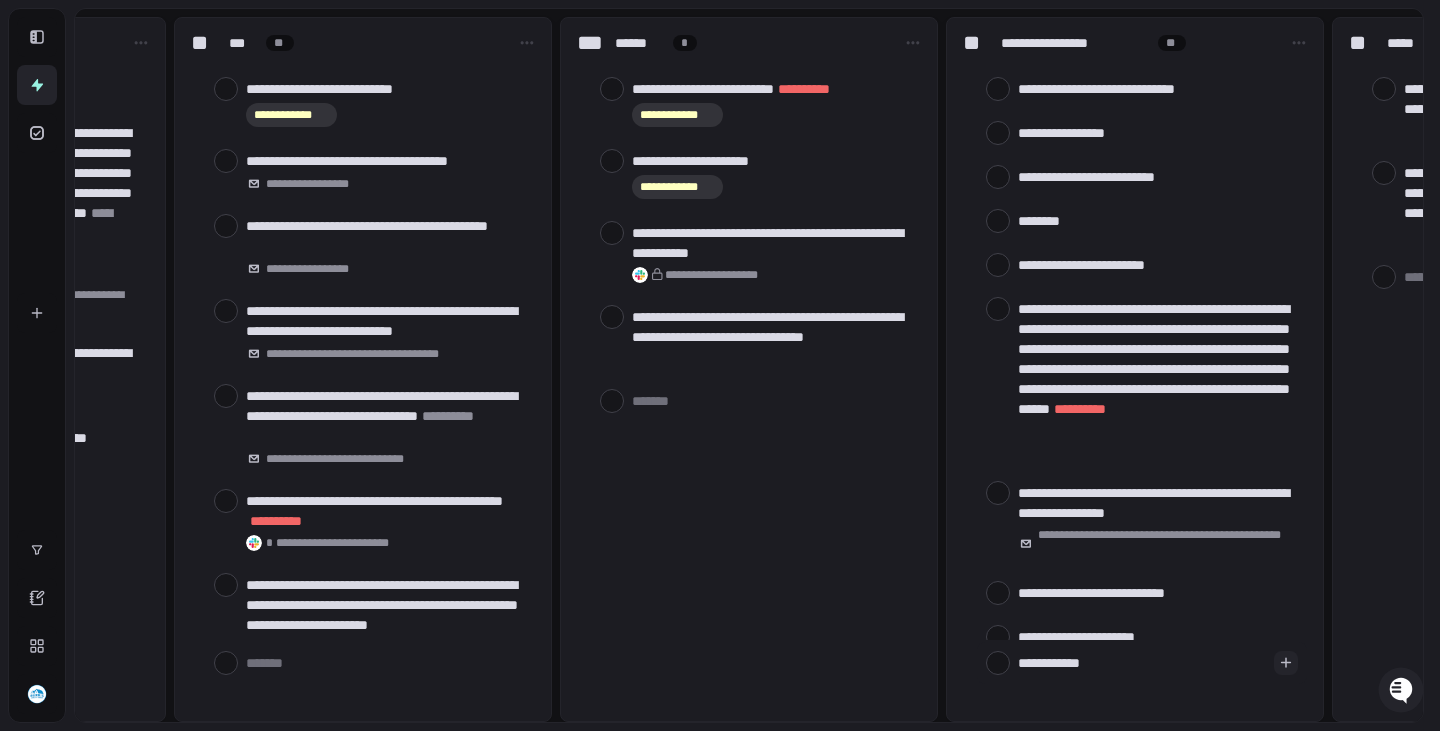 type on "**********" 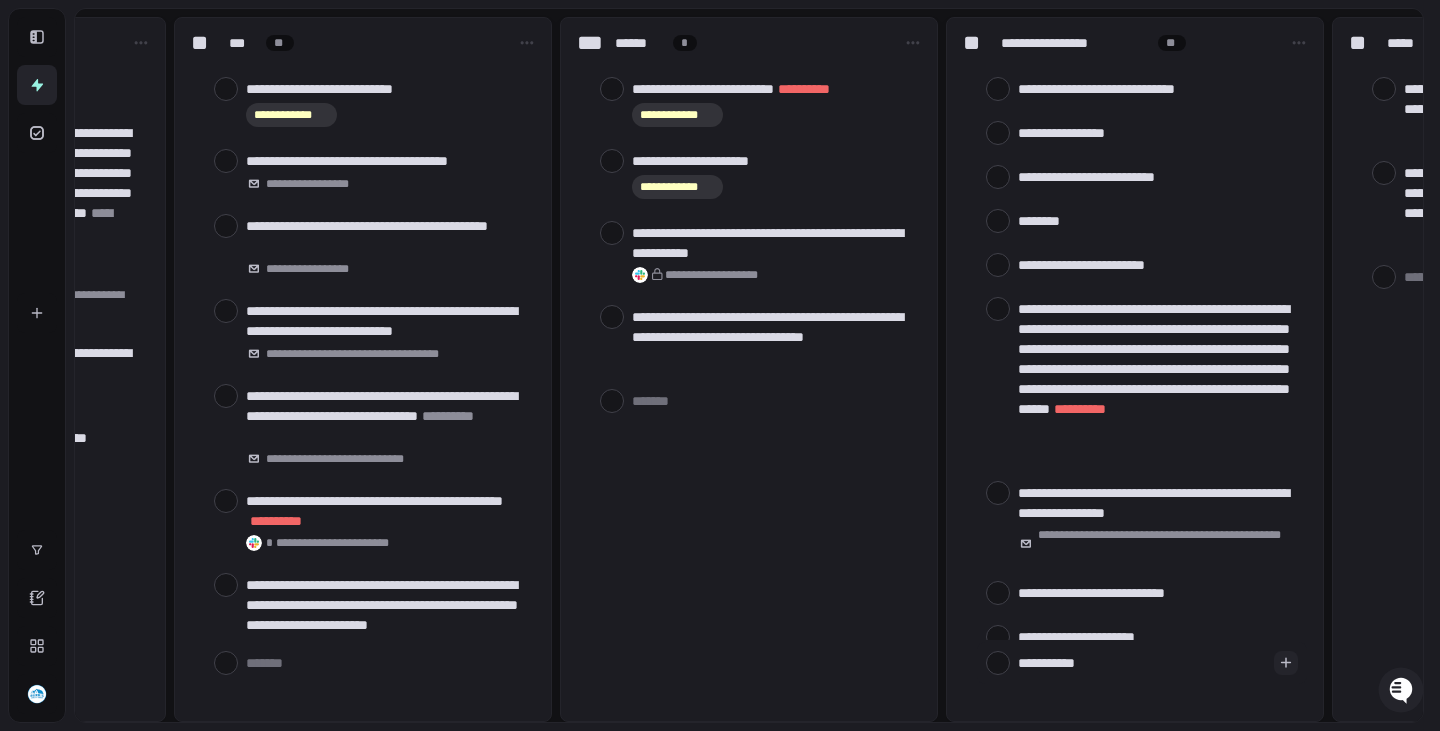 type on "**********" 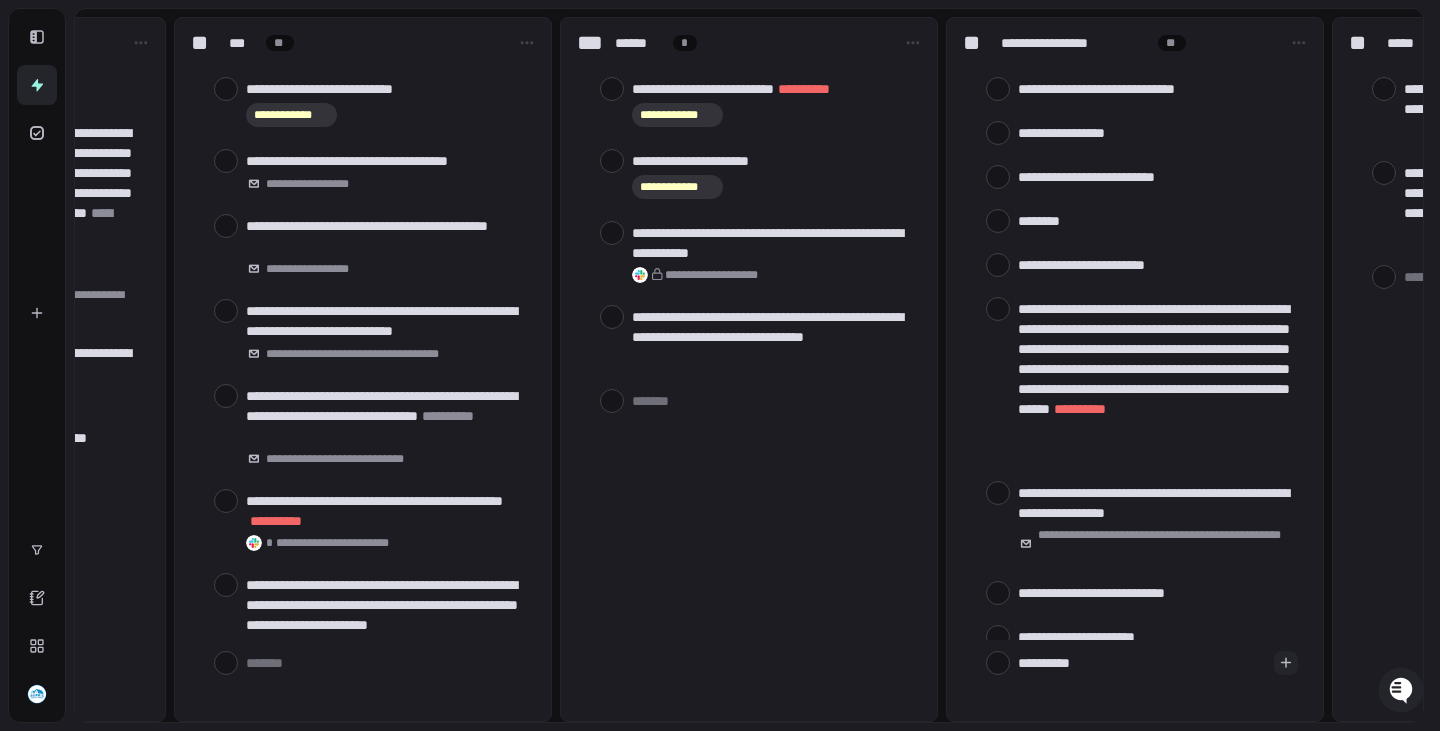 type on "*********" 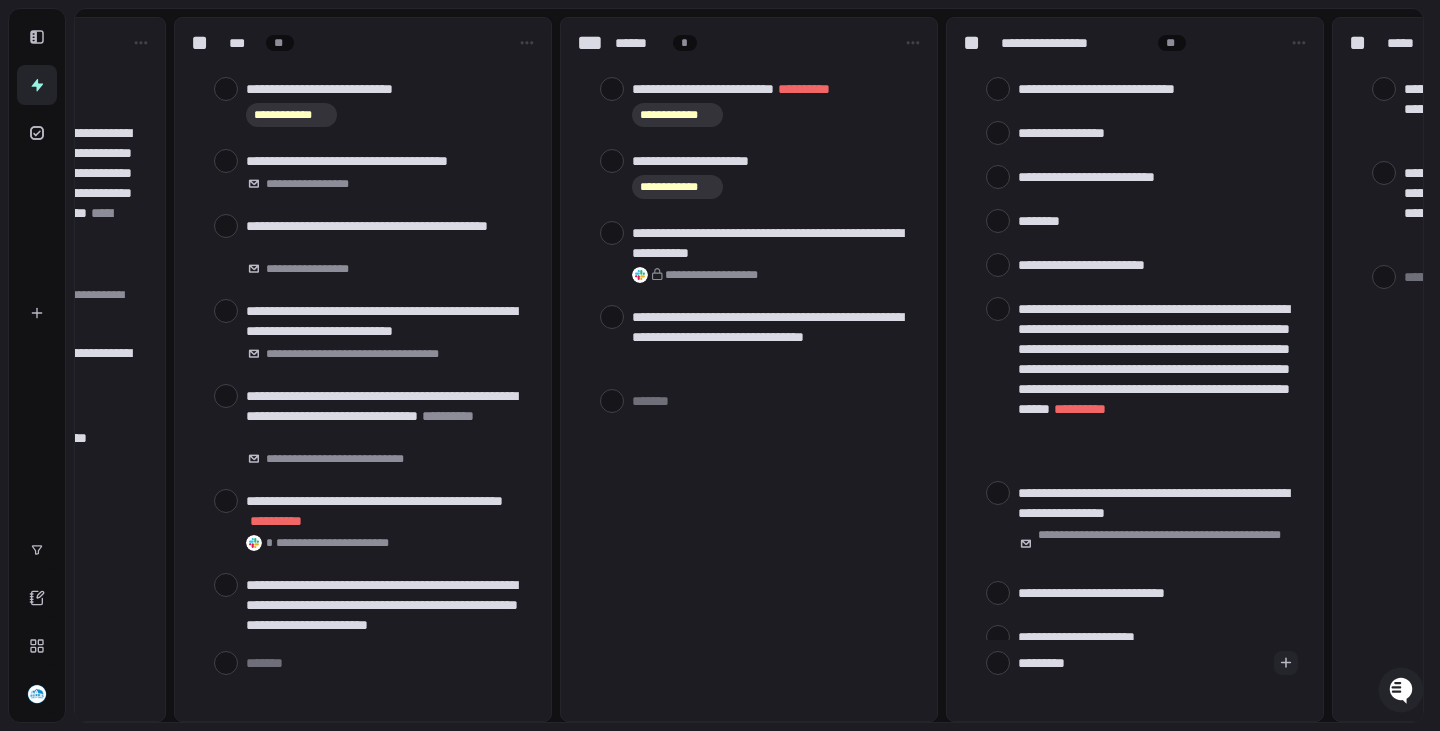 type on "********" 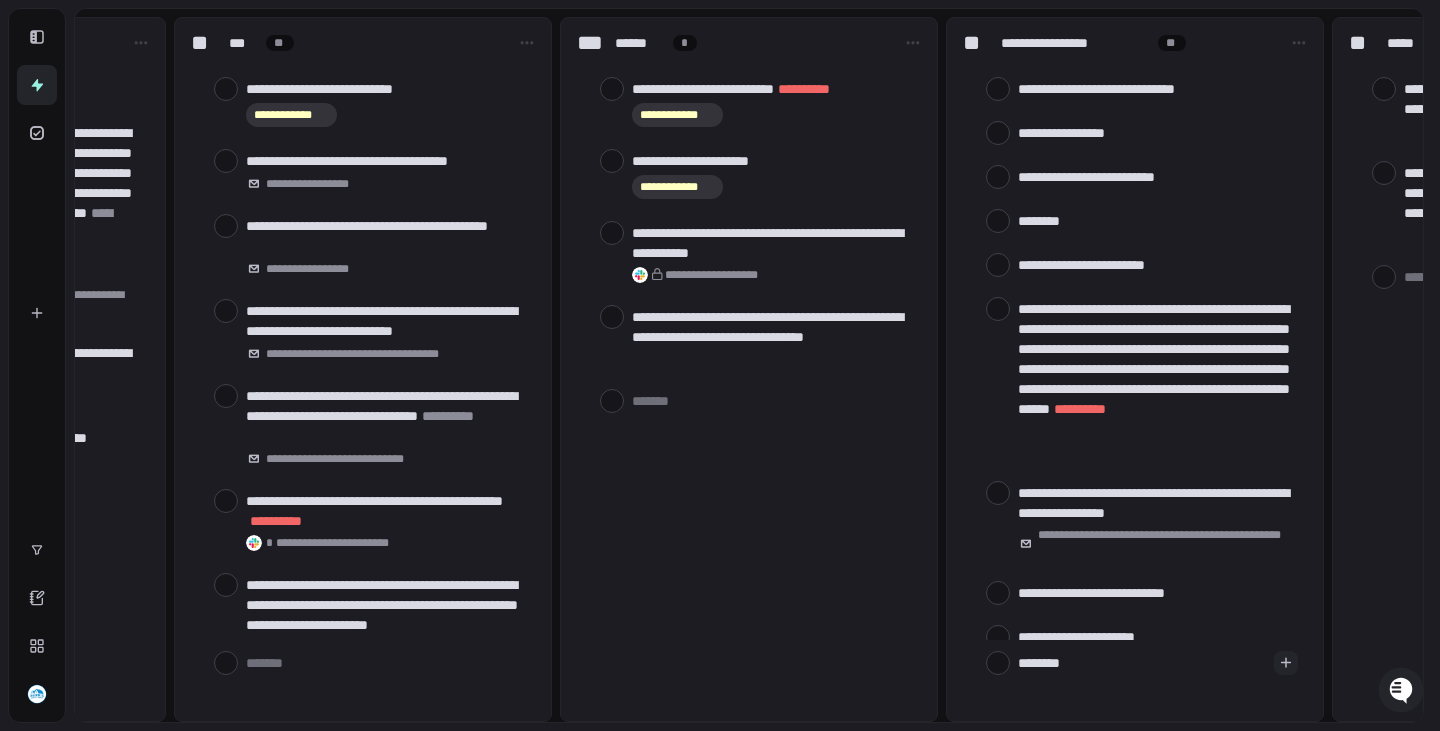 type on "******" 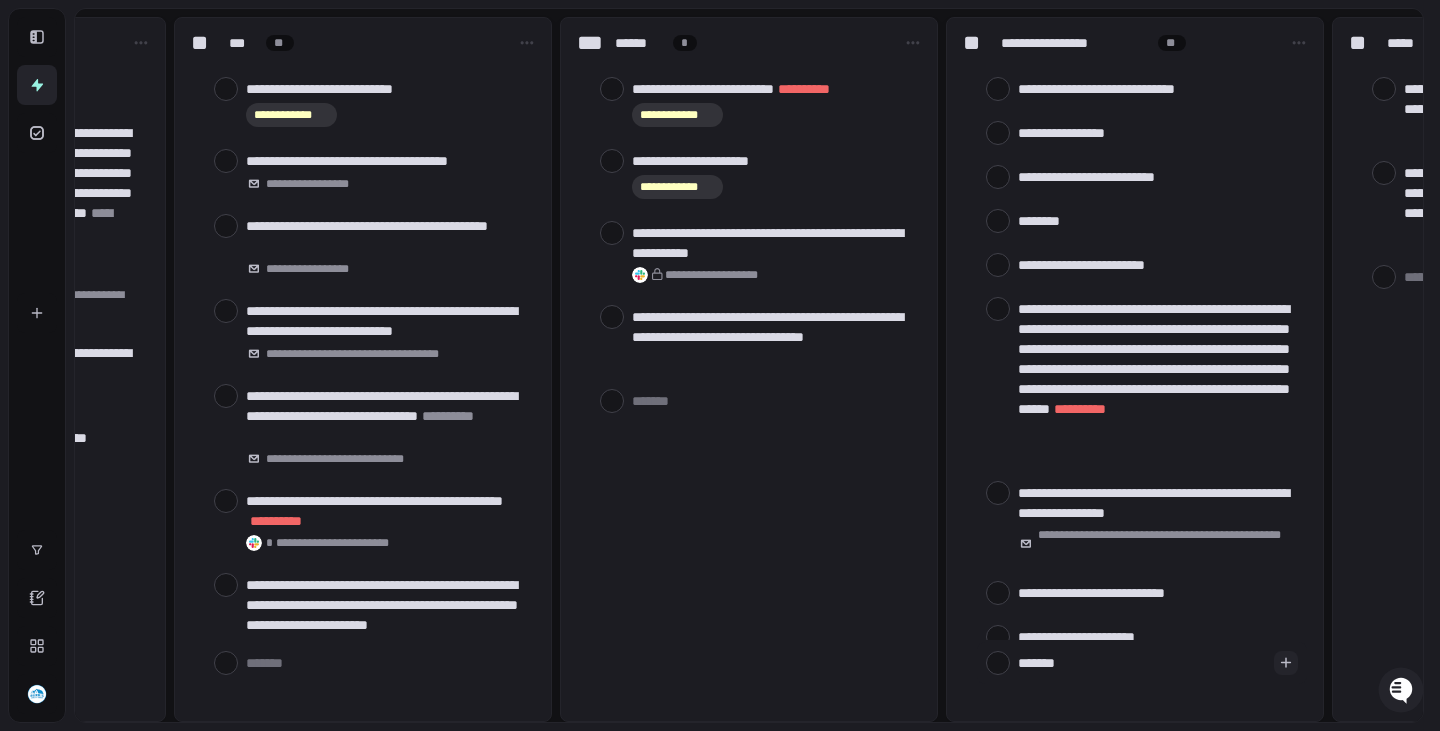 type on "********" 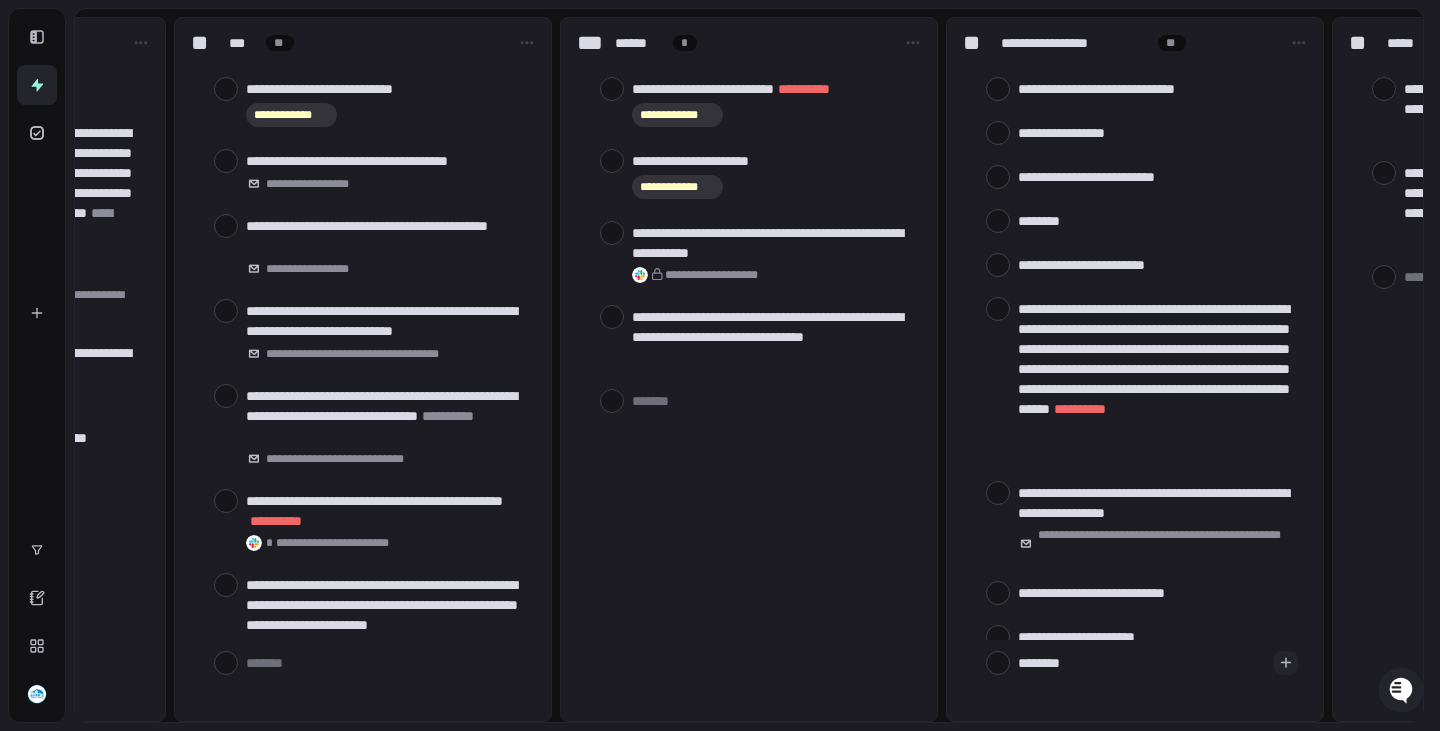 type on "*********" 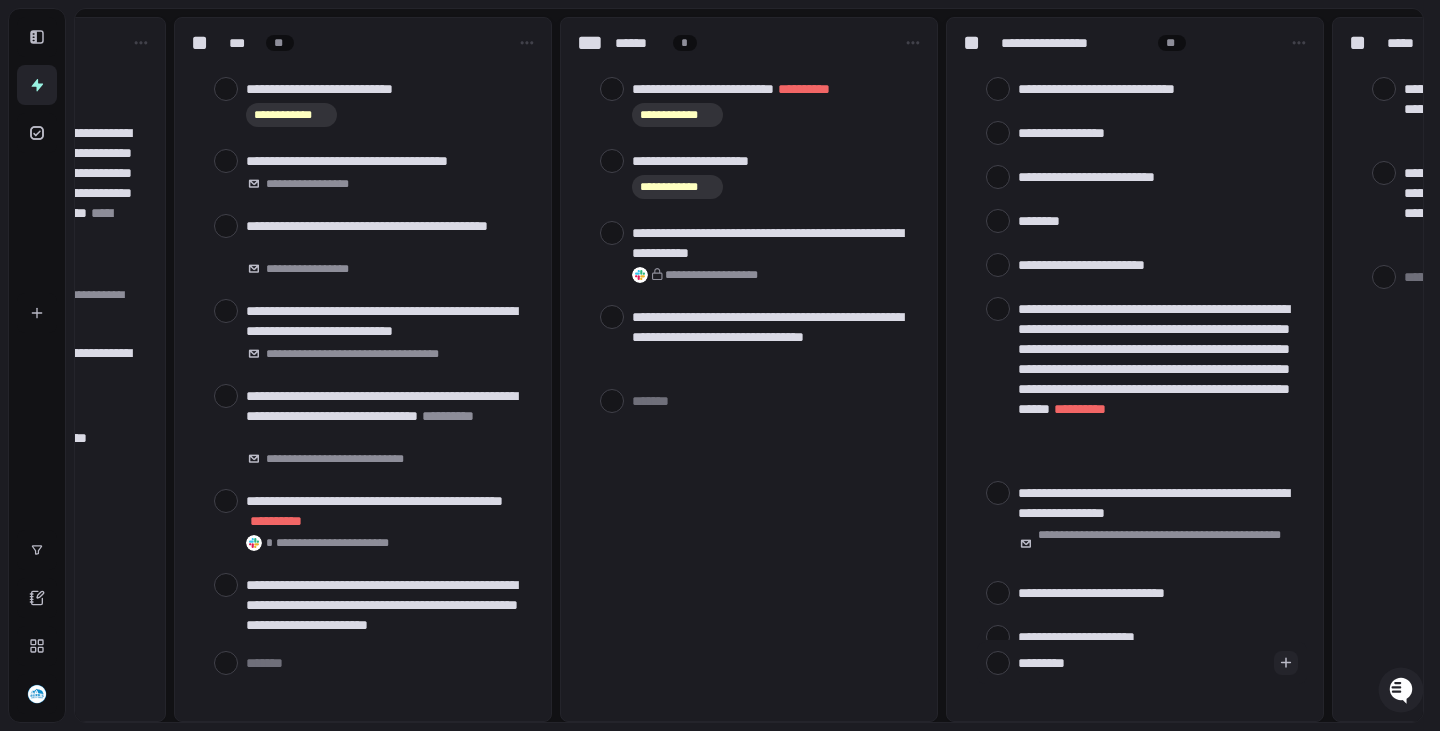 type on "**********" 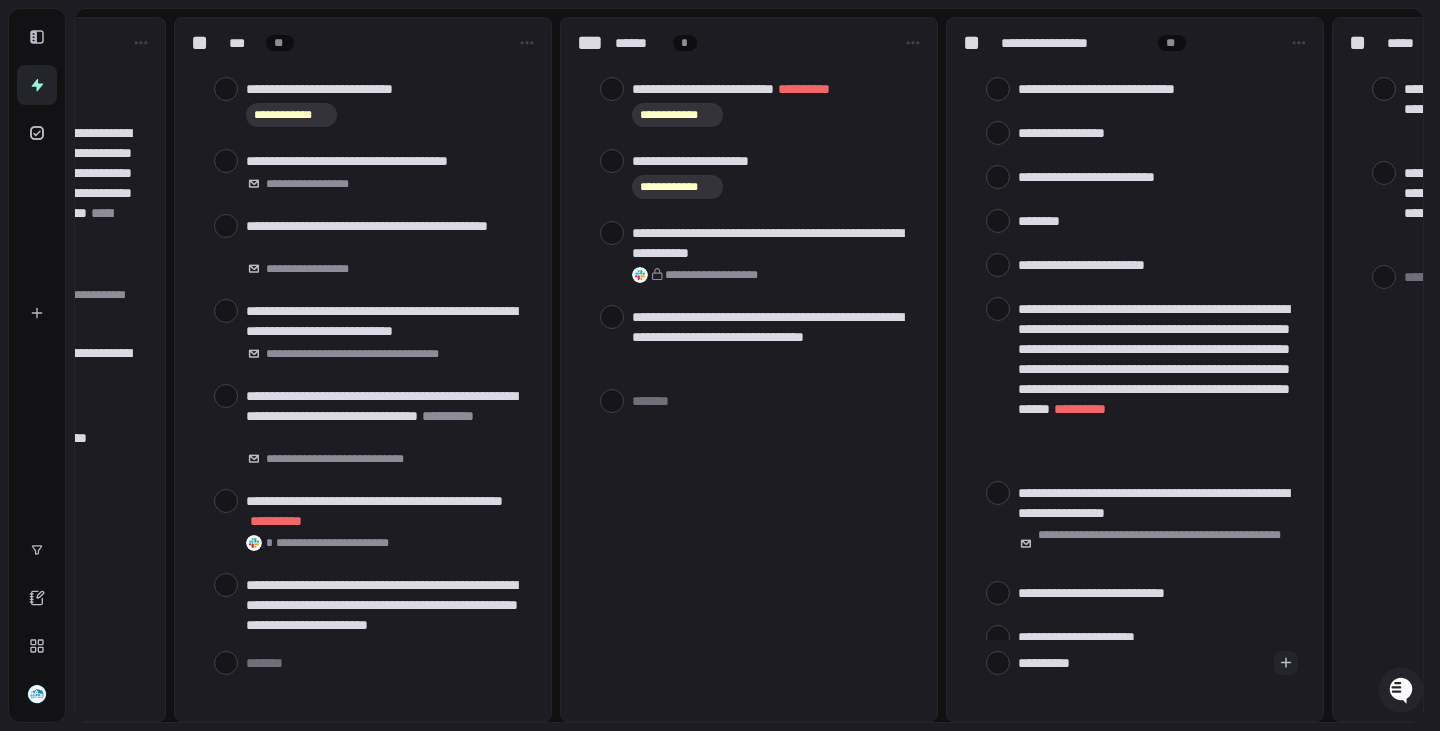 type on "**********" 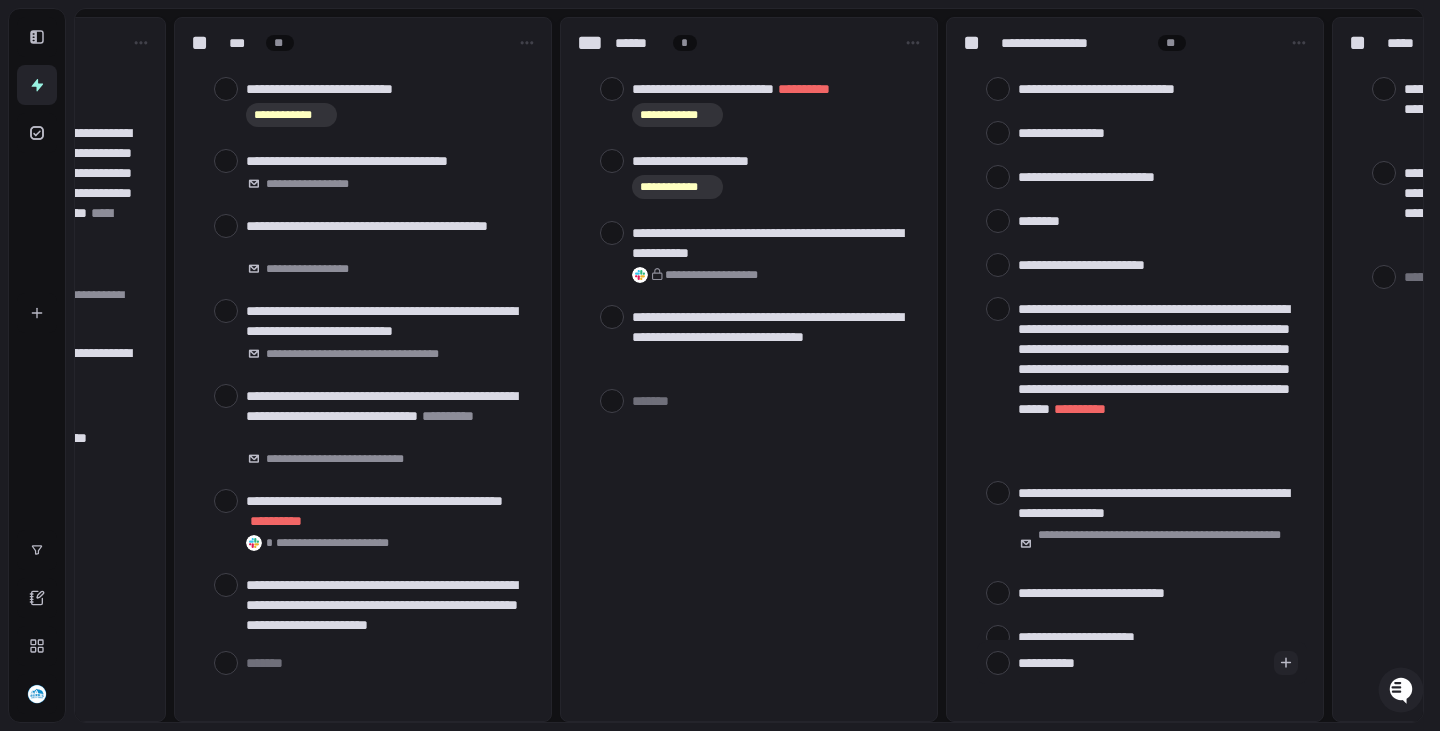 type on "**********" 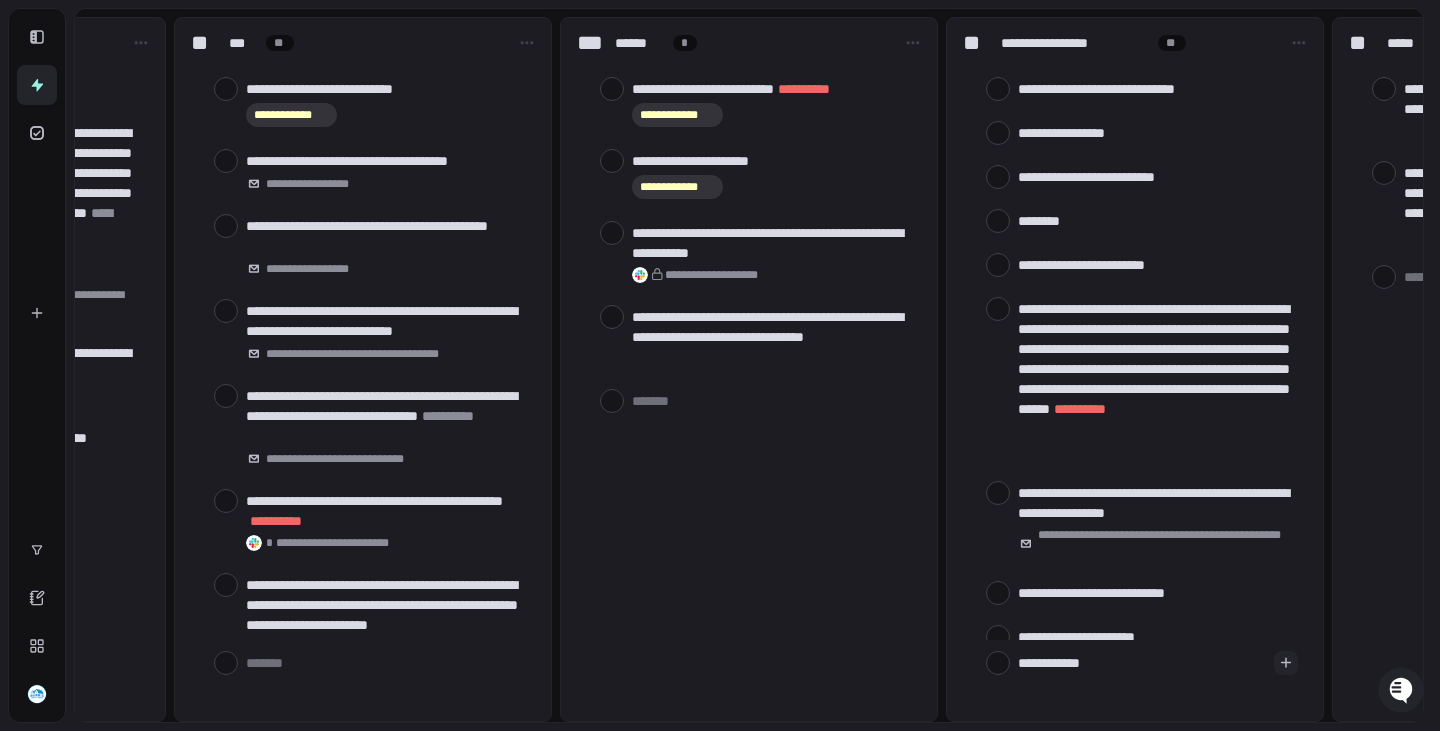type on "*" 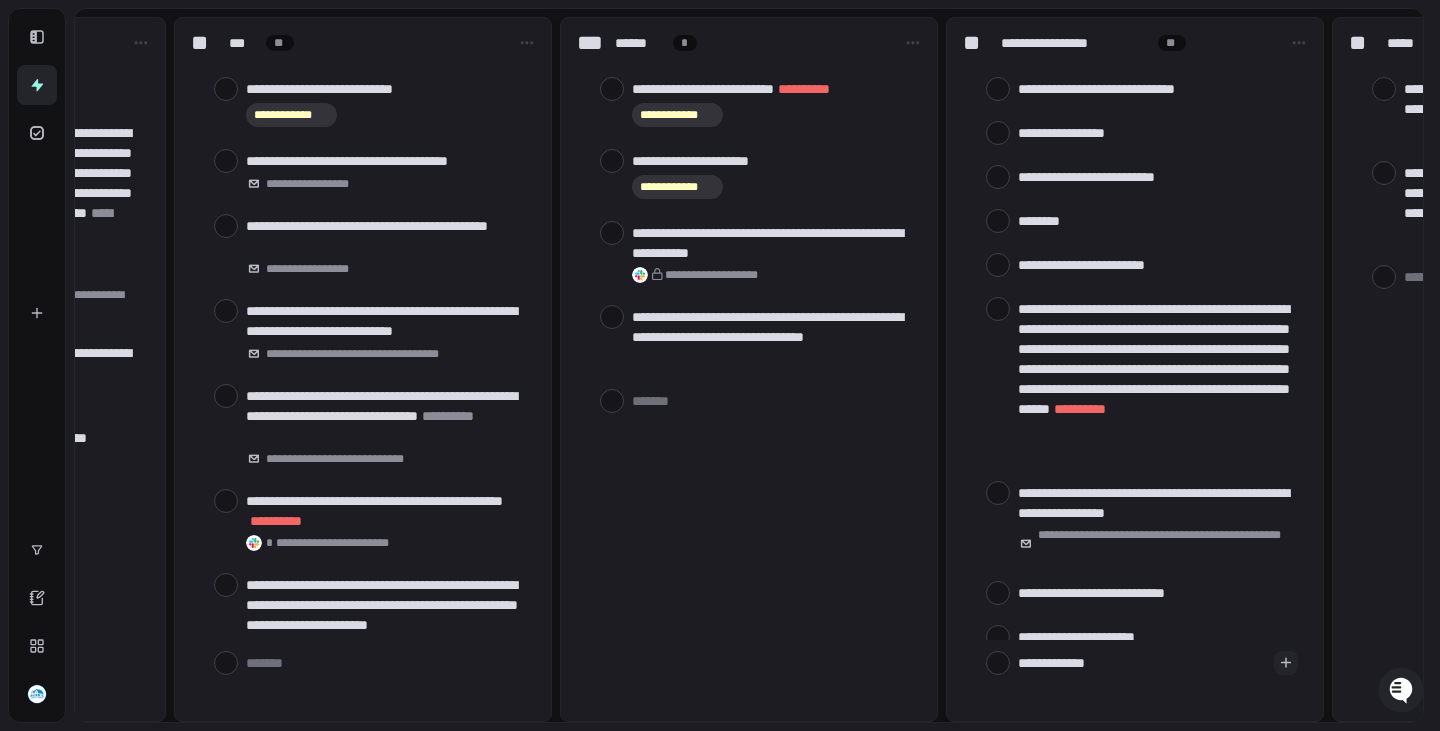 type on "**********" 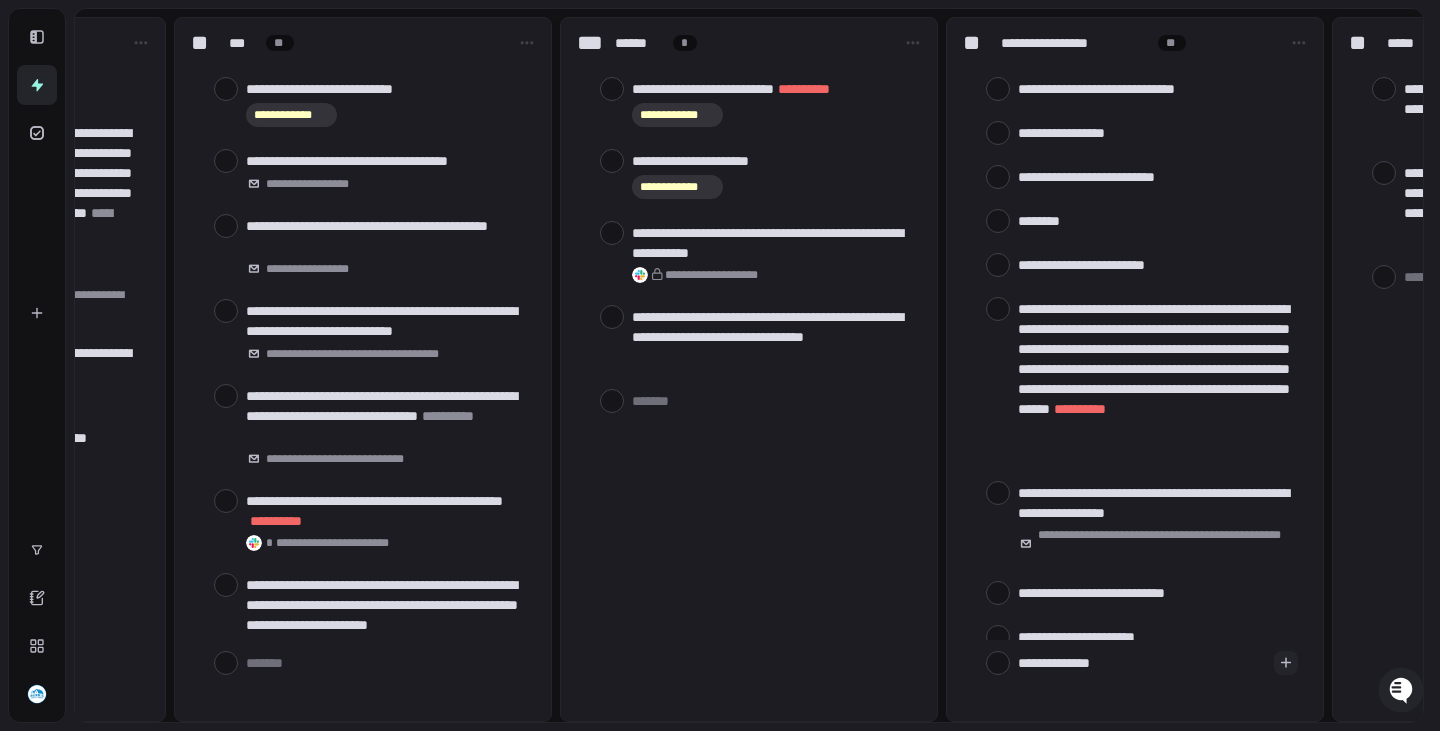 type on "**********" 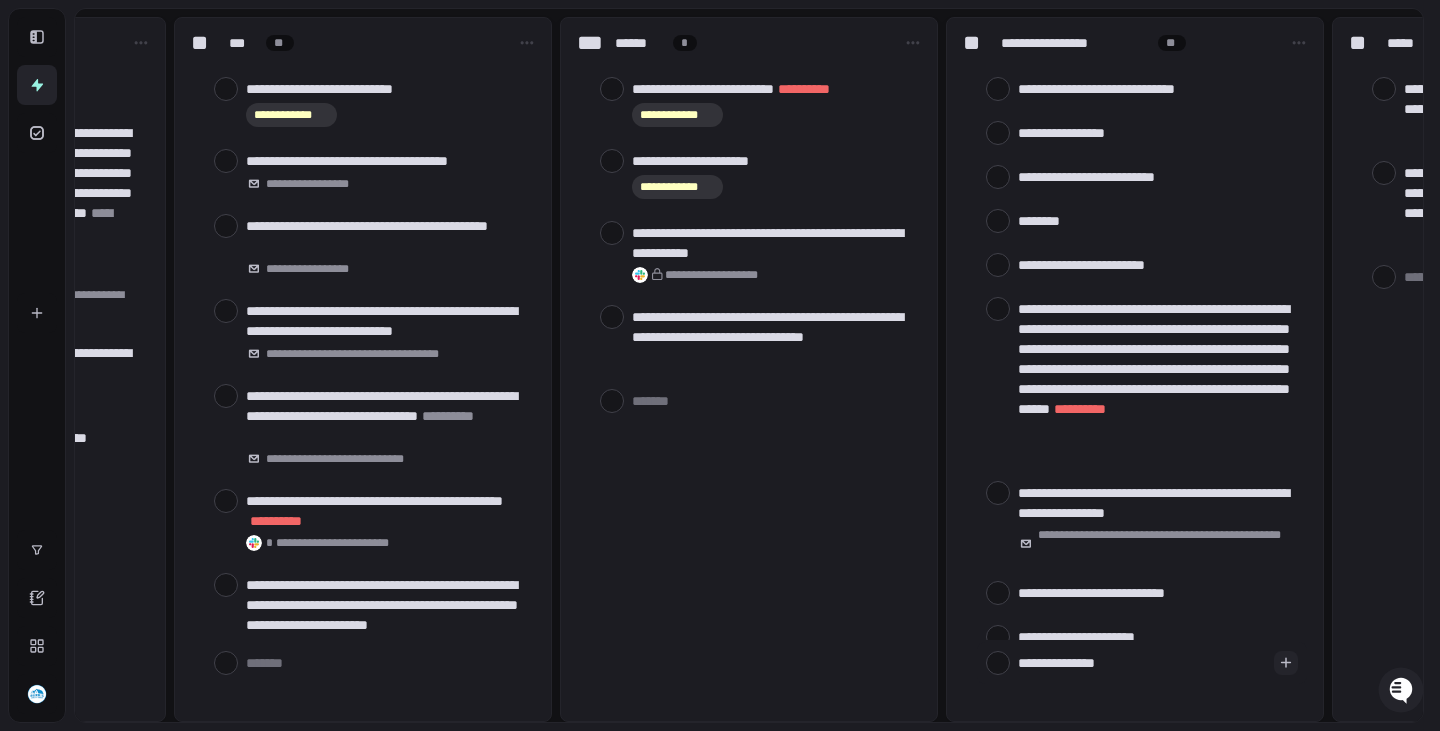 type on "*" 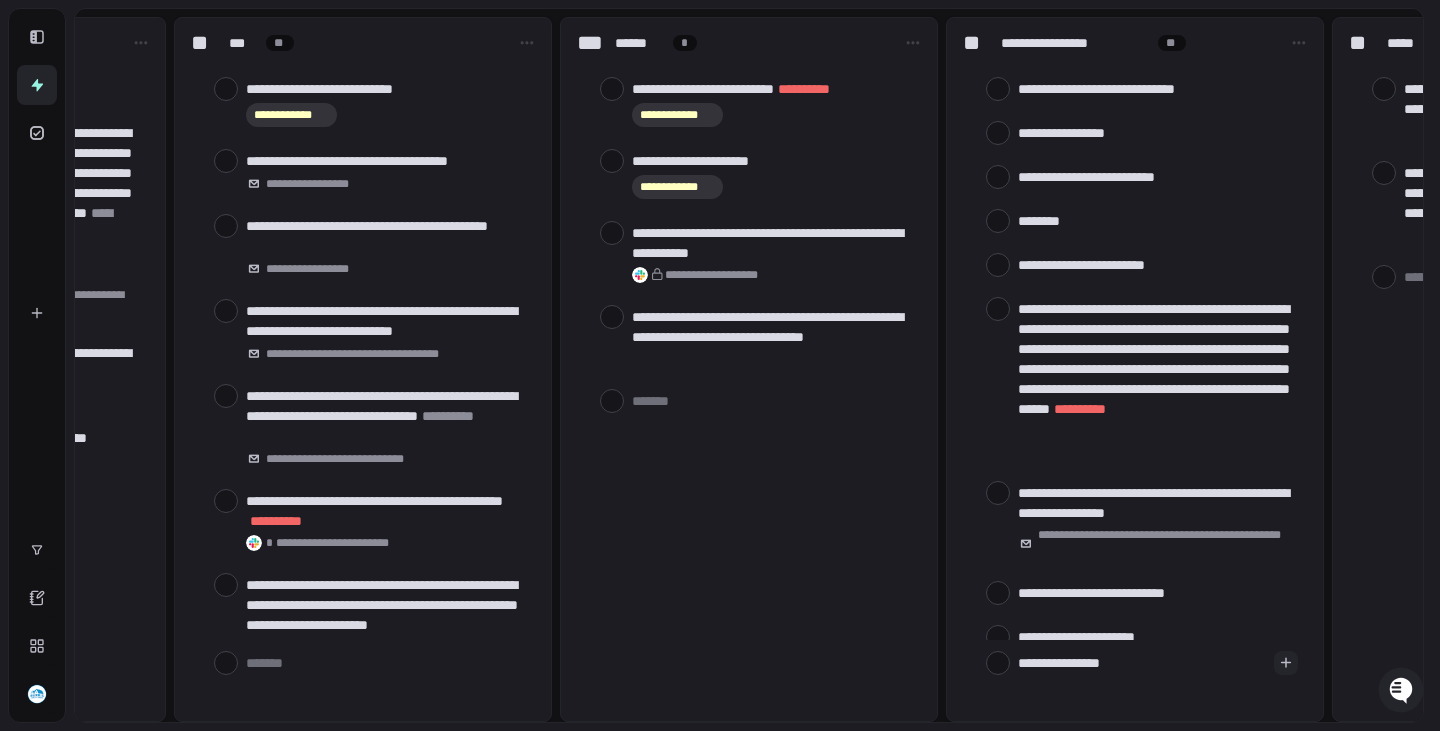 type on "**********" 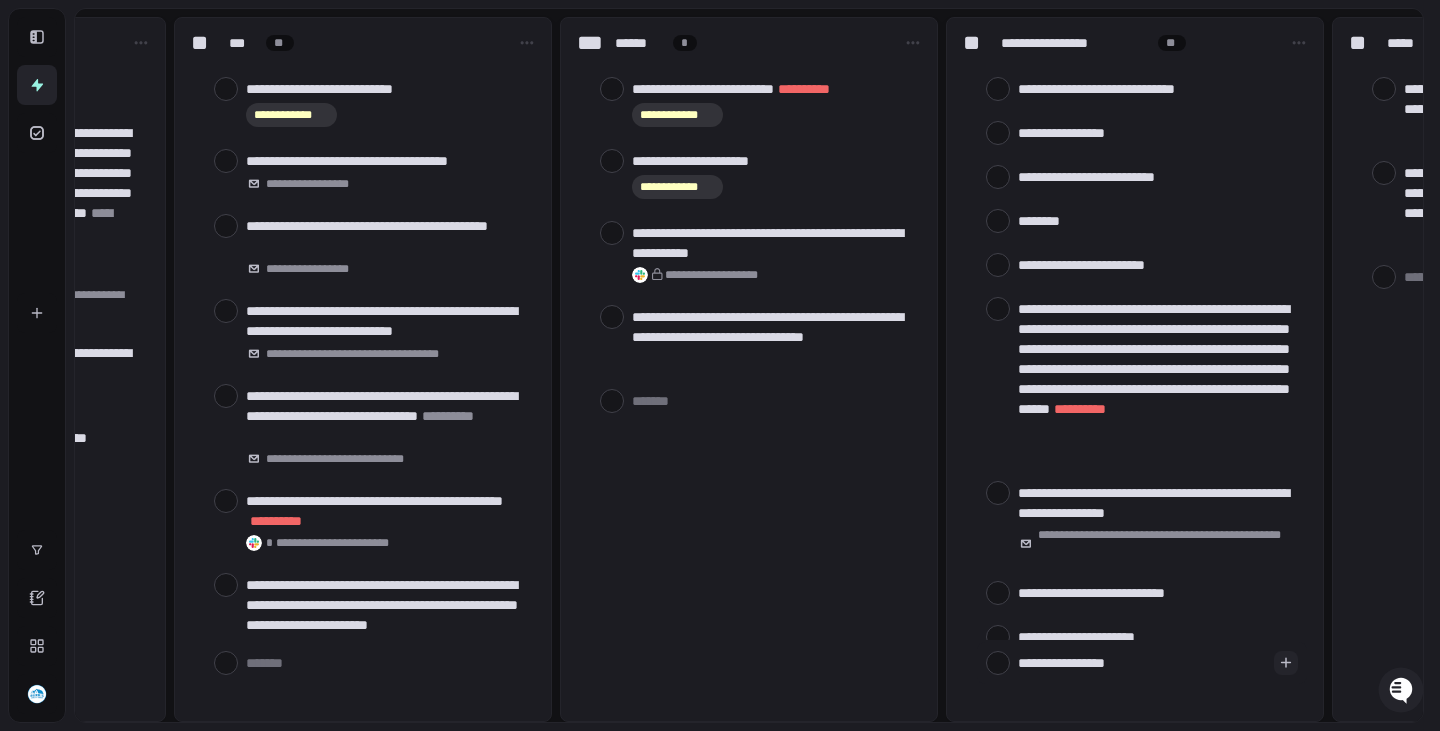 type on "**********" 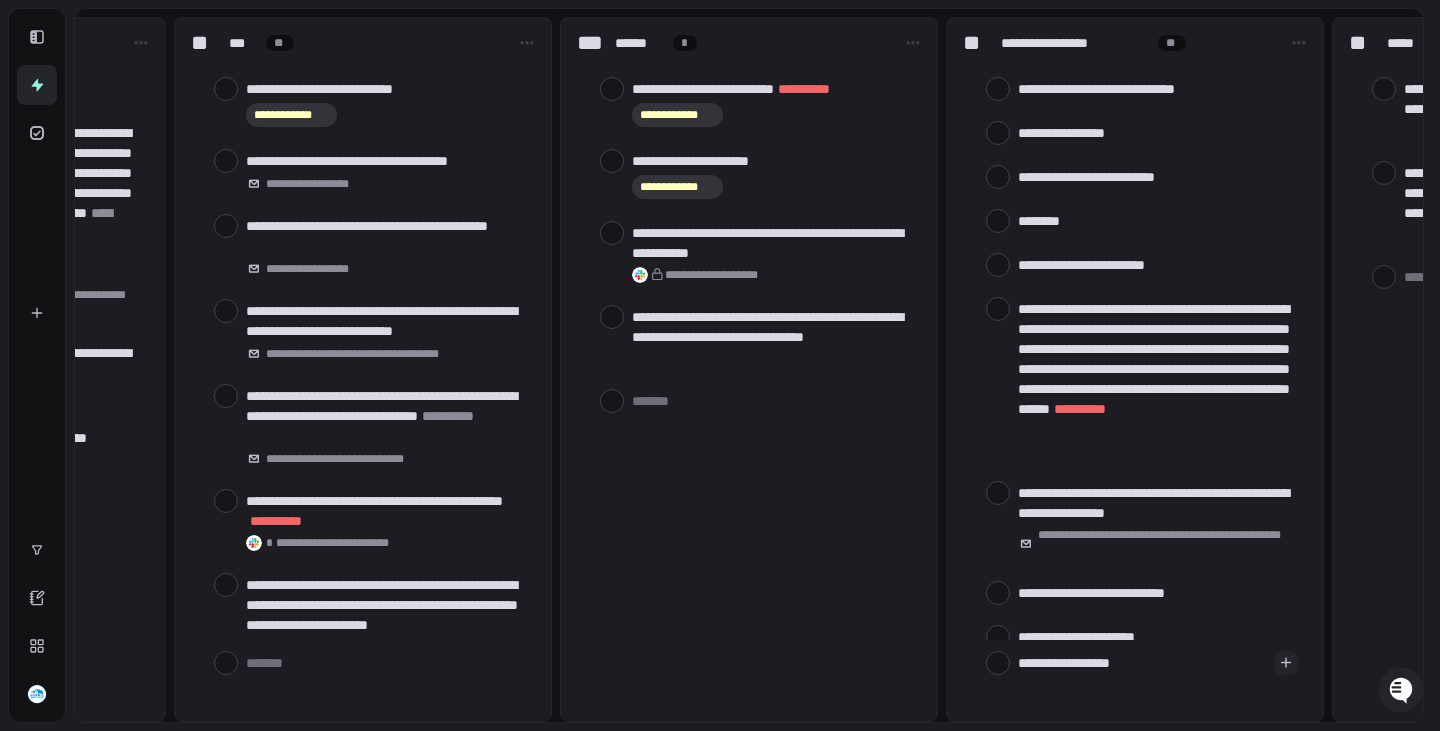 type on "**********" 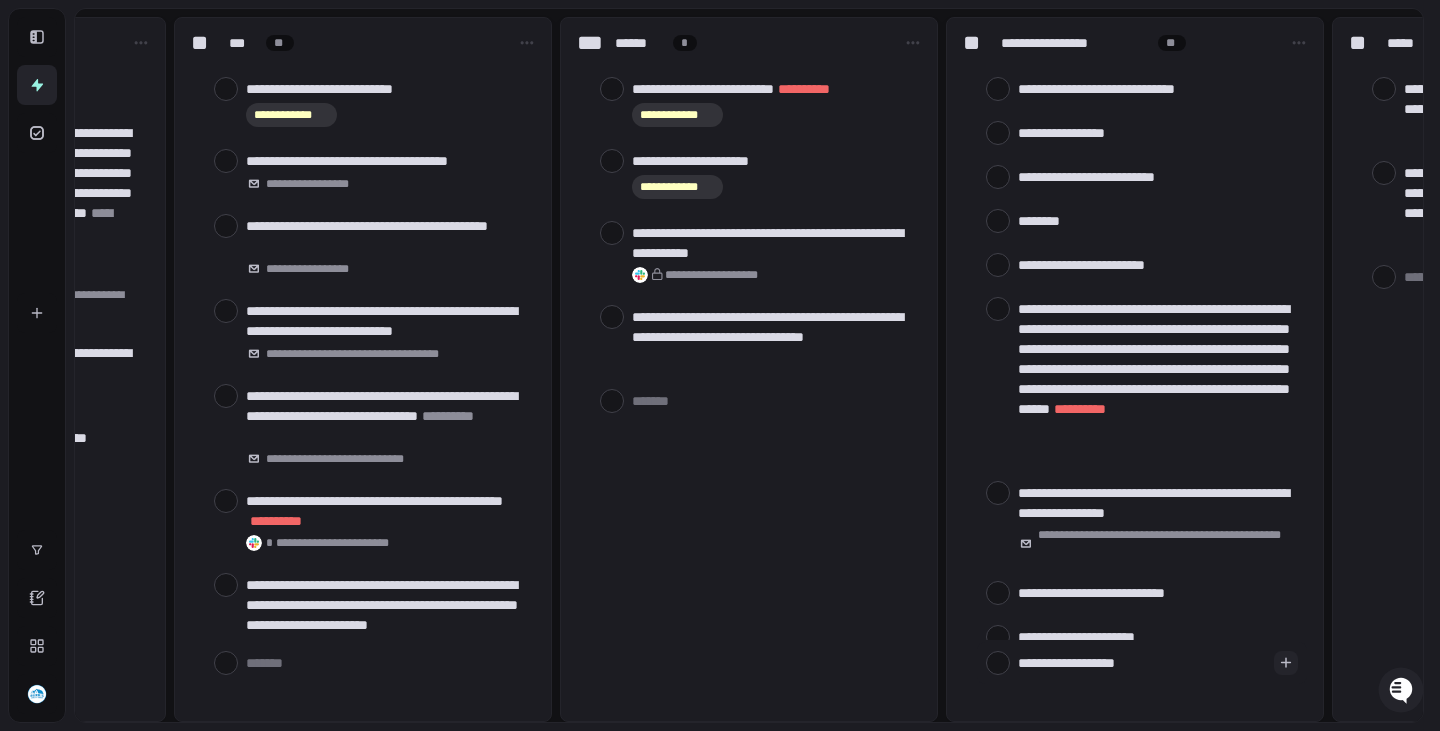 type on "**********" 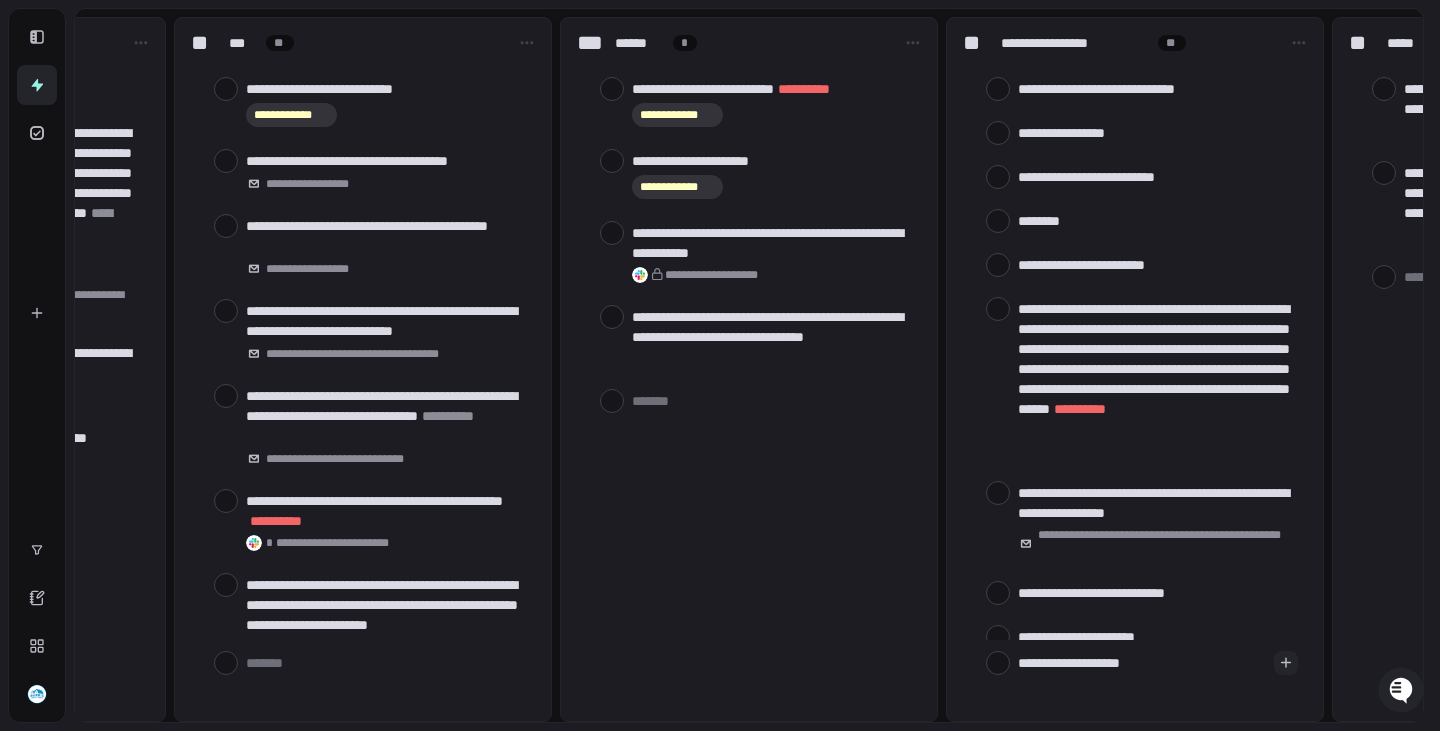 type on "**********" 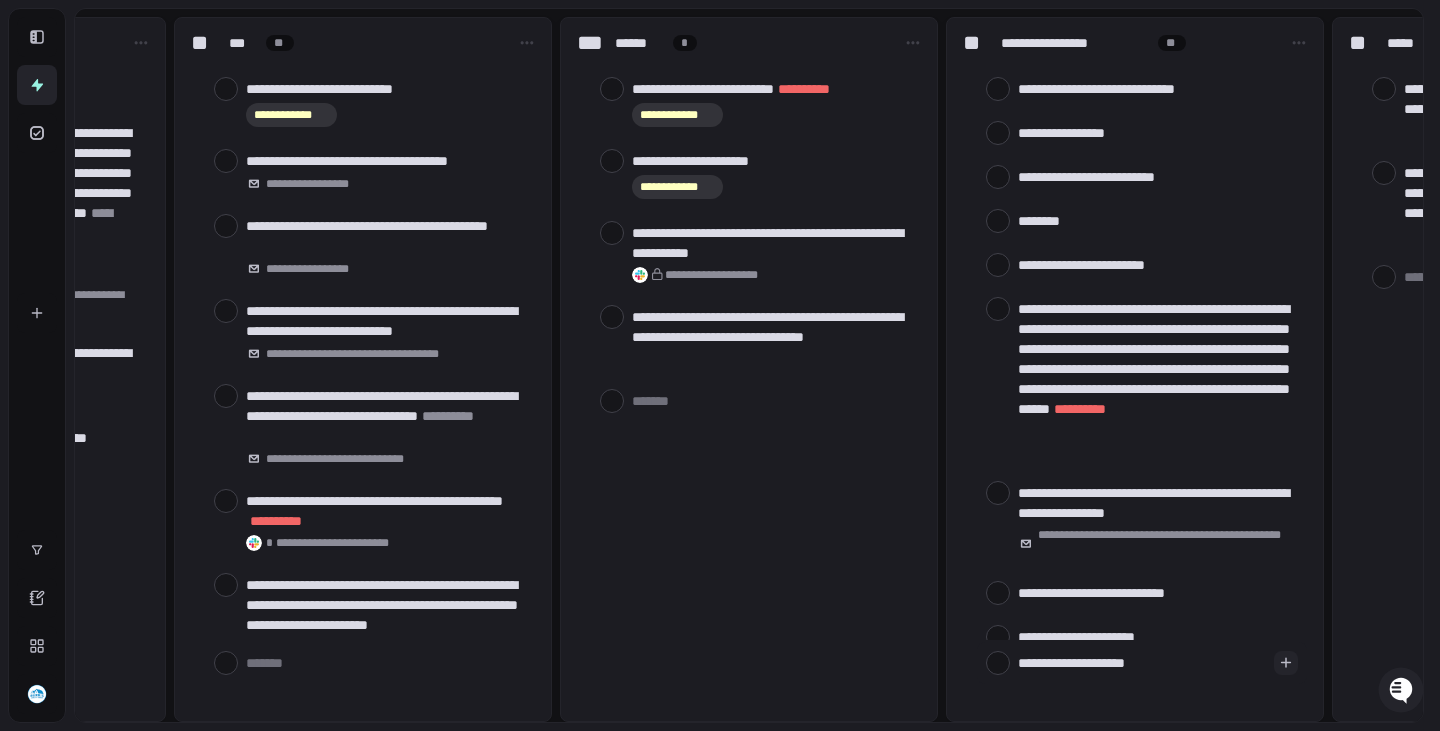 type on "**********" 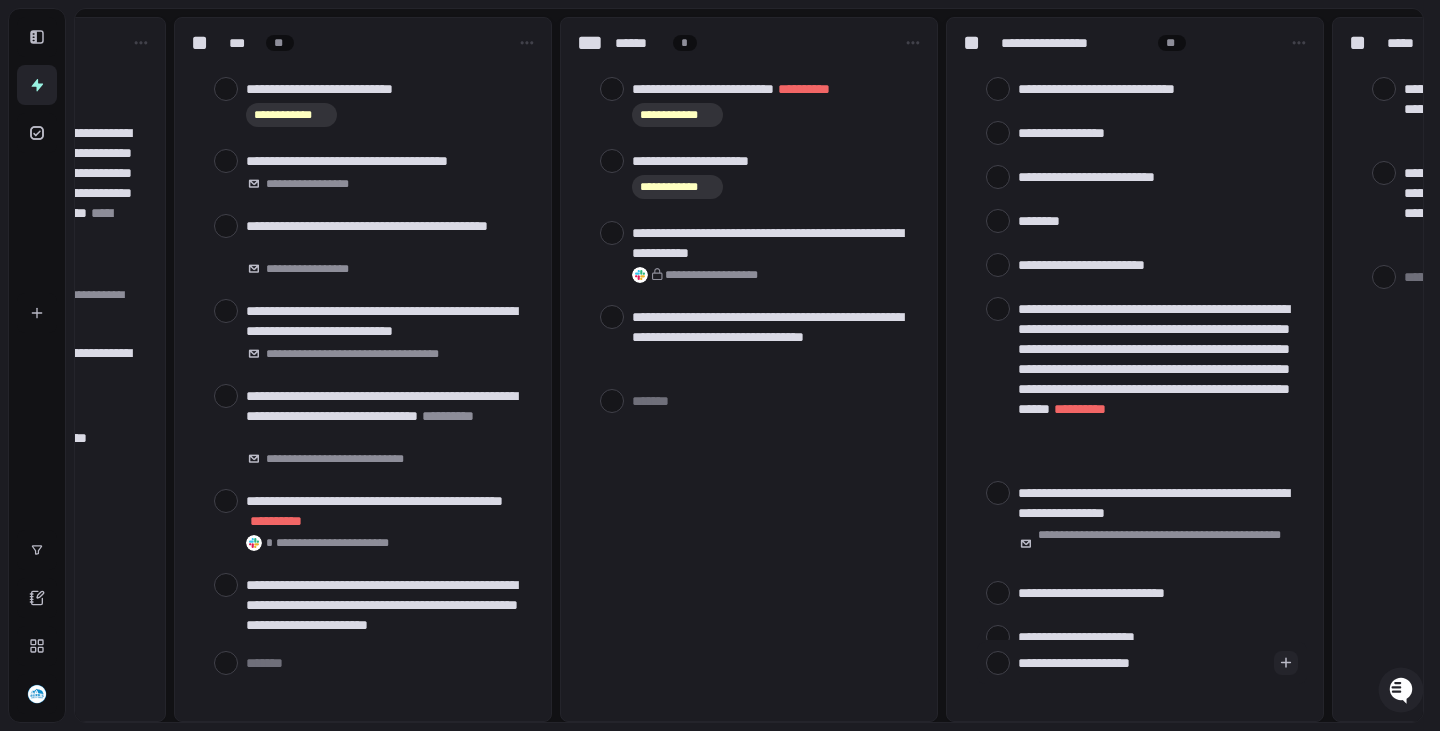 type on "**********" 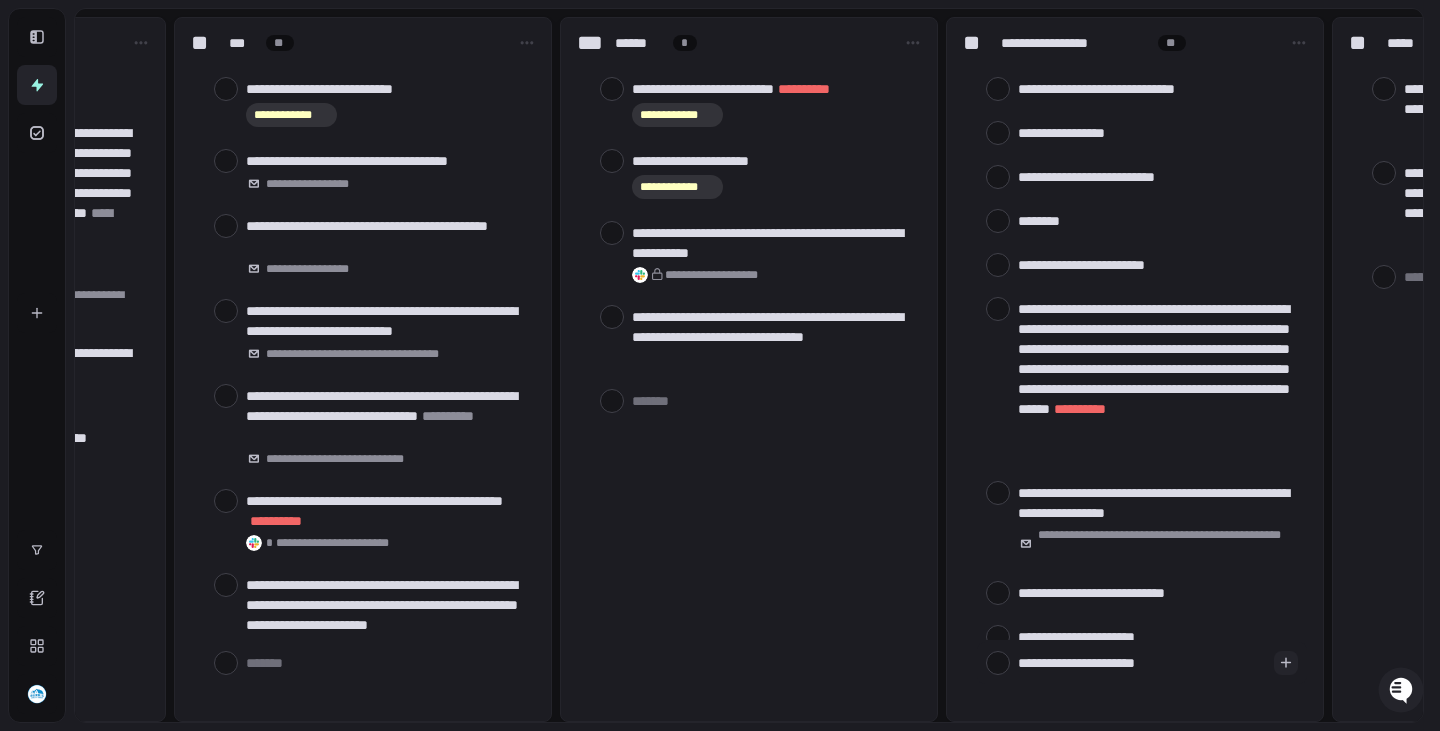 type on "**********" 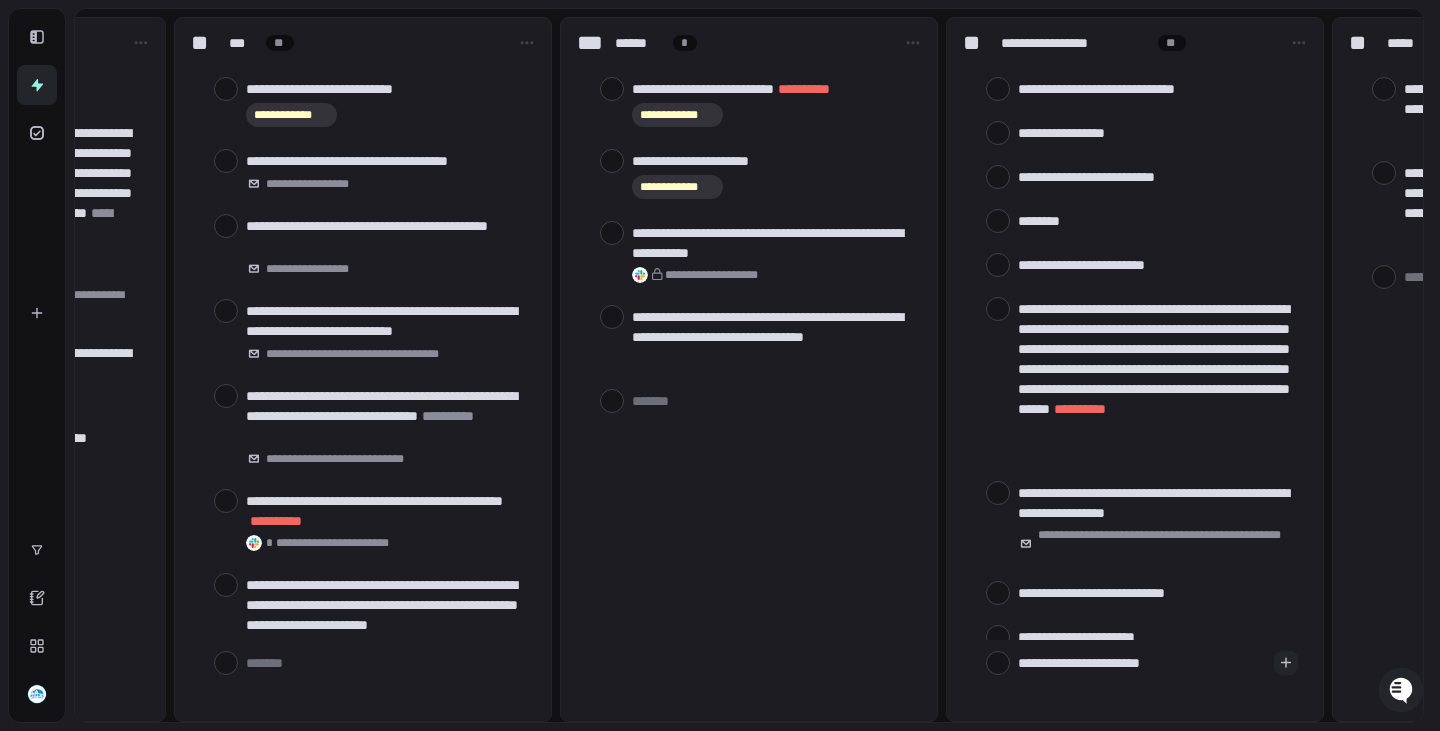 type on "**********" 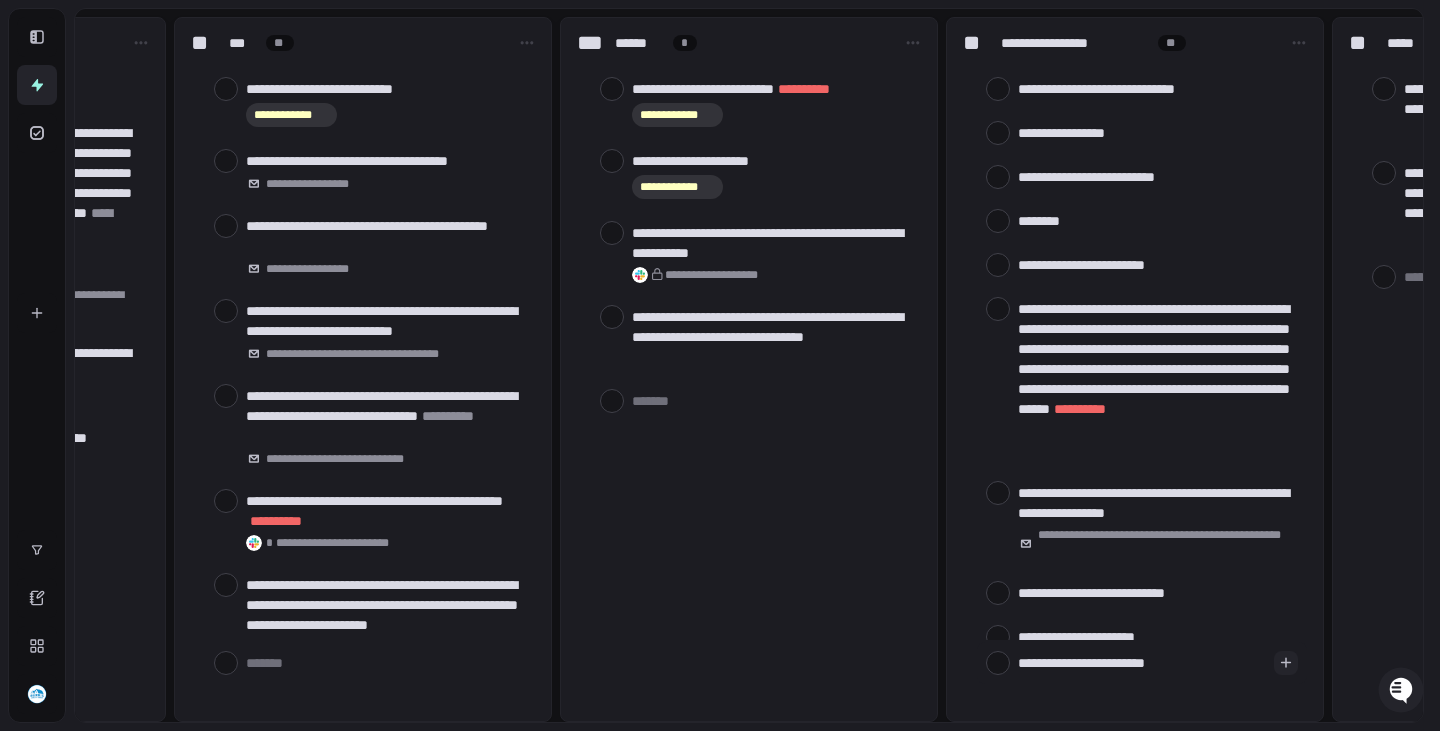 type on "**********" 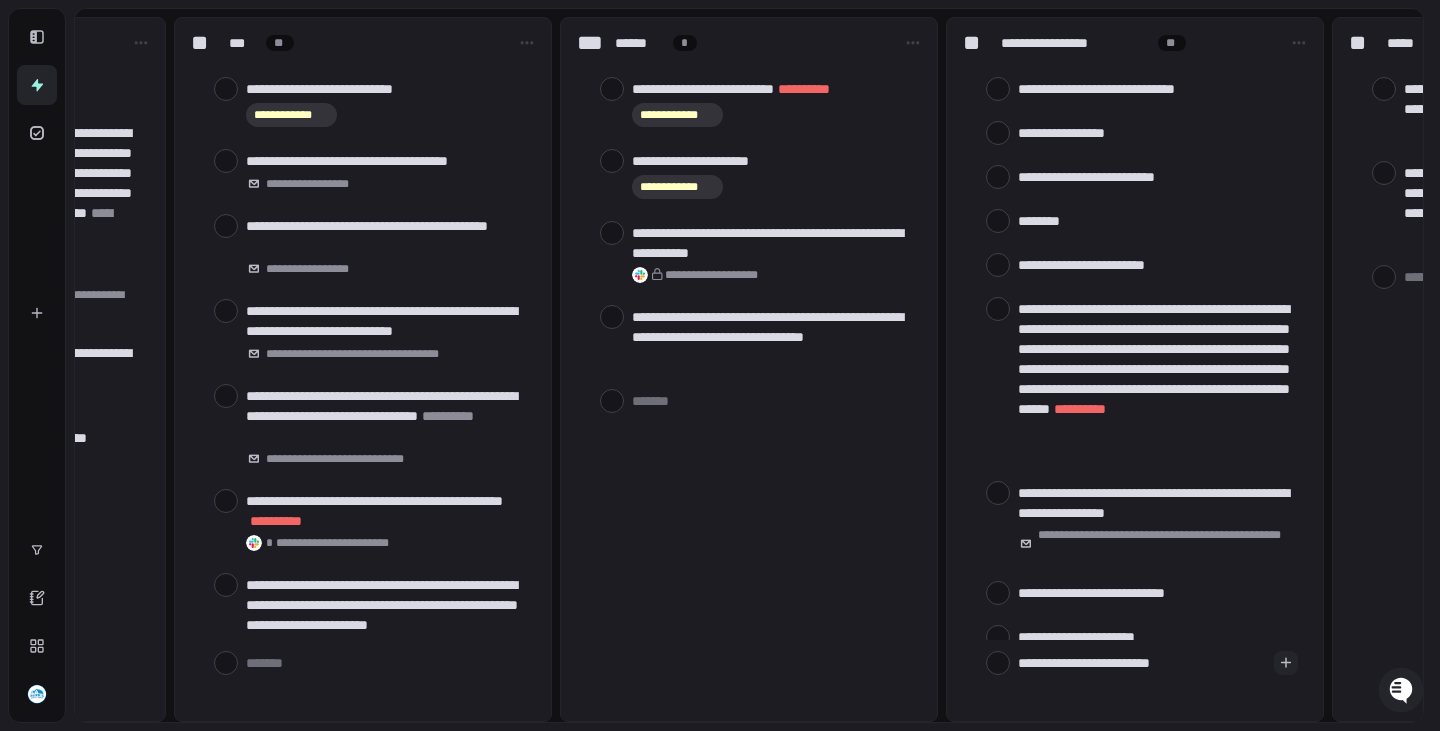 type on "**********" 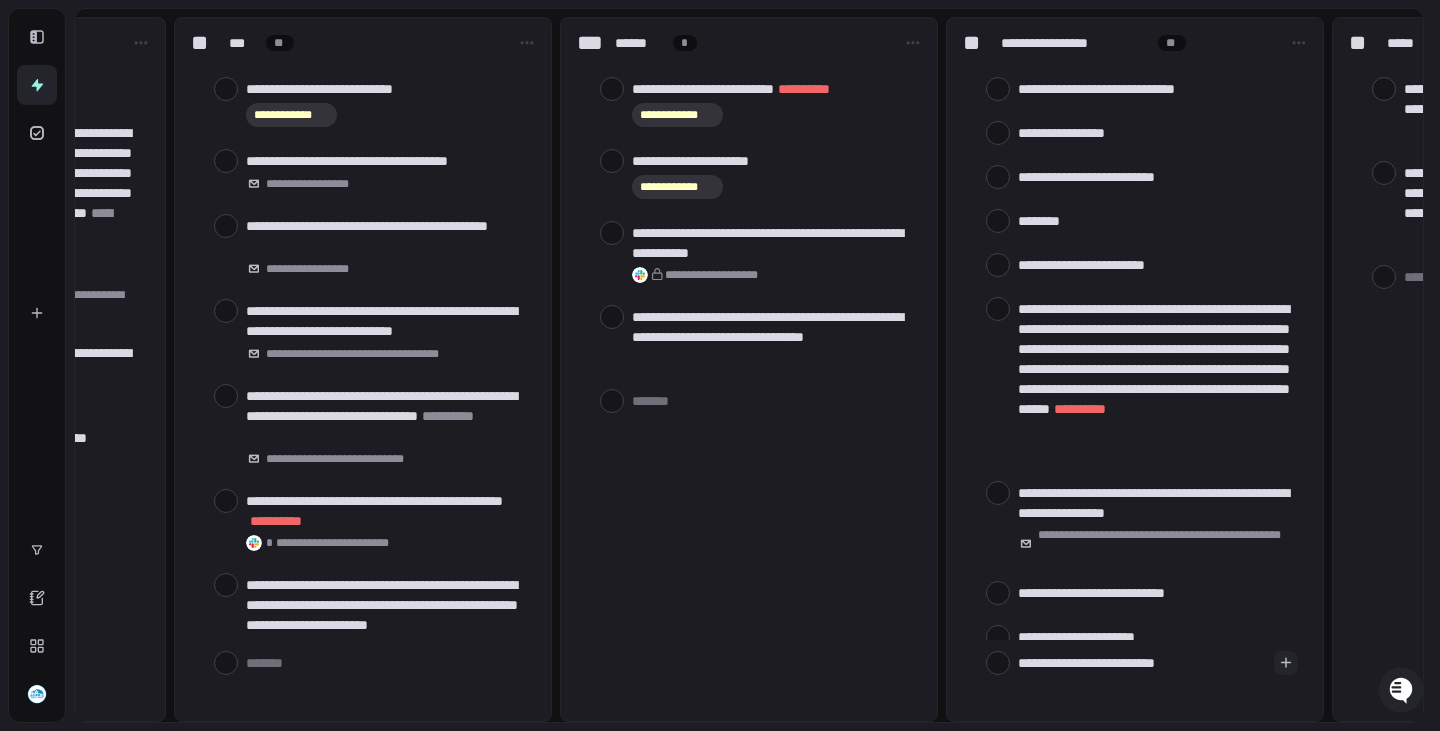 type on "**********" 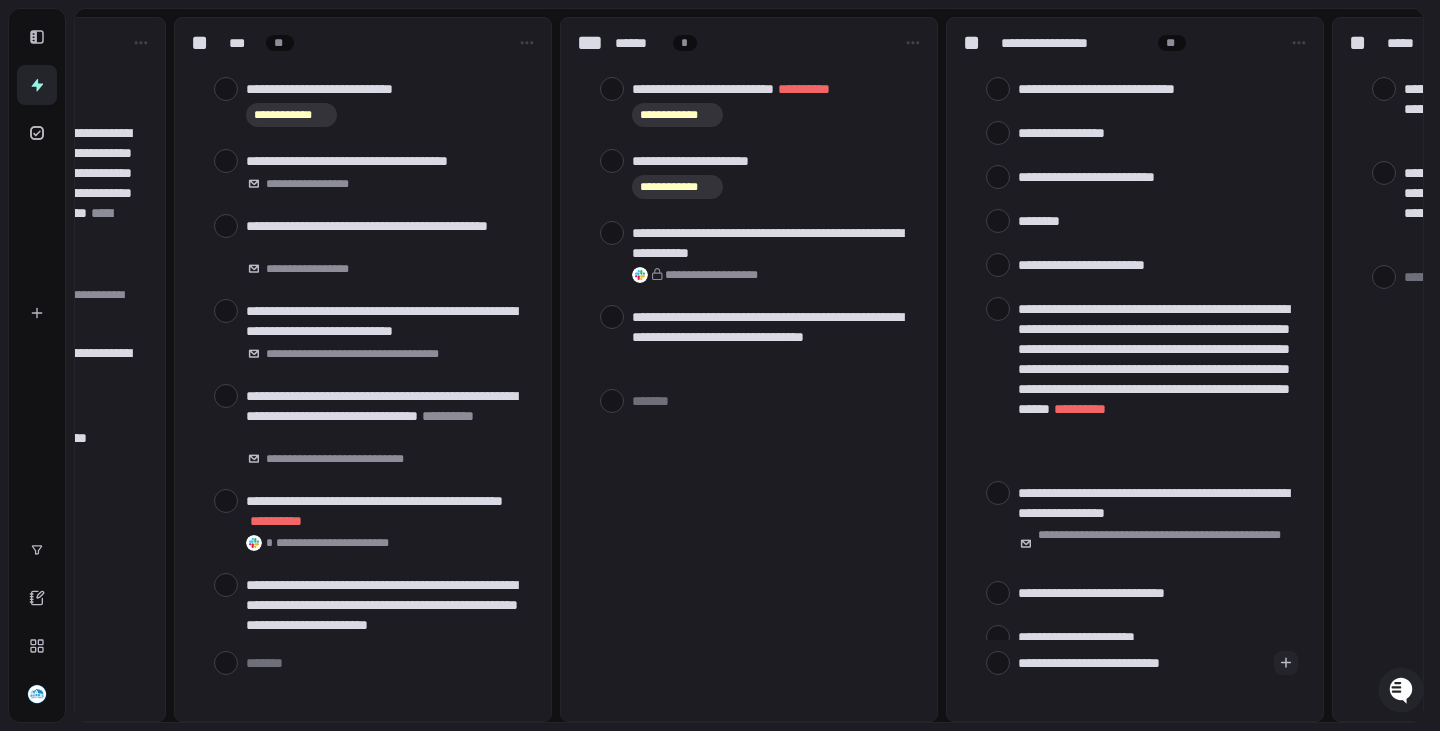 type on "**********" 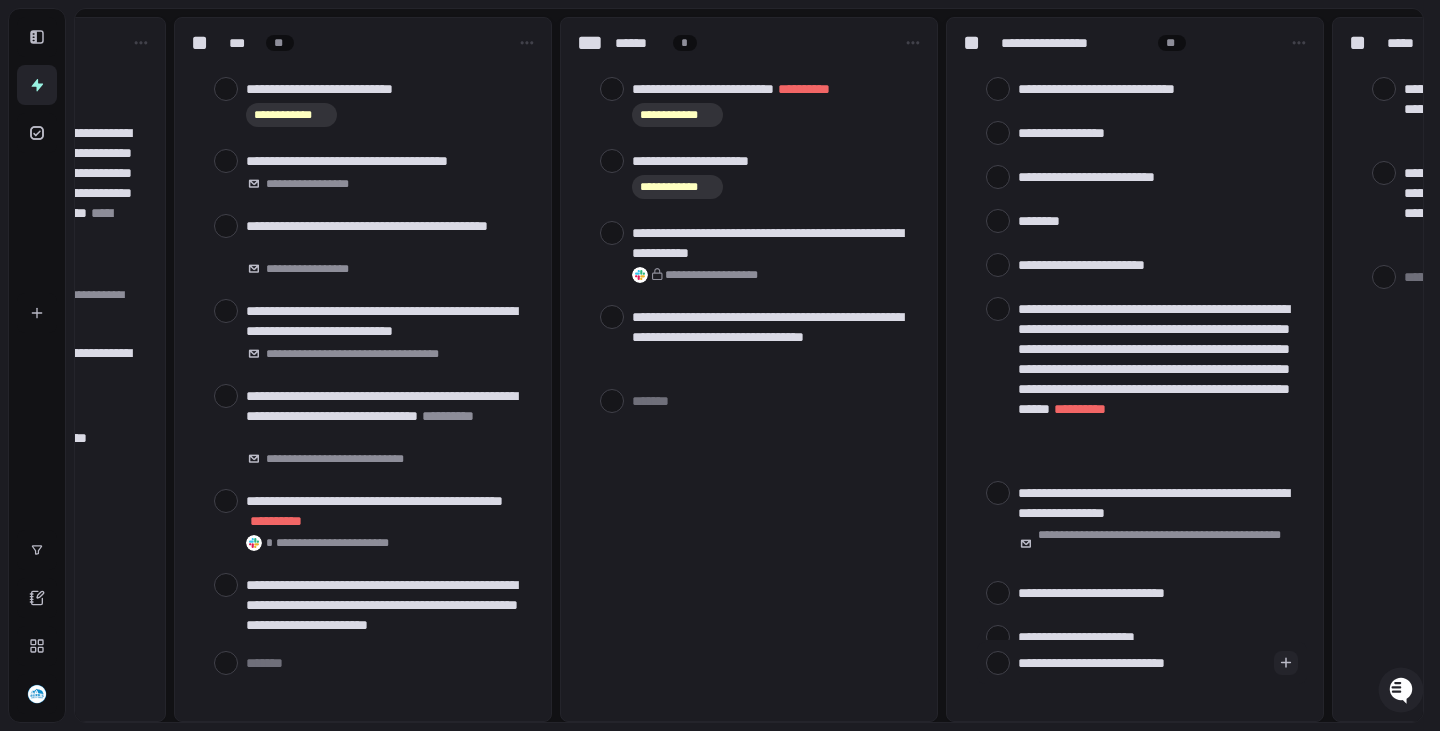 type on "**********" 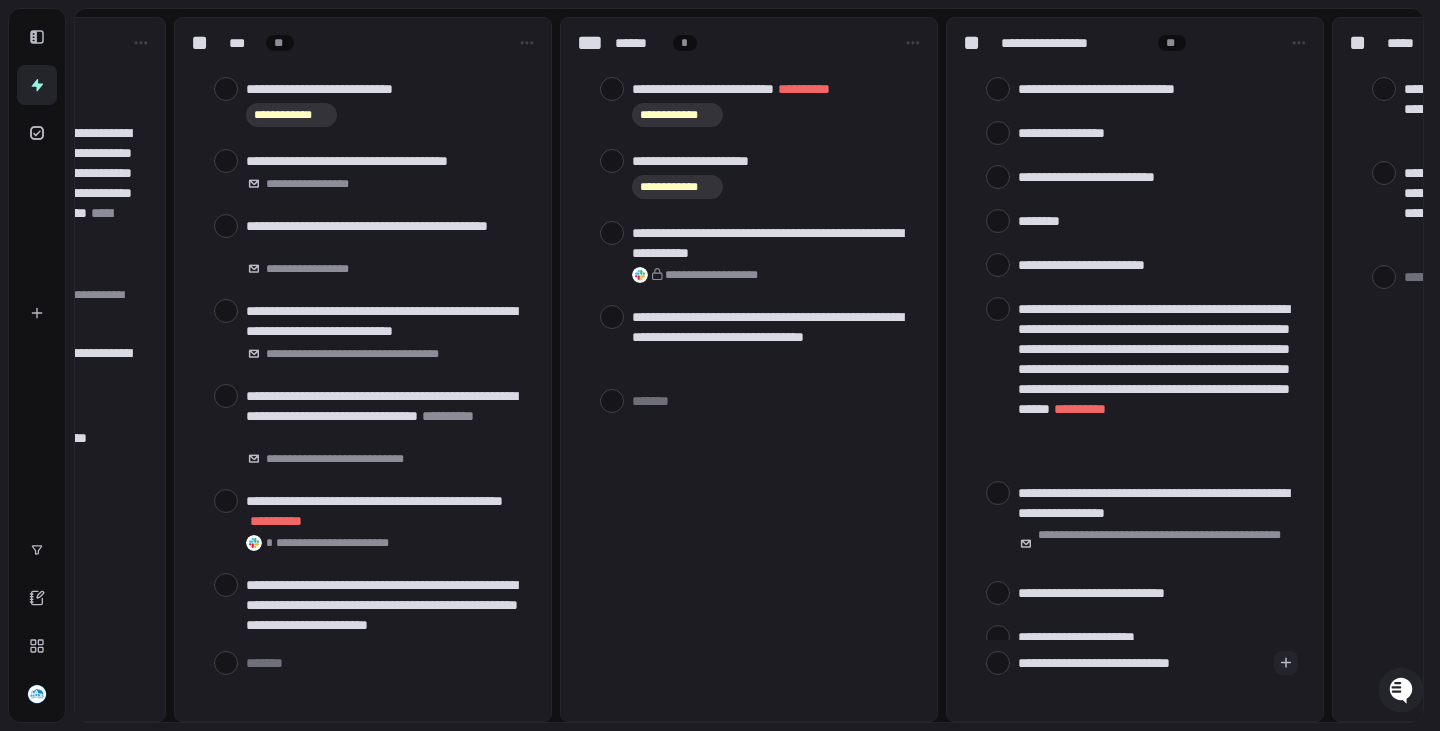 type on "**********" 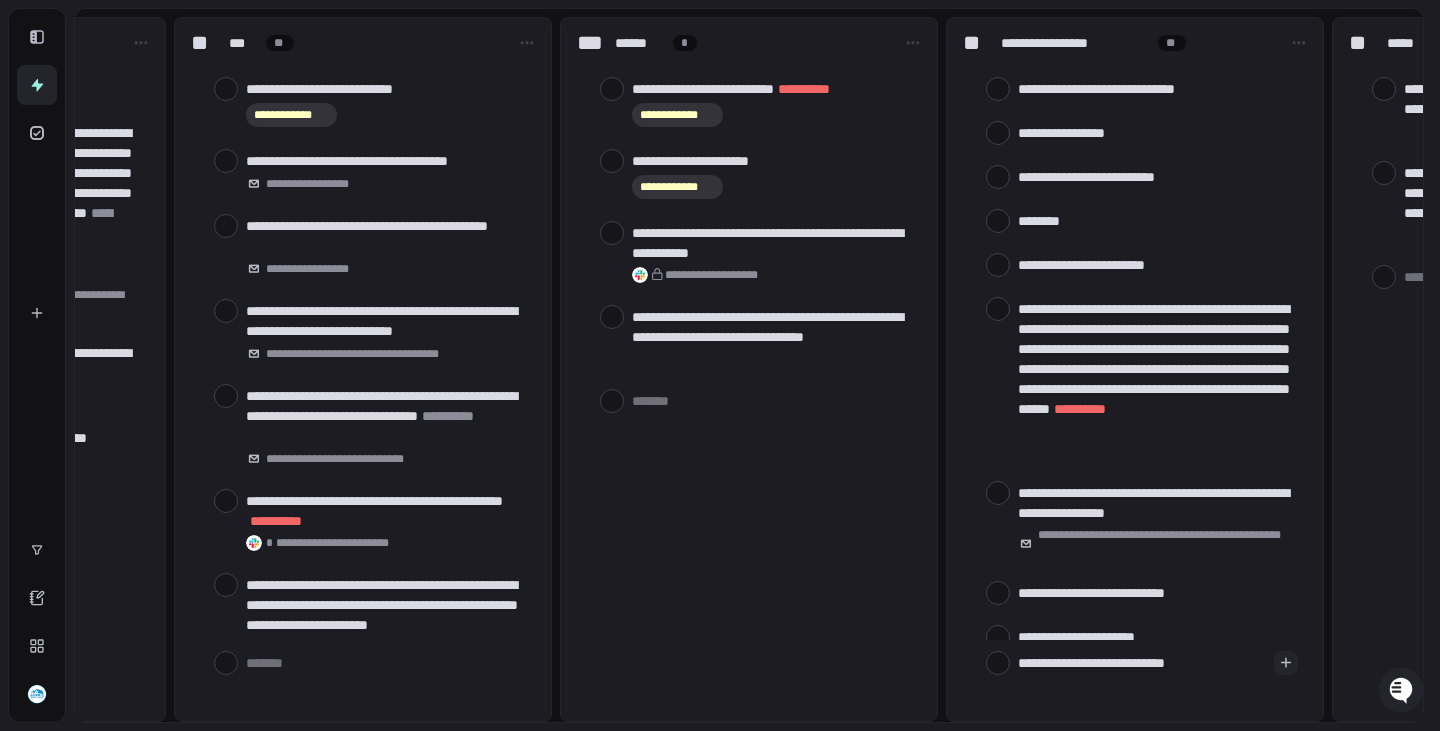 type on "**********" 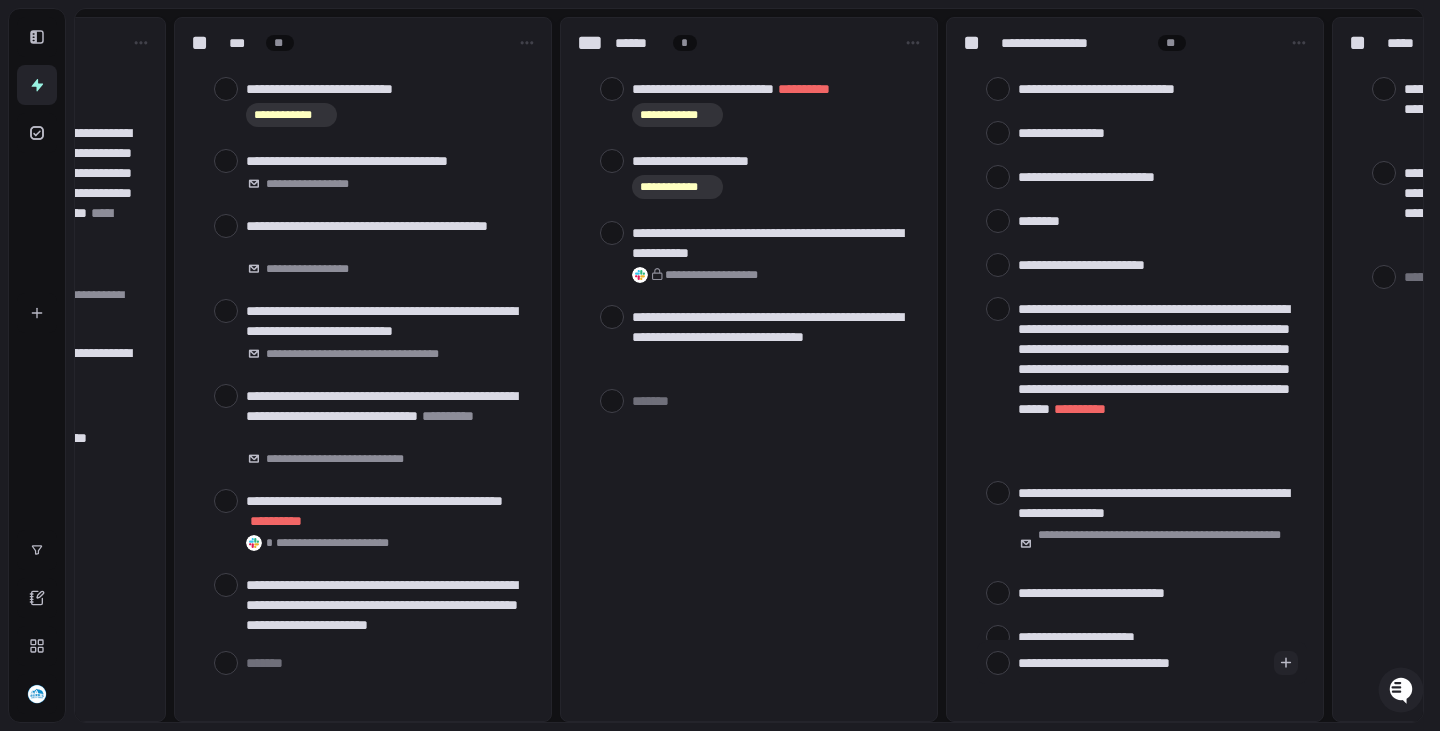 type on "**********" 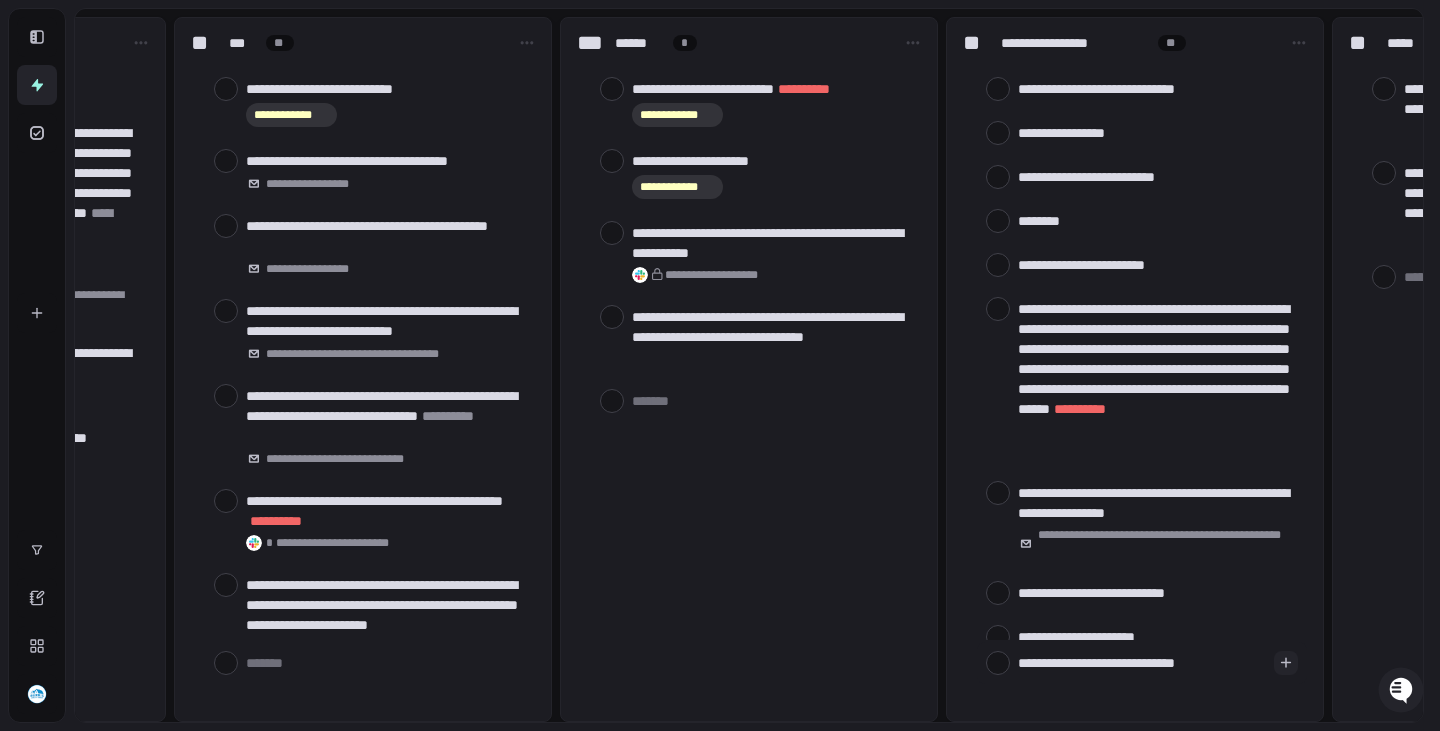 type on "**********" 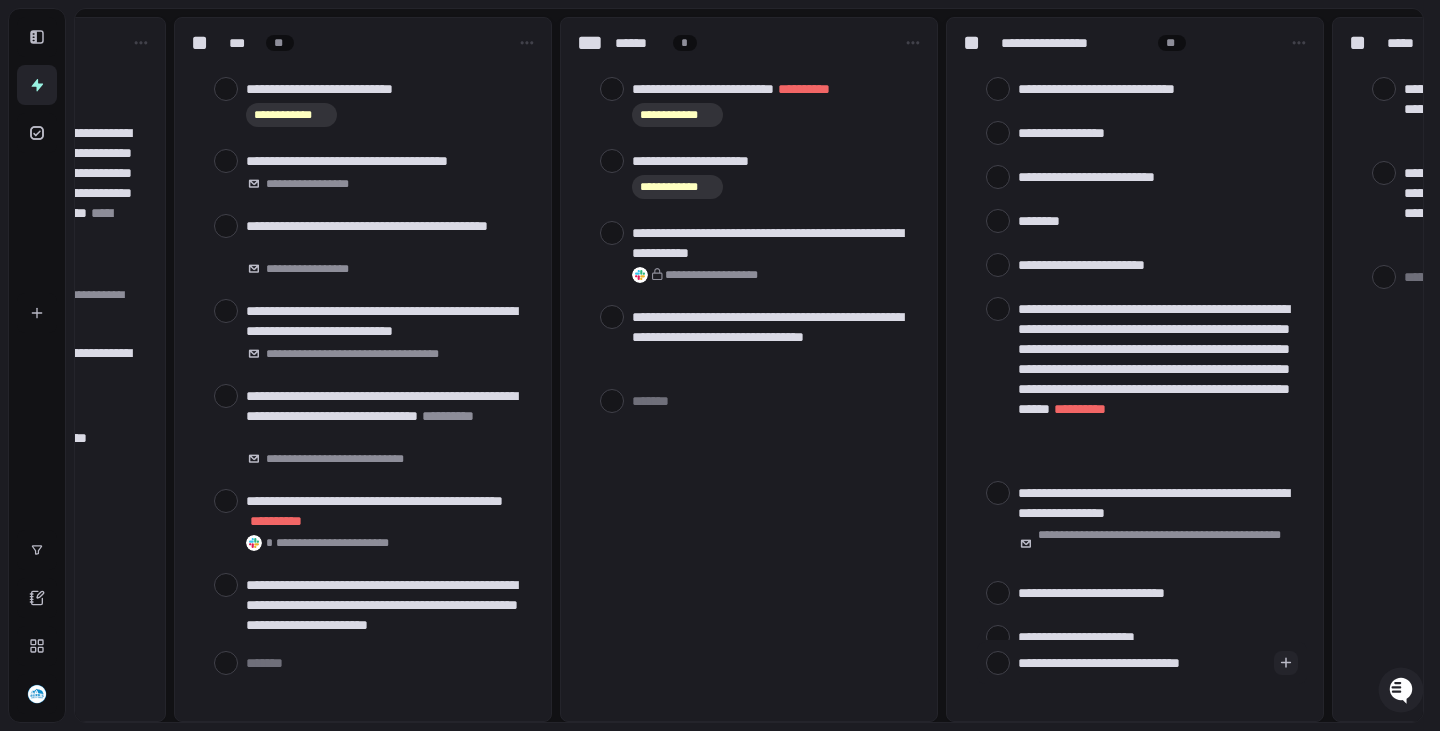 type on "**********" 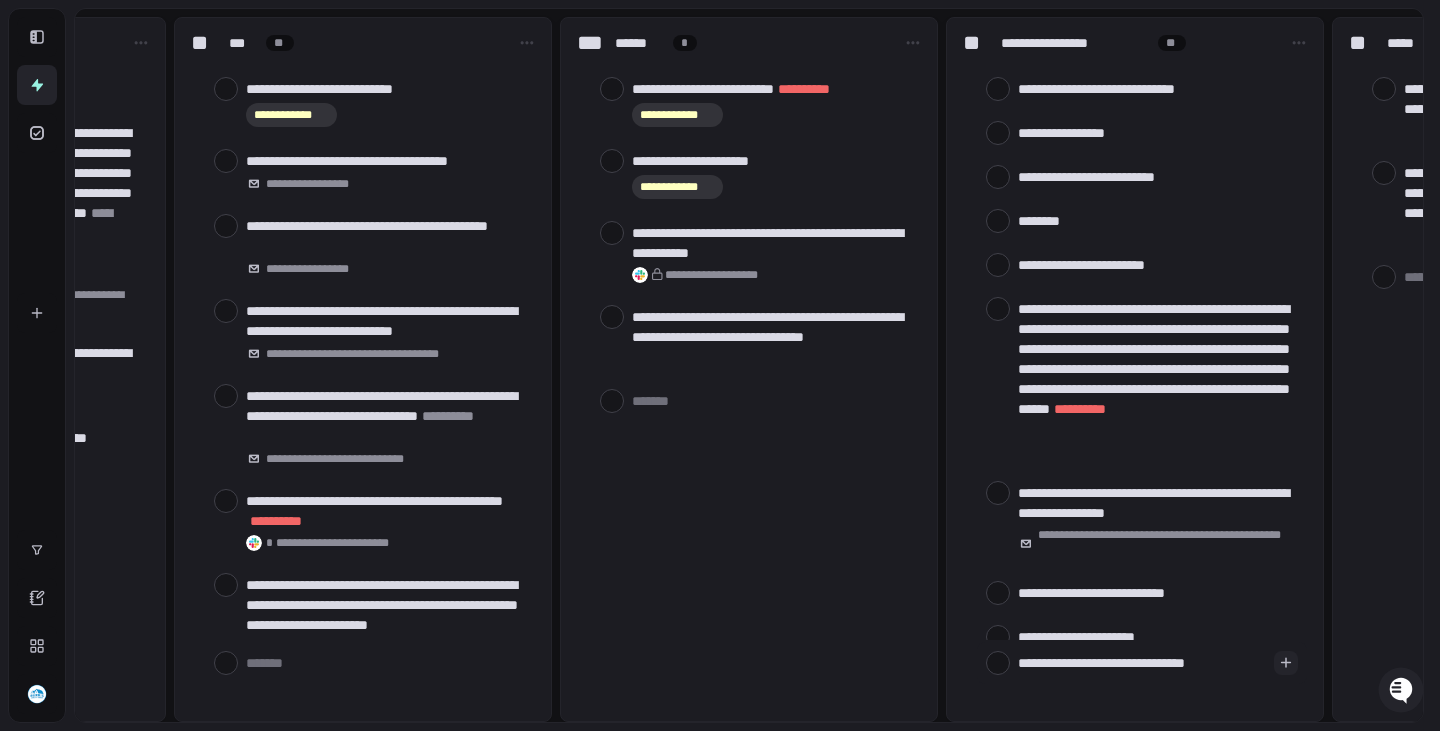 type on "**********" 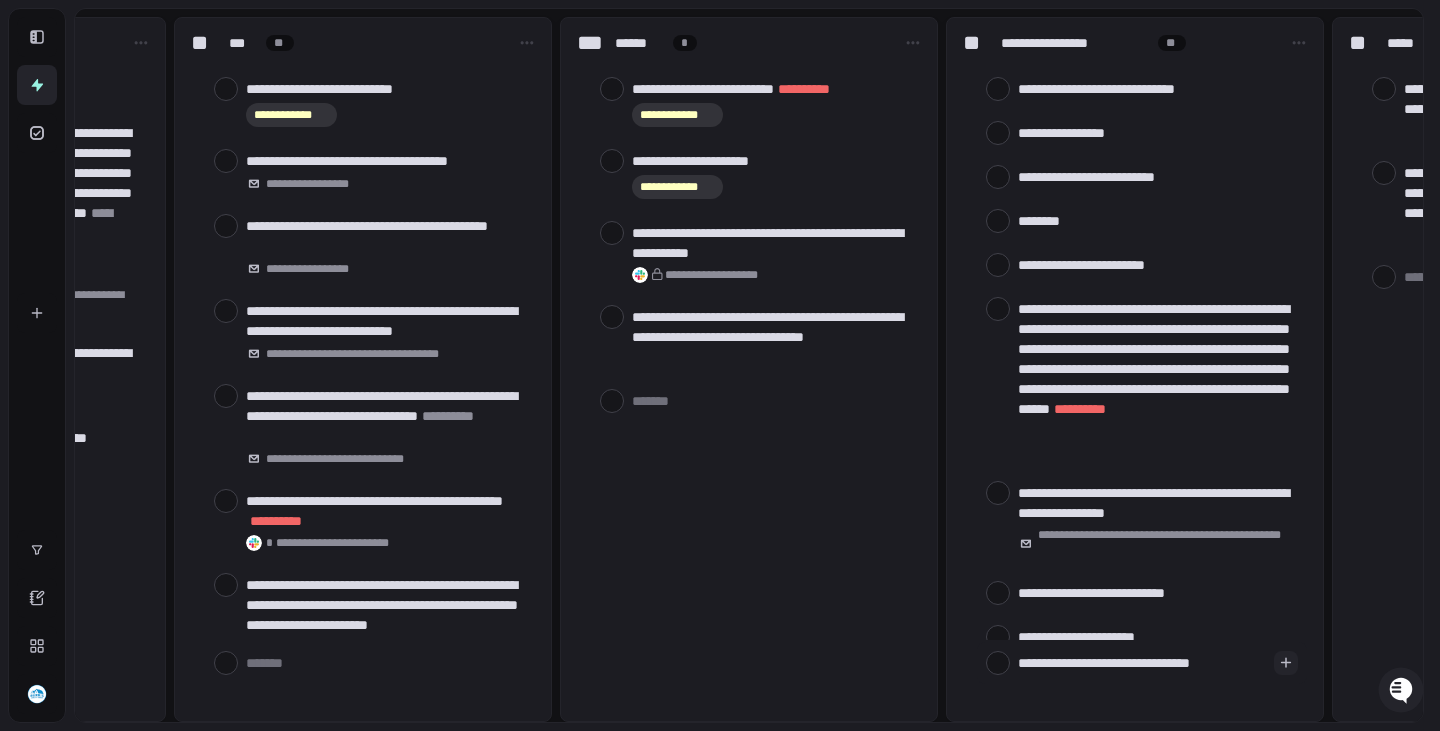 type on "**********" 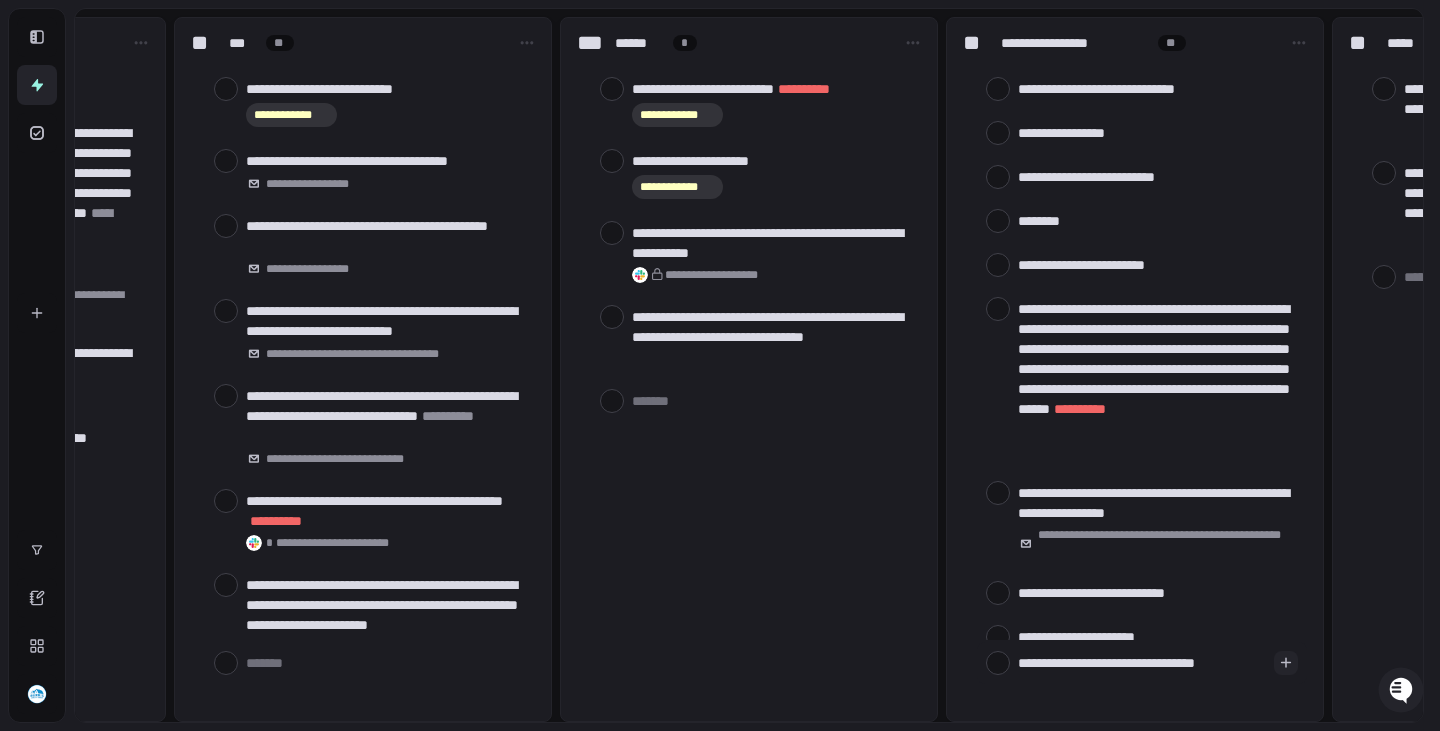 type on "**********" 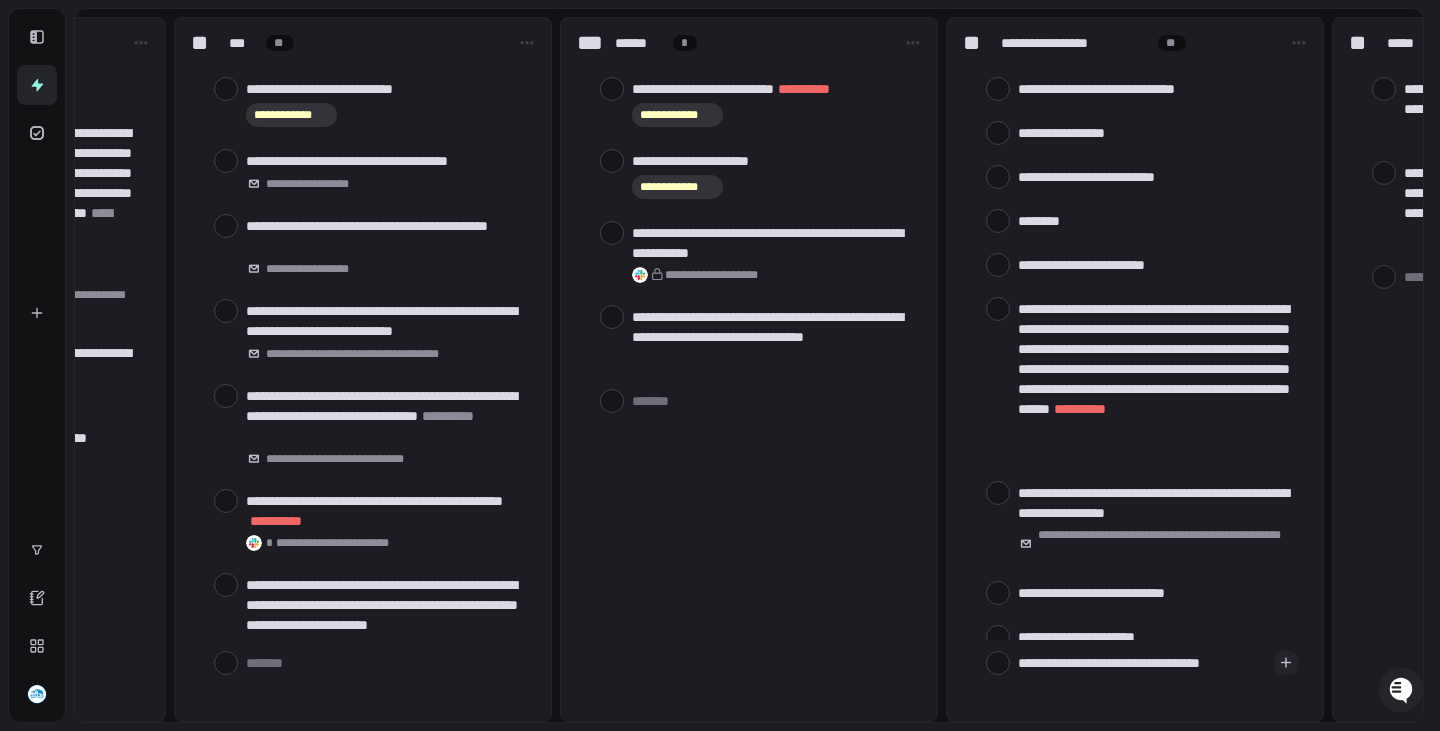 type on "*" 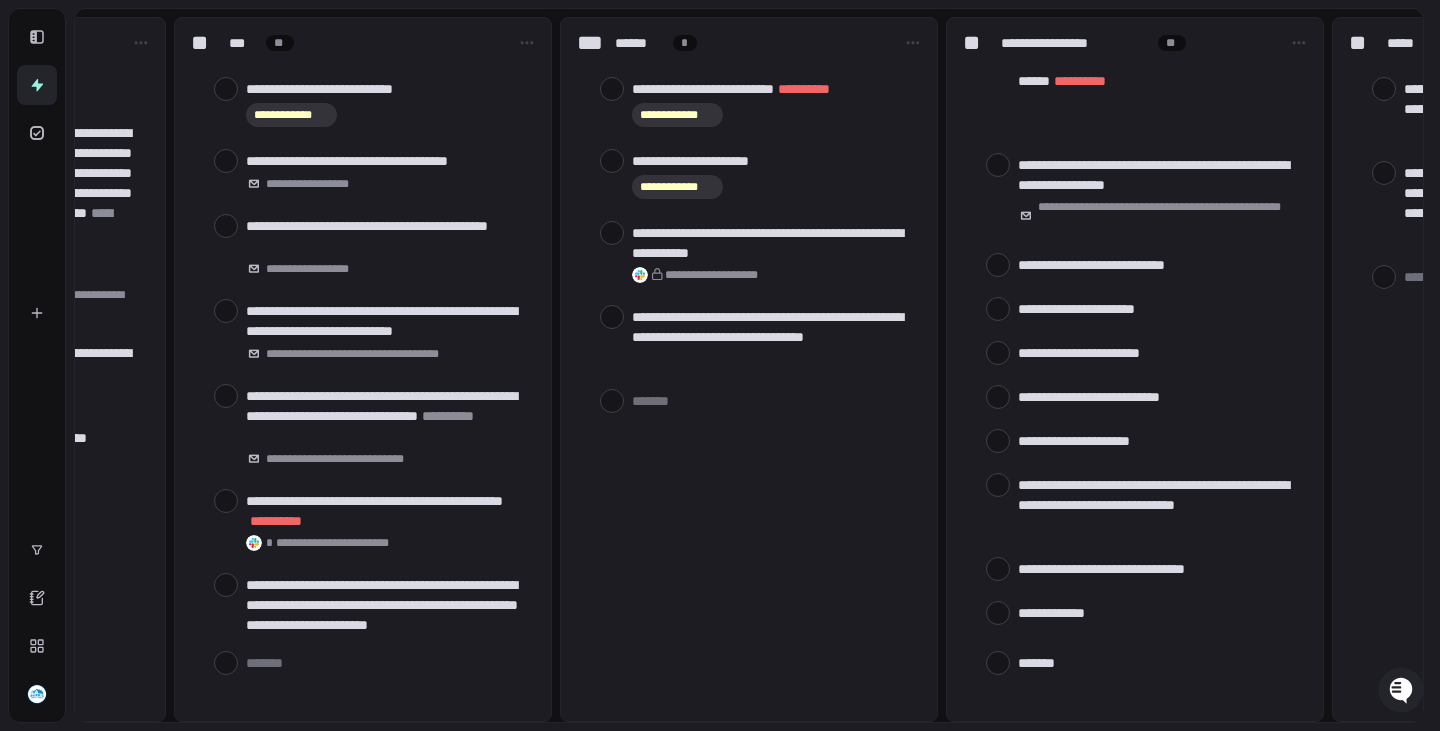 scroll, scrollTop: 366, scrollLeft: 0, axis: vertical 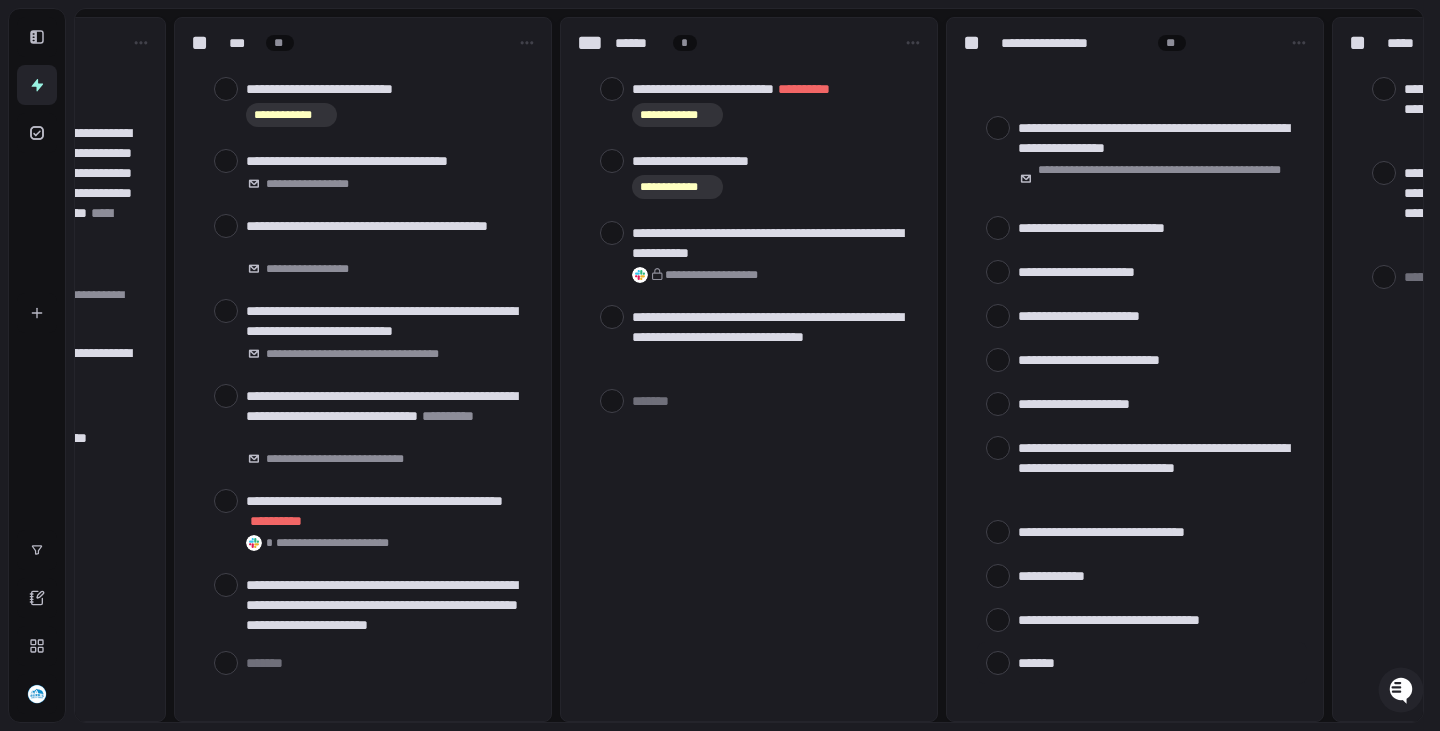 type on "*" 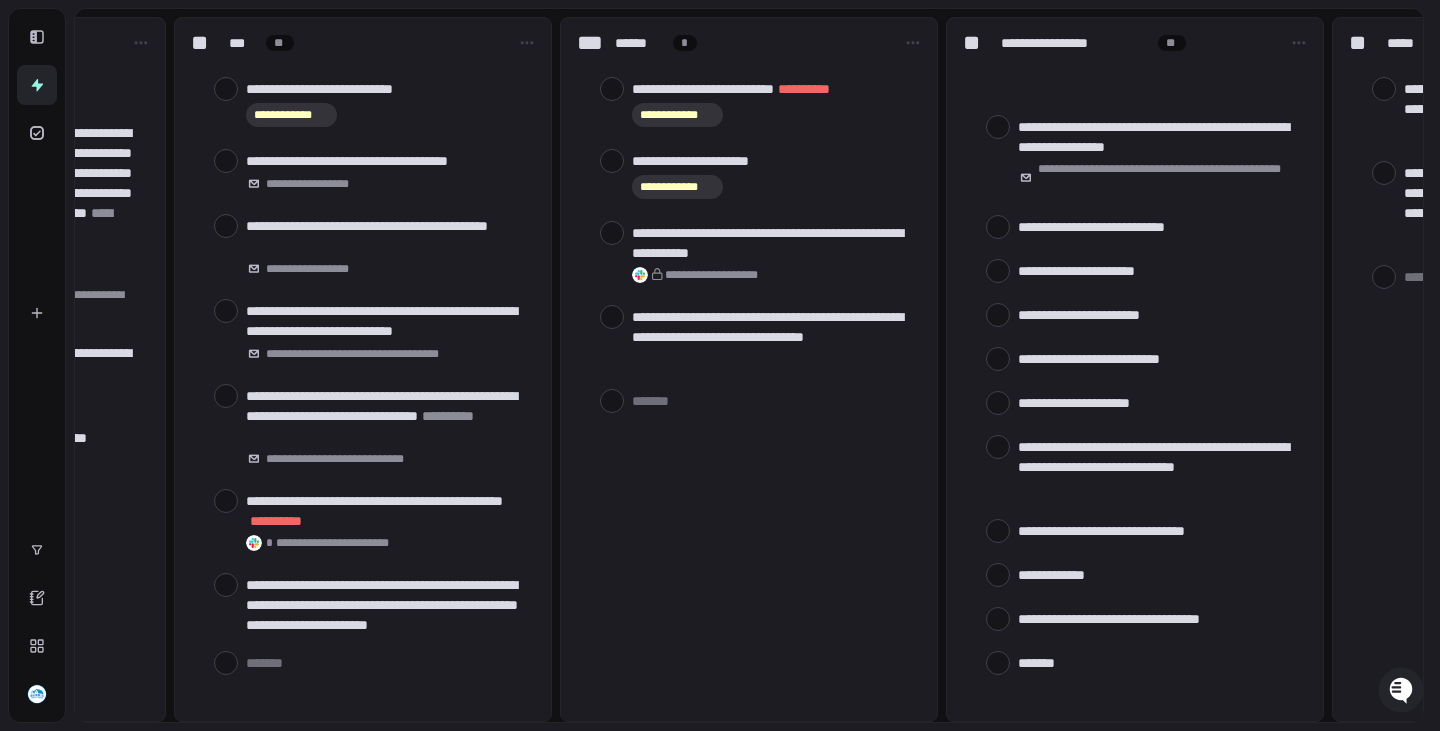 type on "*" 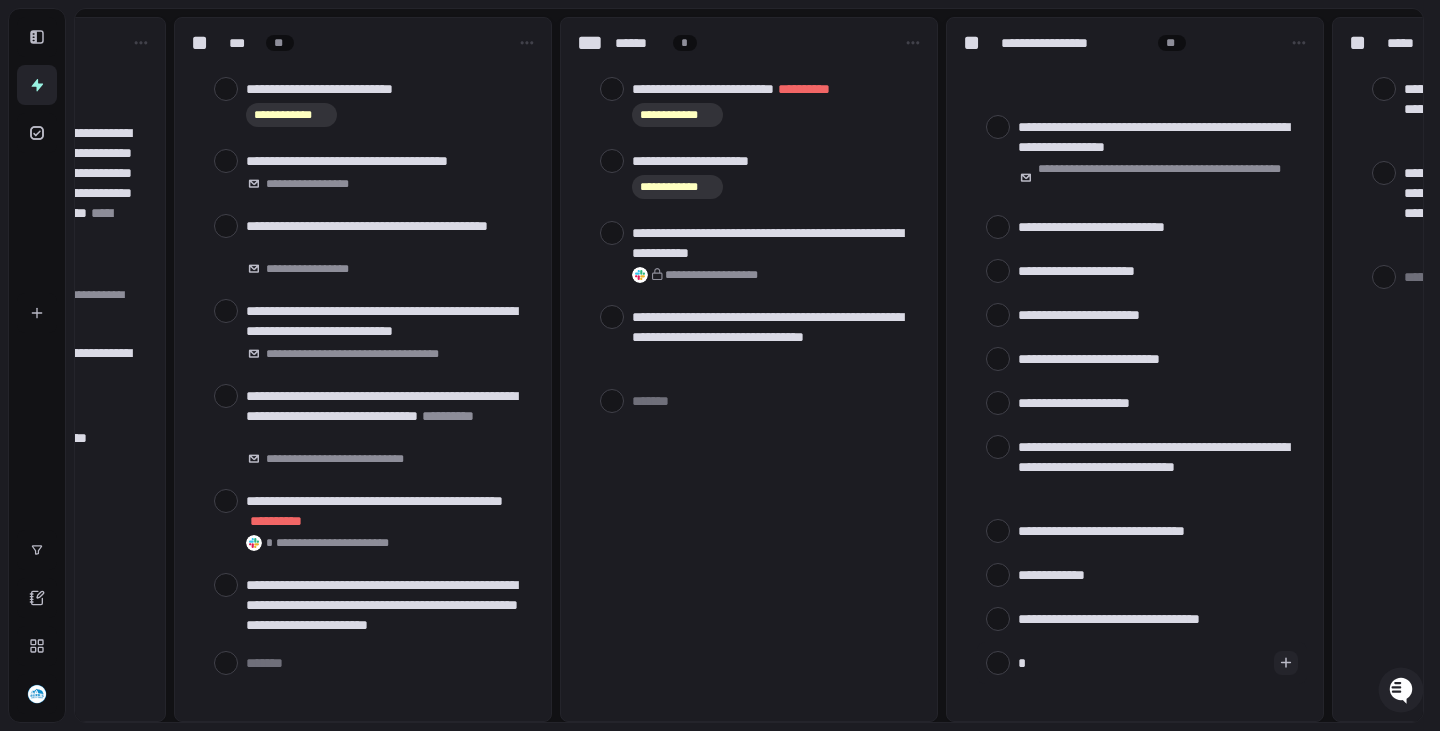 type on "**" 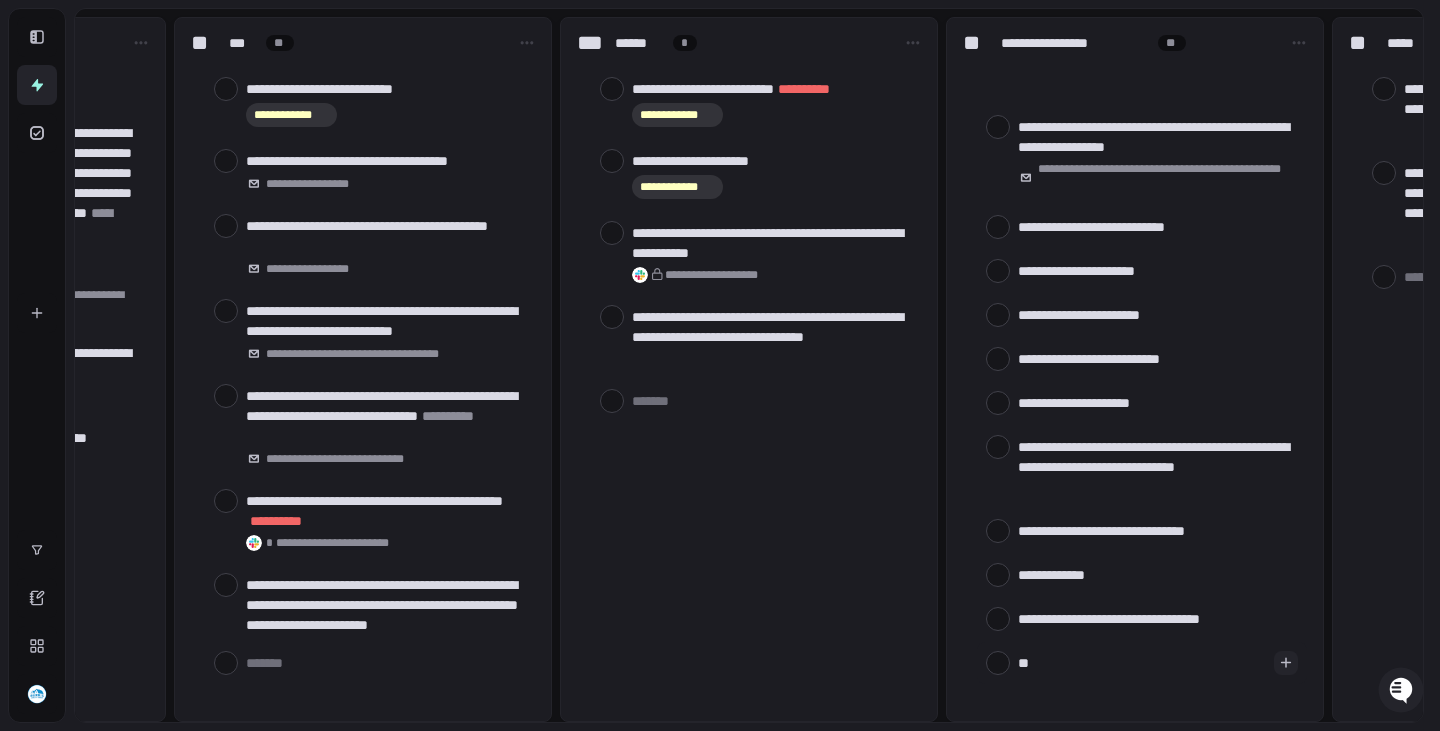 type on "***" 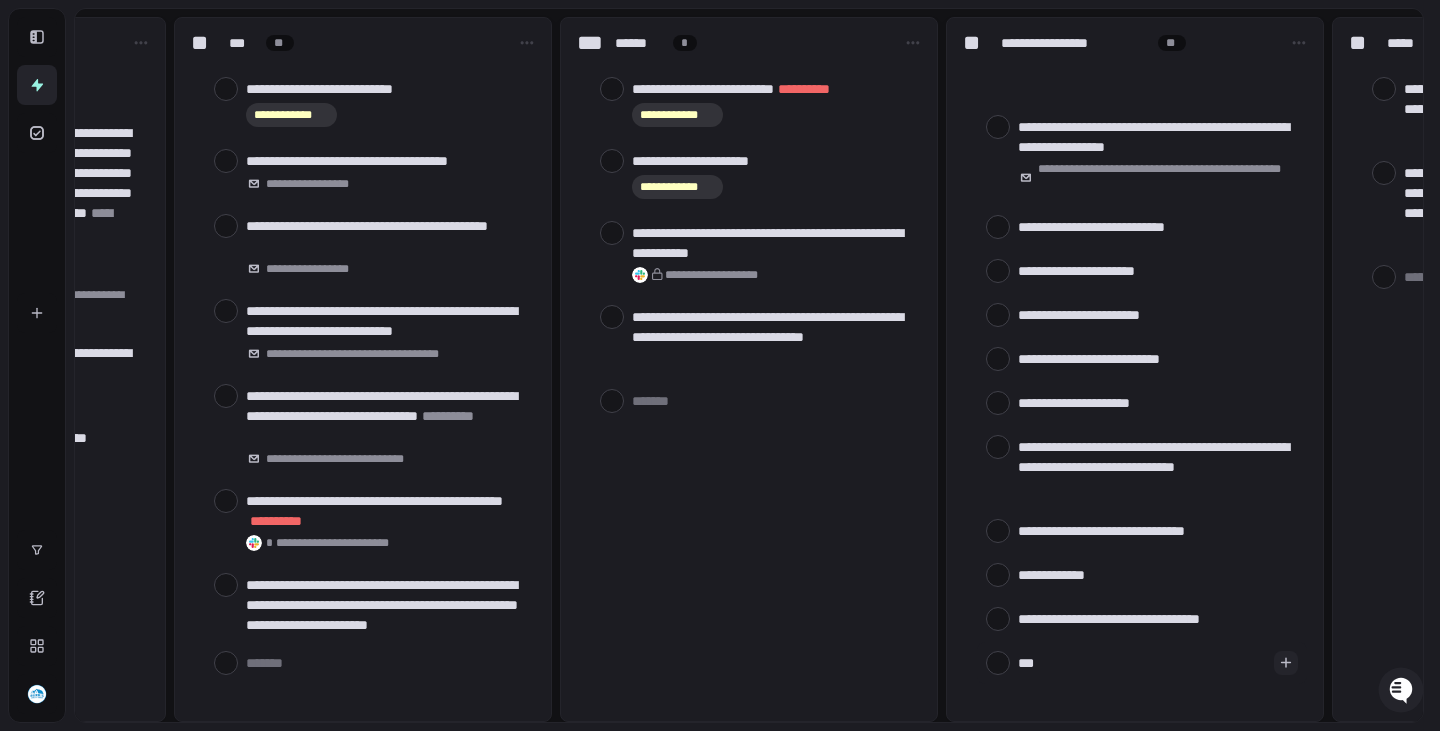 type on "****" 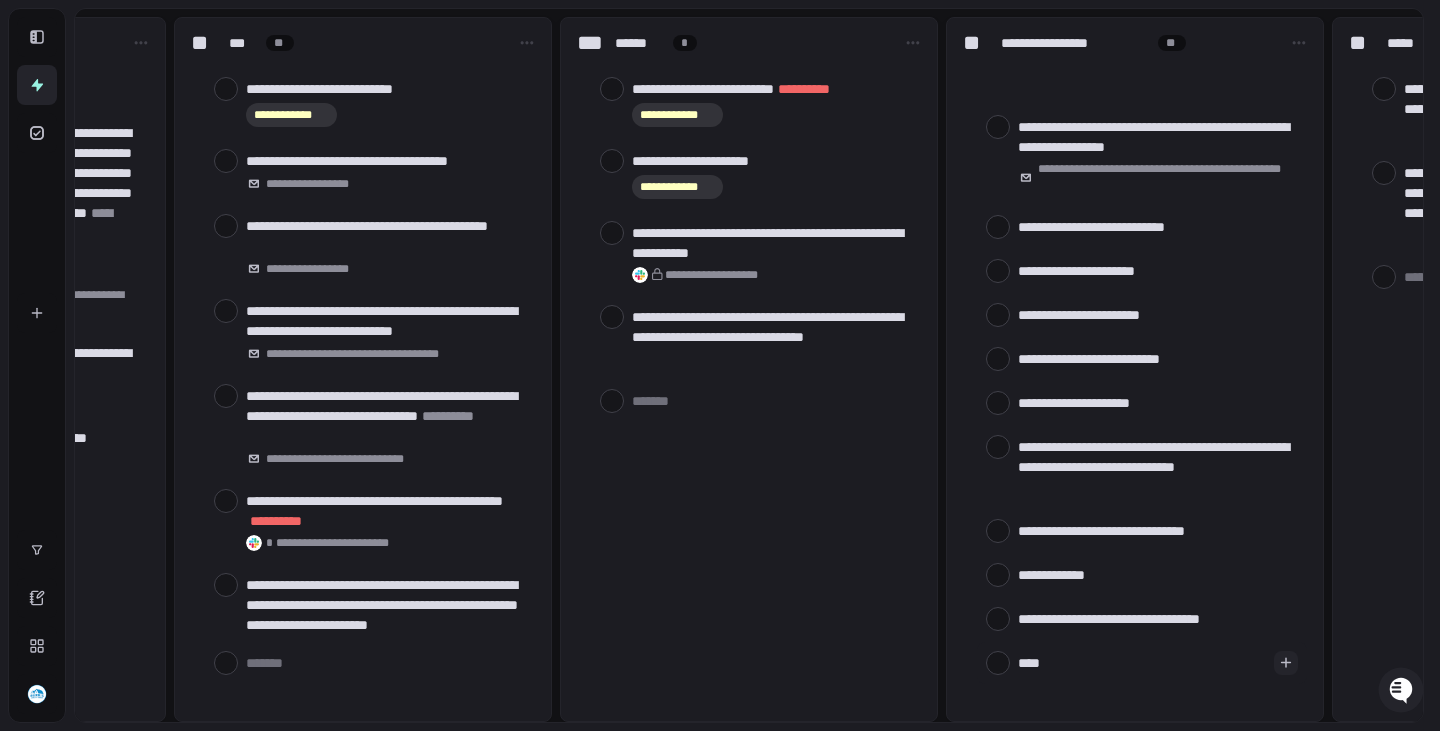 type on "*****" 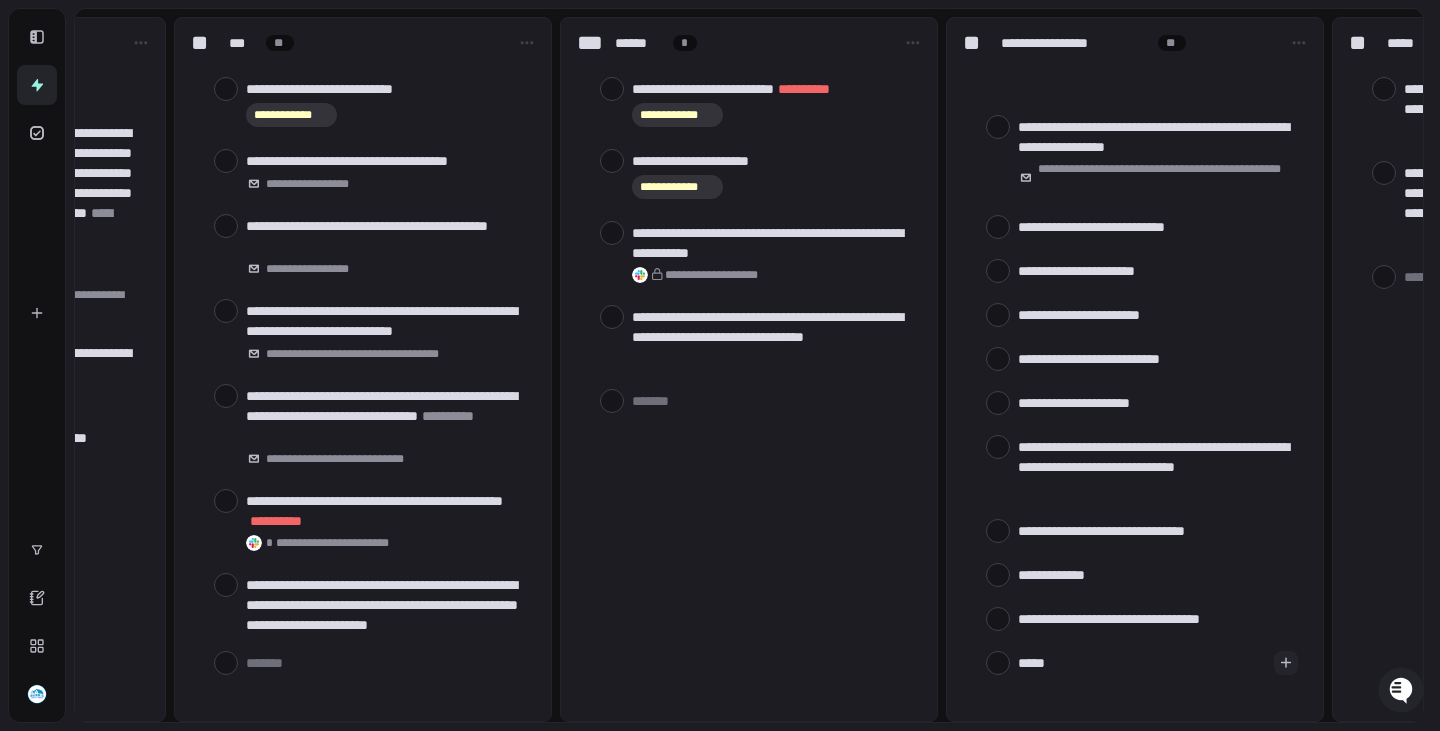 type on "*****" 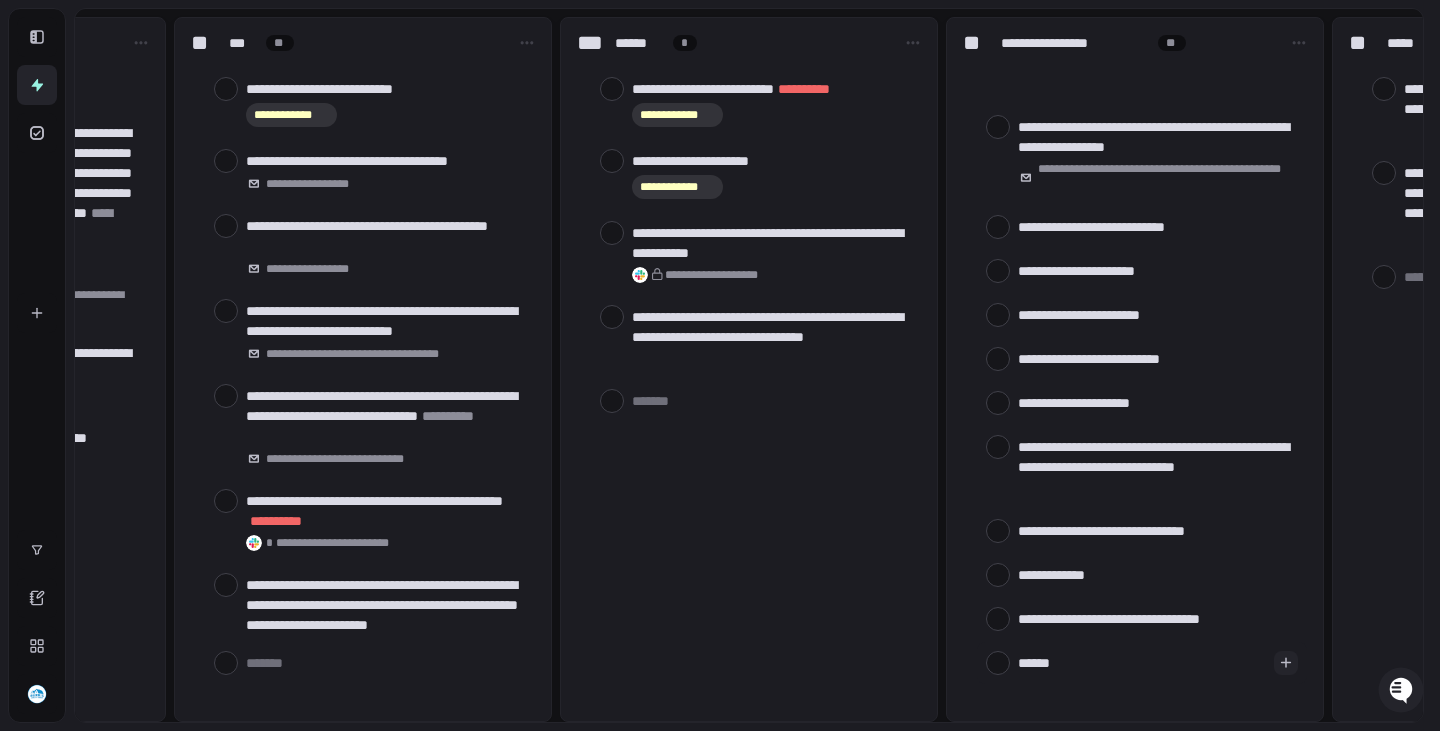 type on "*******" 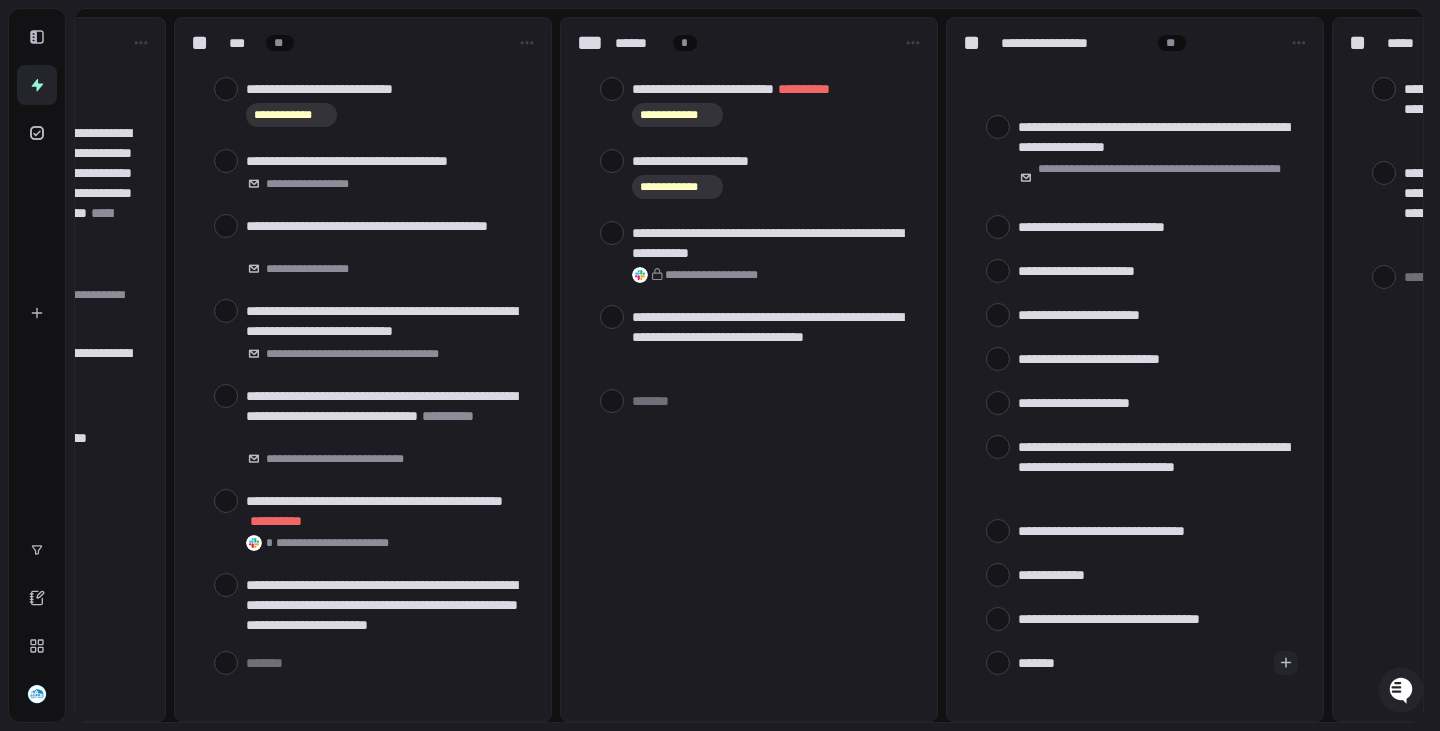 type on "********" 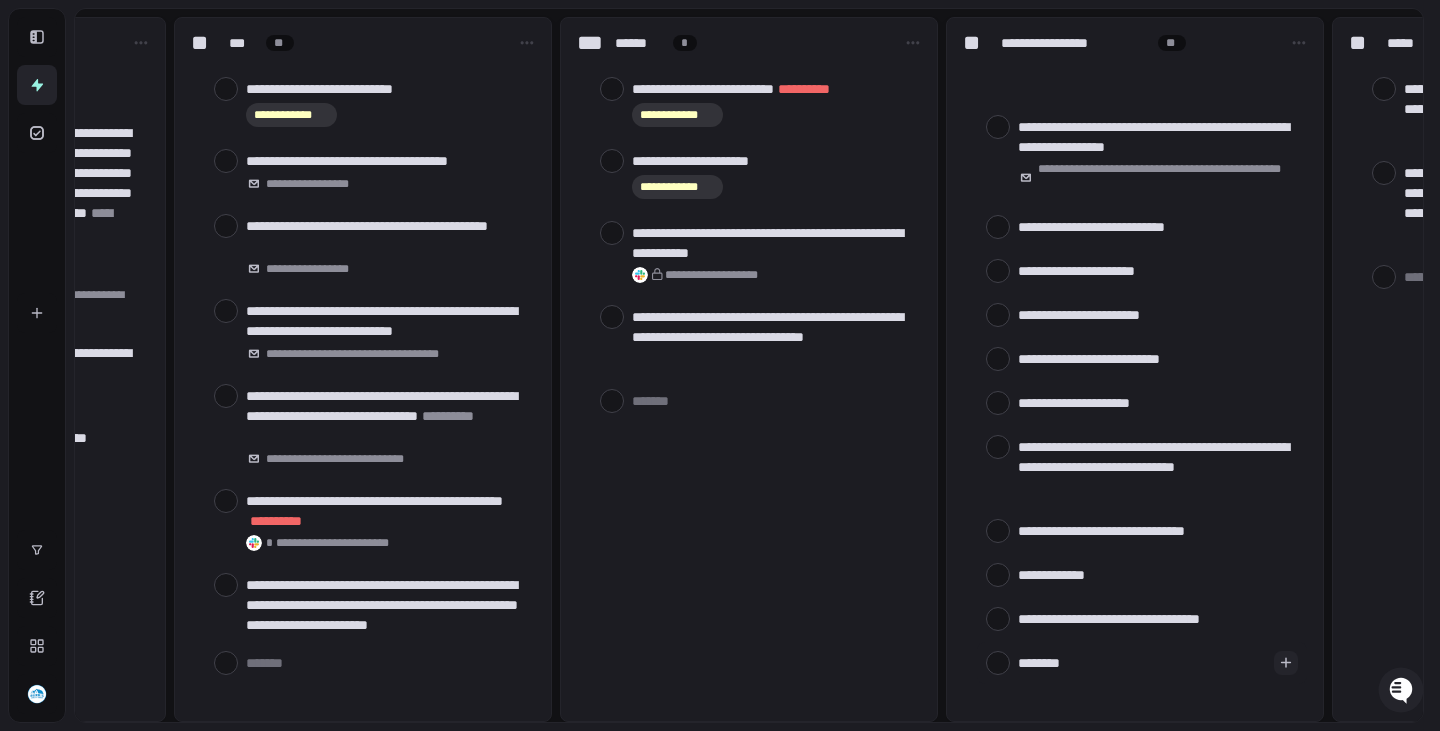 type on "*********" 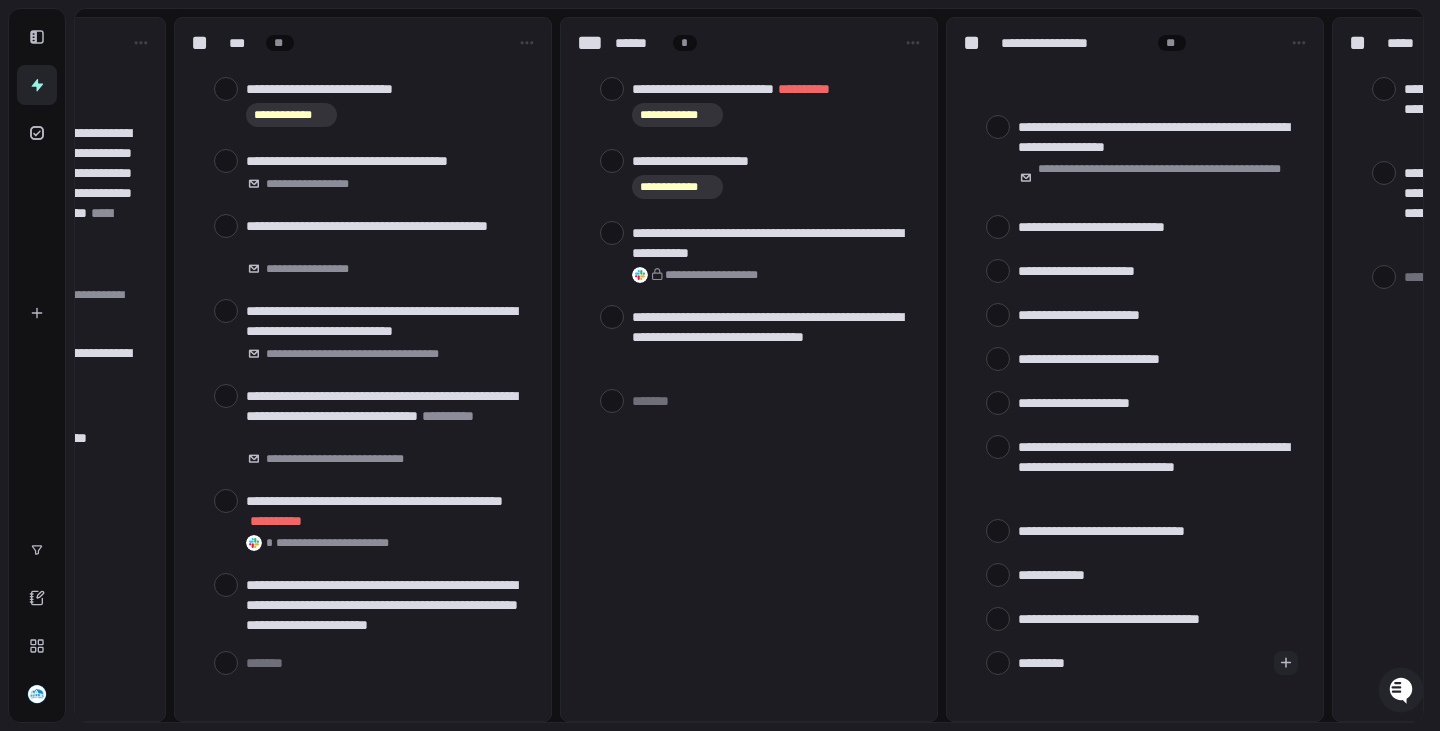 type on "*********" 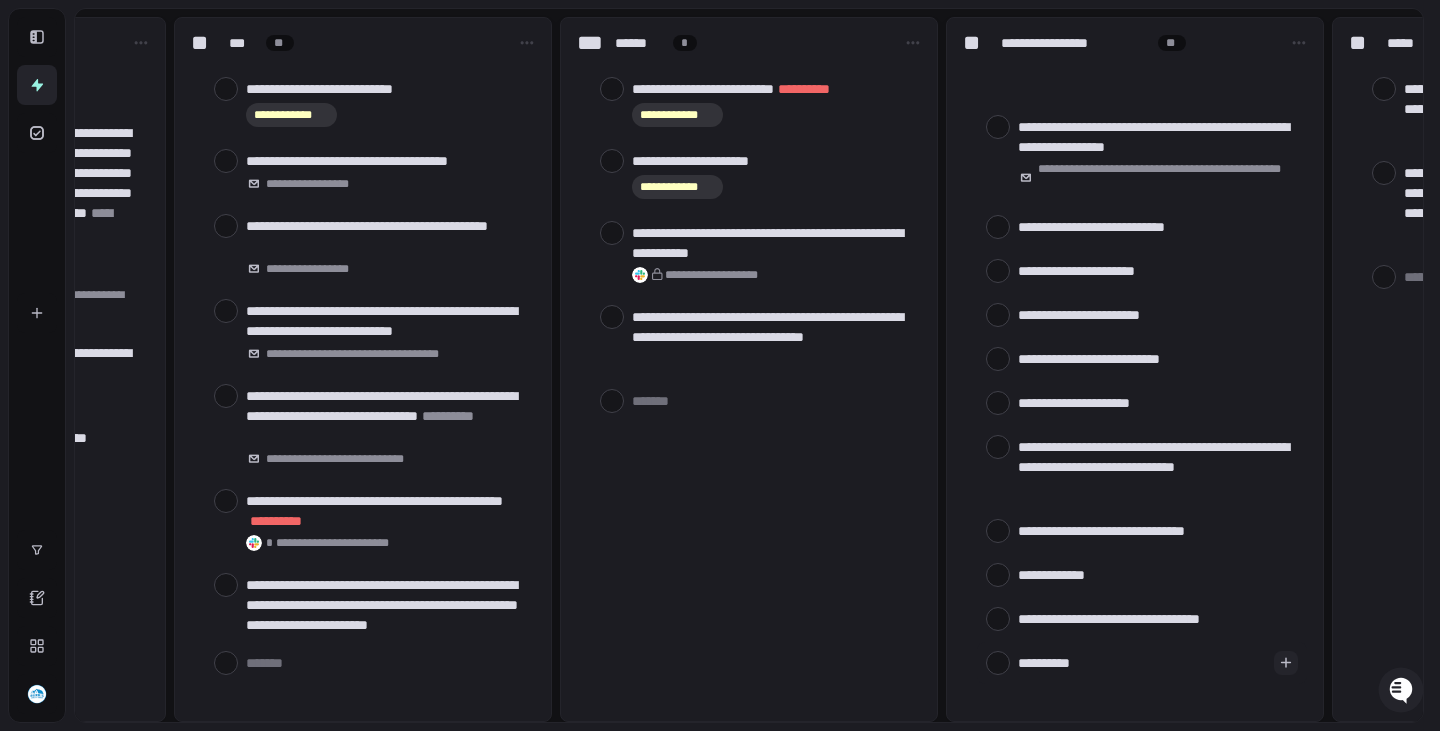 type on "**********" 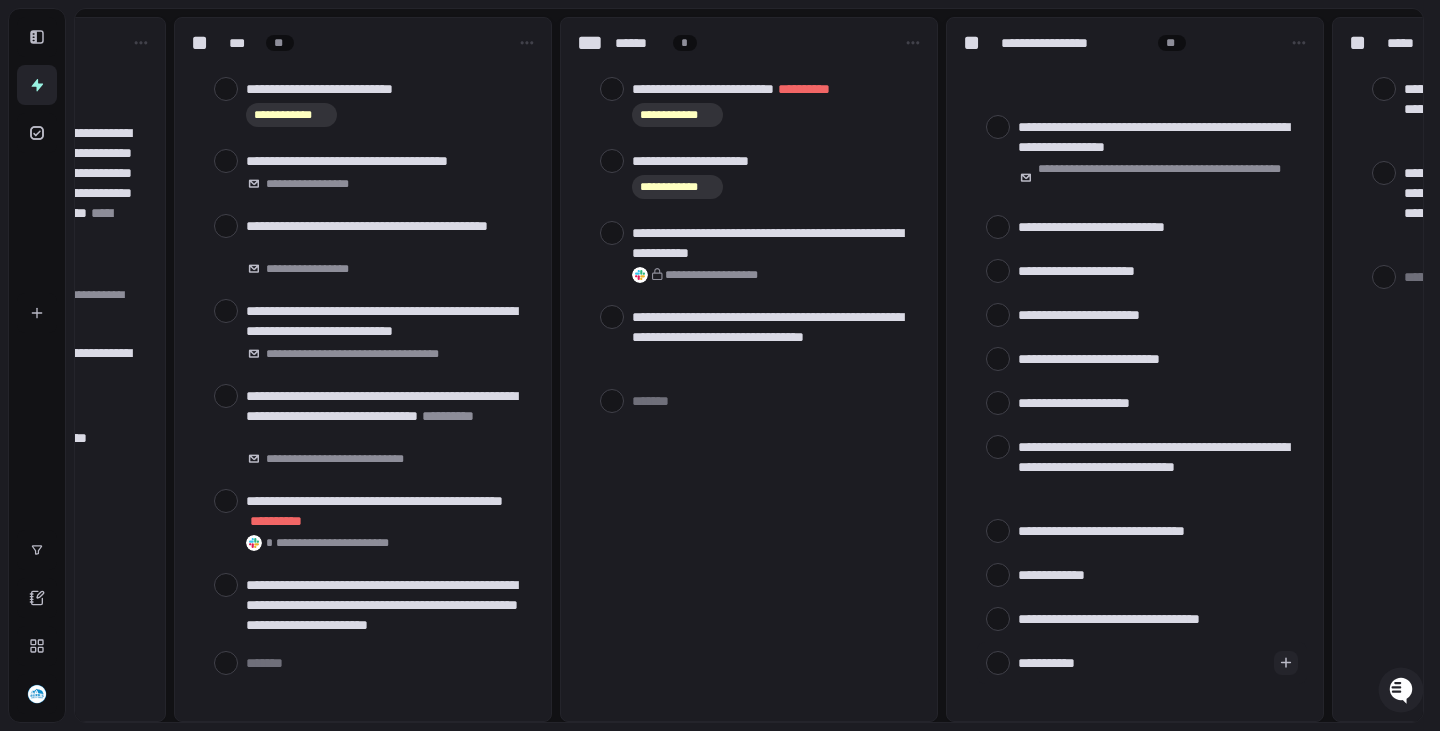 type on "**********" 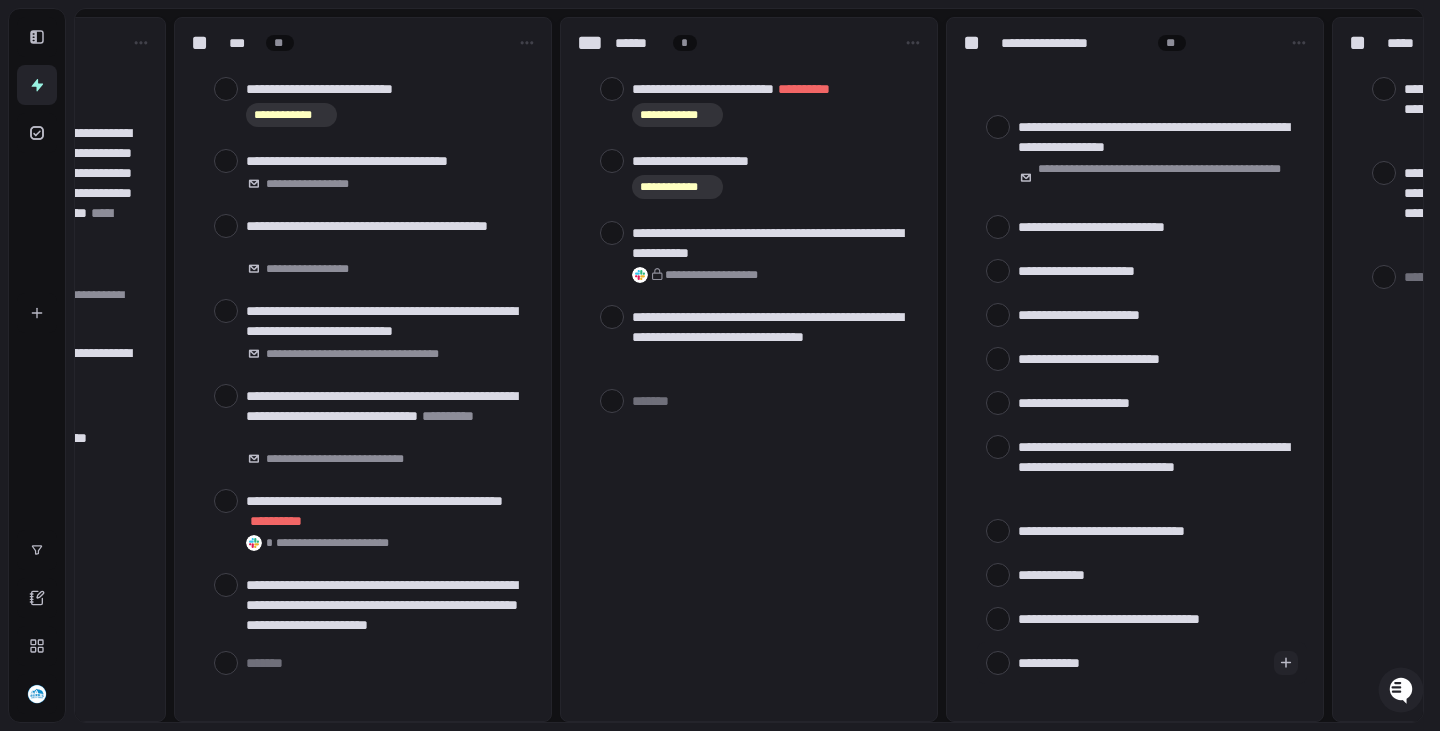 type on "**********" 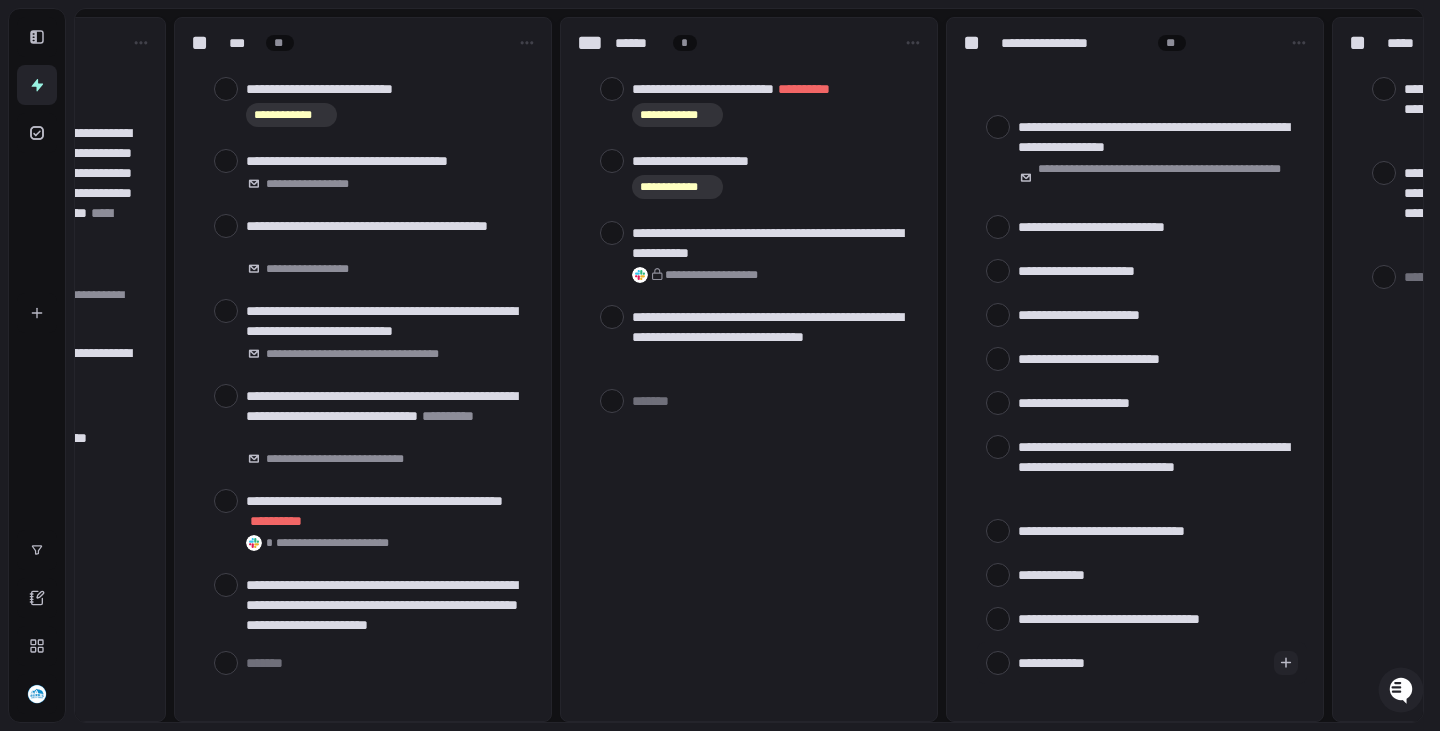 type on "**********" 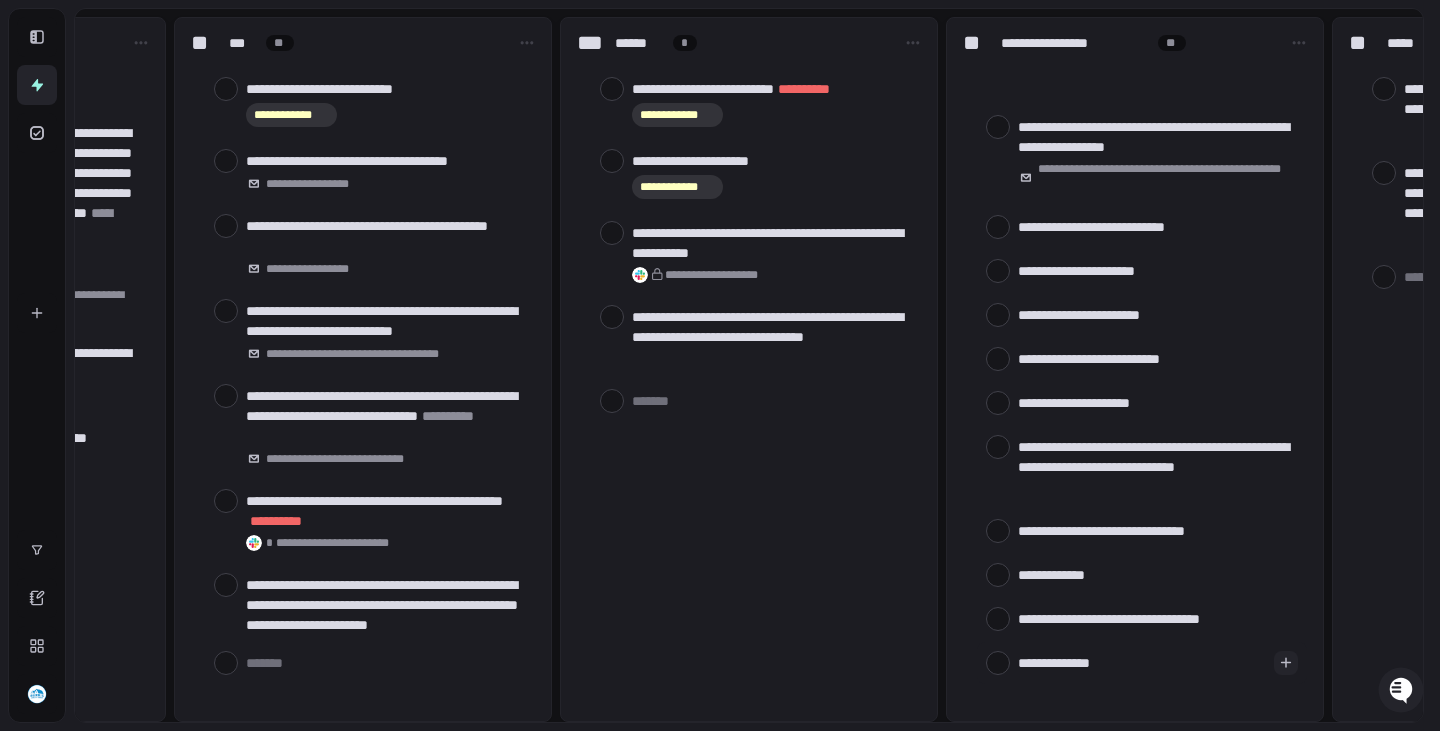 type on "**********" 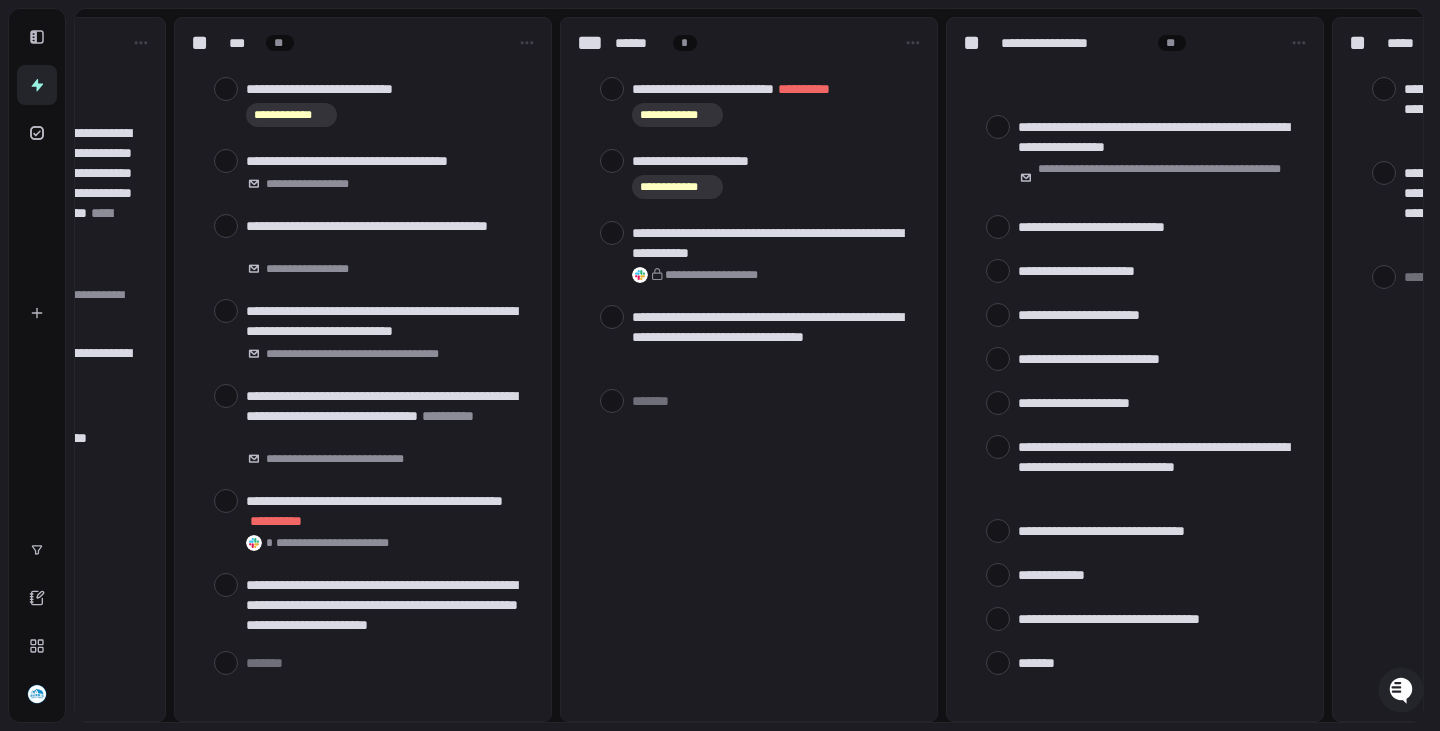 scroll, scrollTop: 410, scrollLeft: 0, axis: vertical 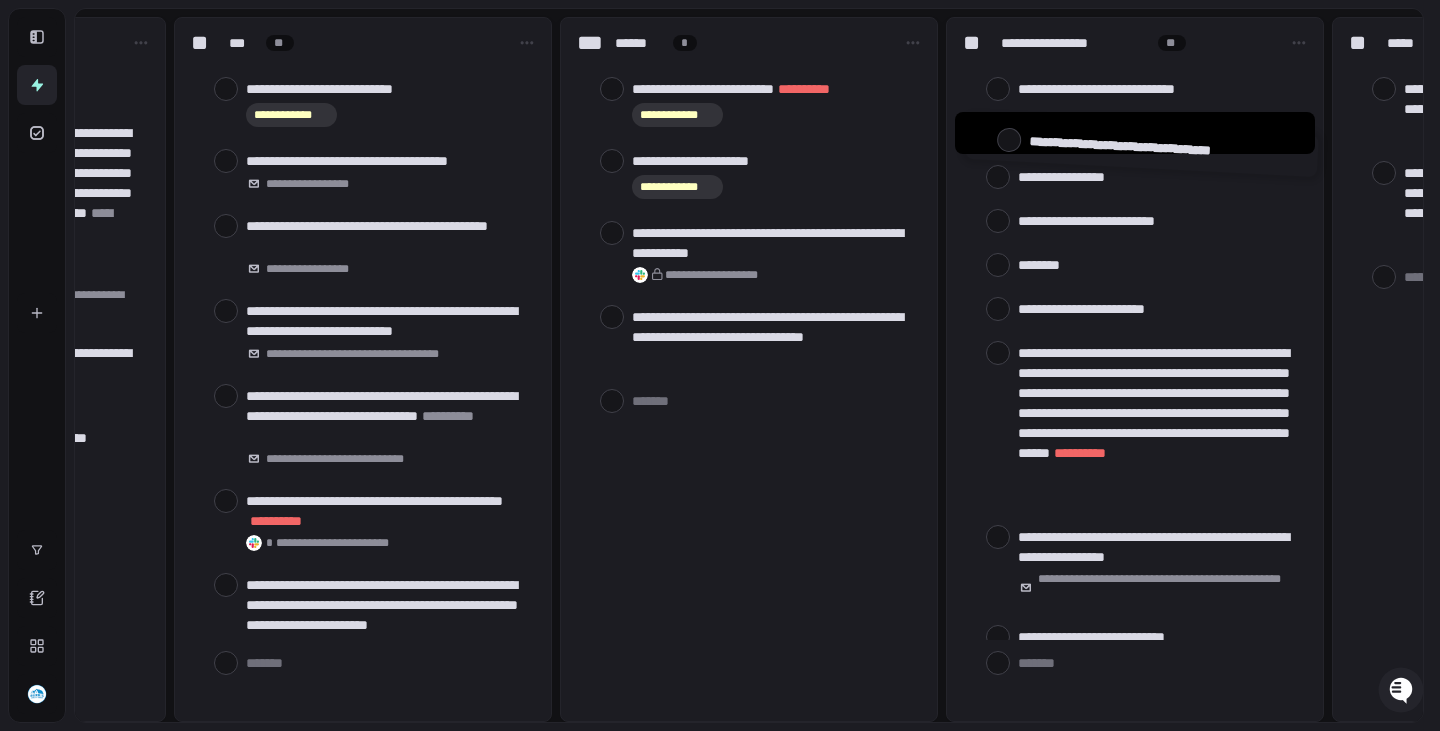 drag, startPoint x: 975, startPoint y: 574, endPoint x: 986, endPoint y: 143, distance: 431.14035 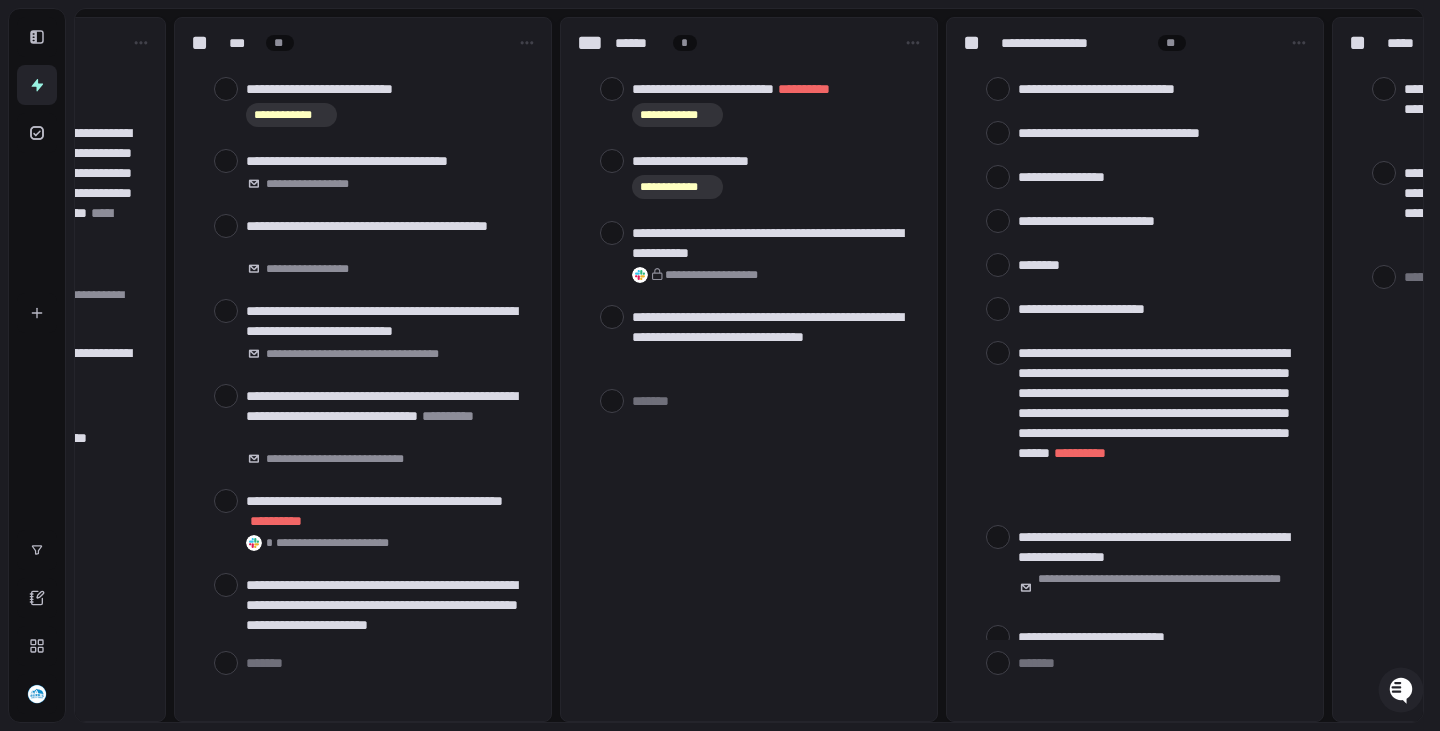 scroll, scrollTop: 410, scrollLeft: 0, axis: vertical 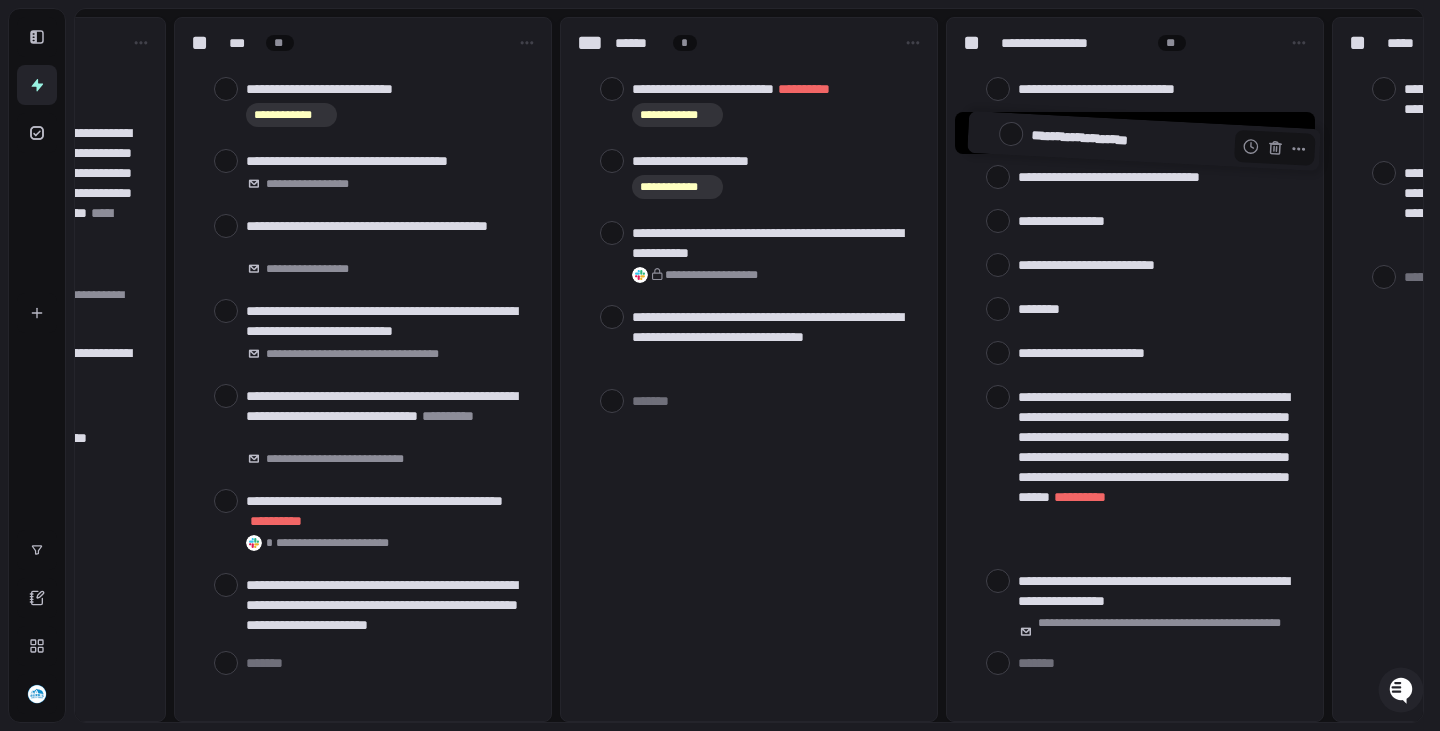drag, startPoint x: 972, startPoint y: 615, endPoint x: 985, endPoint y: 137, distance: 478.17676 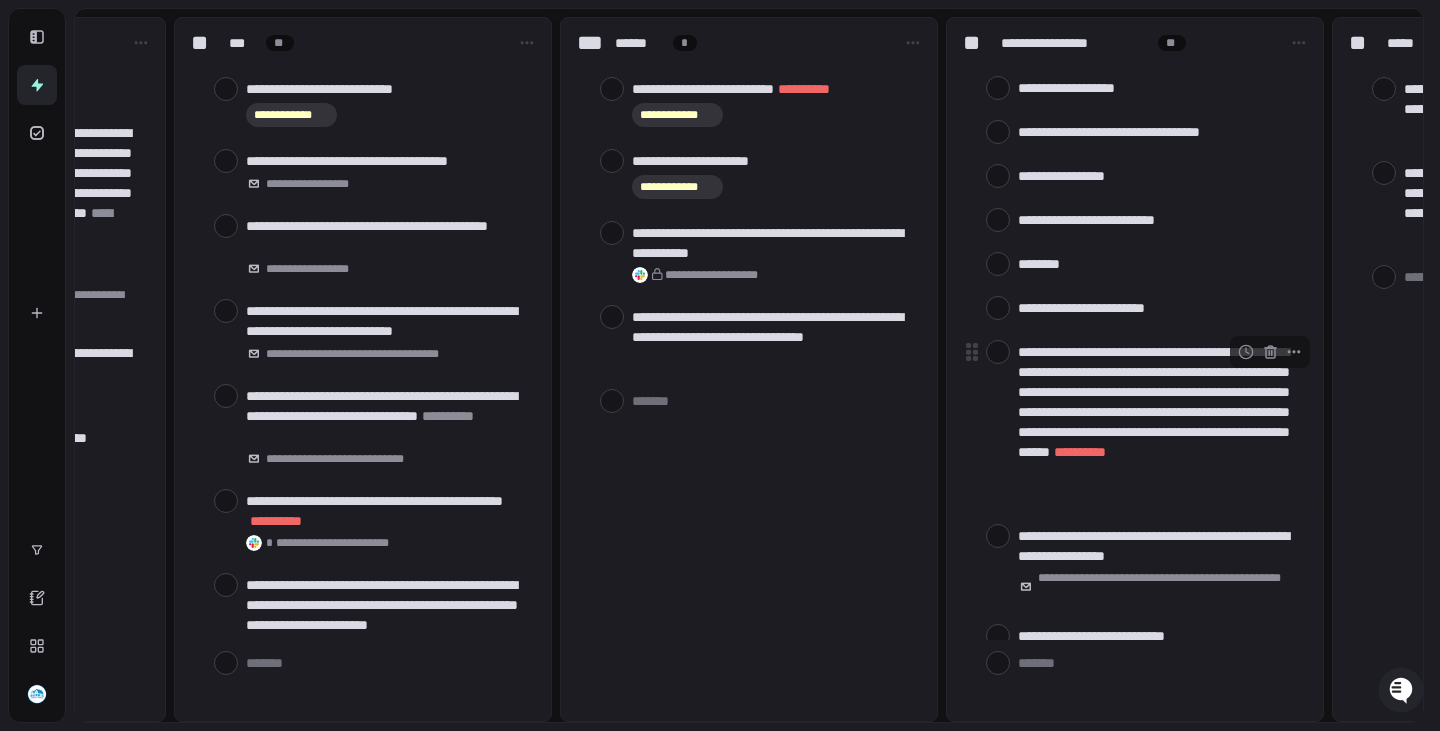 scroll, scrollTop: 100, scrollLeft: 0, axis: vertical 